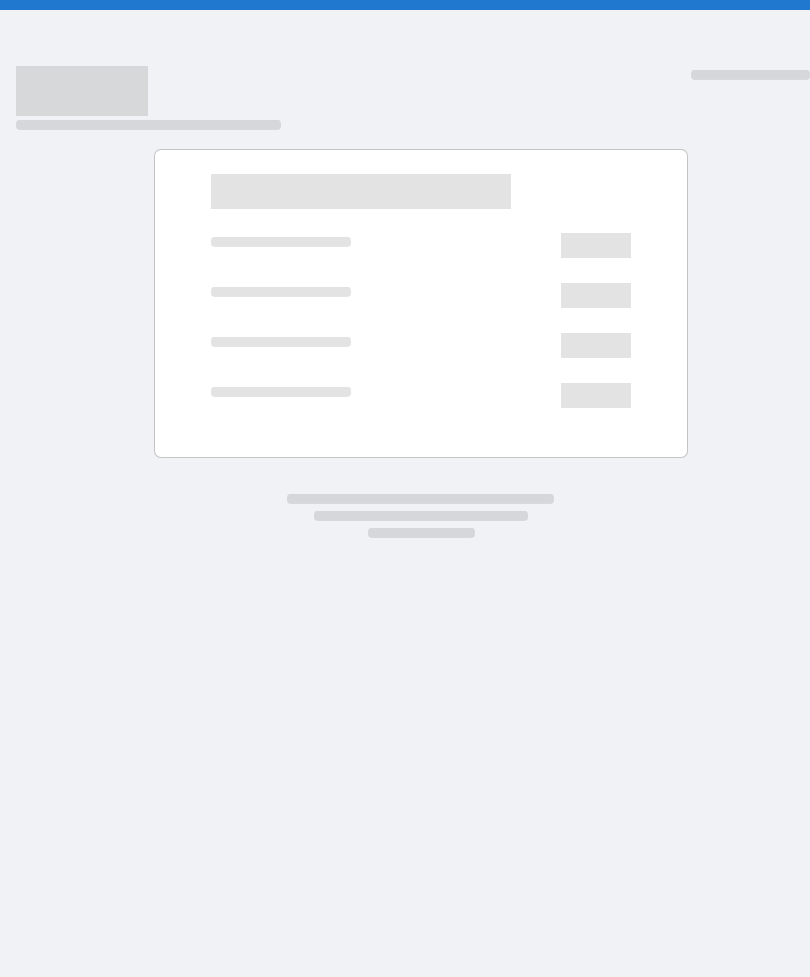 scroll, scrollTop: 0, scrollLeft: 0, axis: both 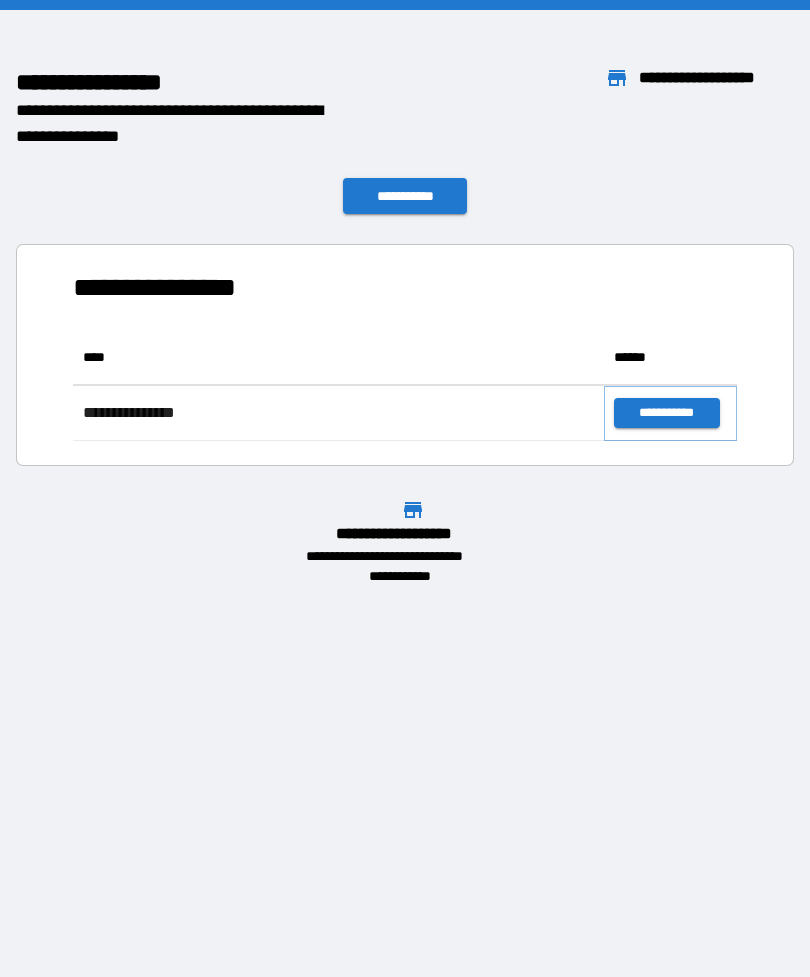 click on "**********" at bounding box center [666, 413] 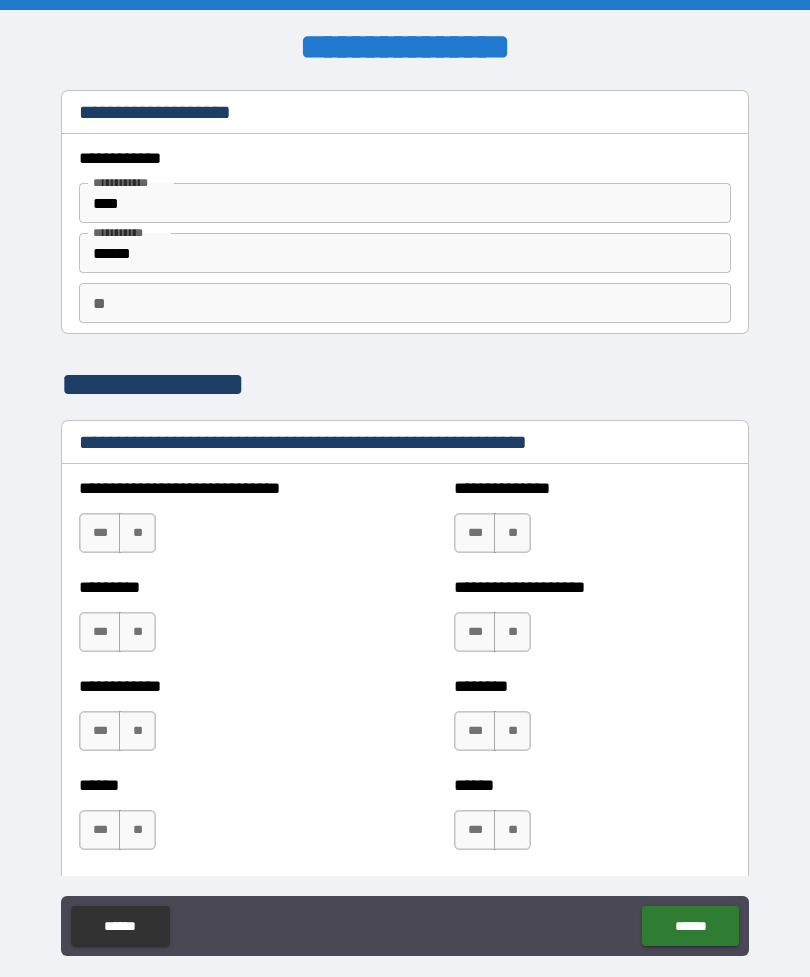 click on "**" at bounding box center (137, 533) 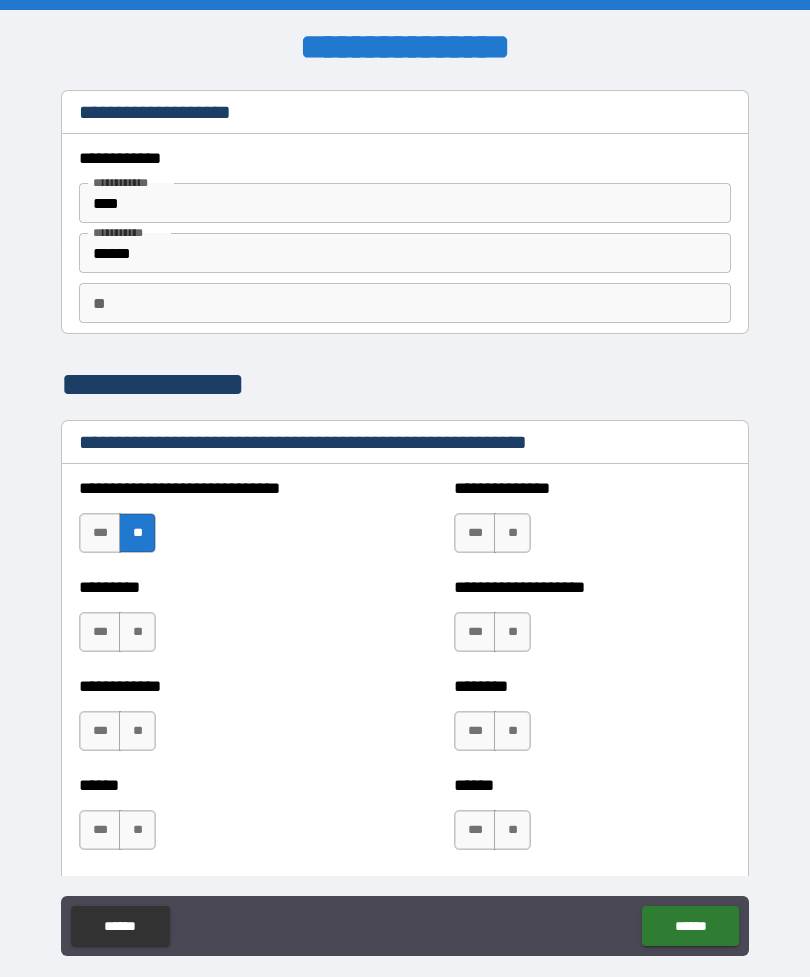 click on "**" at bounding box center [137, 632] 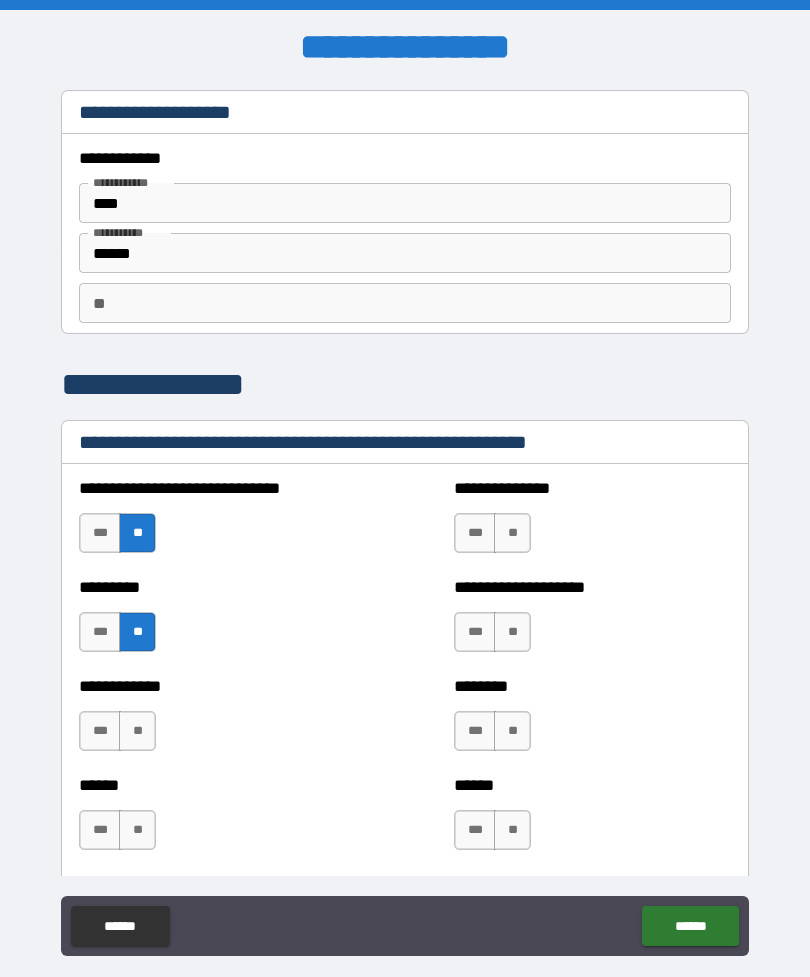 click on "**" at bounding box center [137, 731] 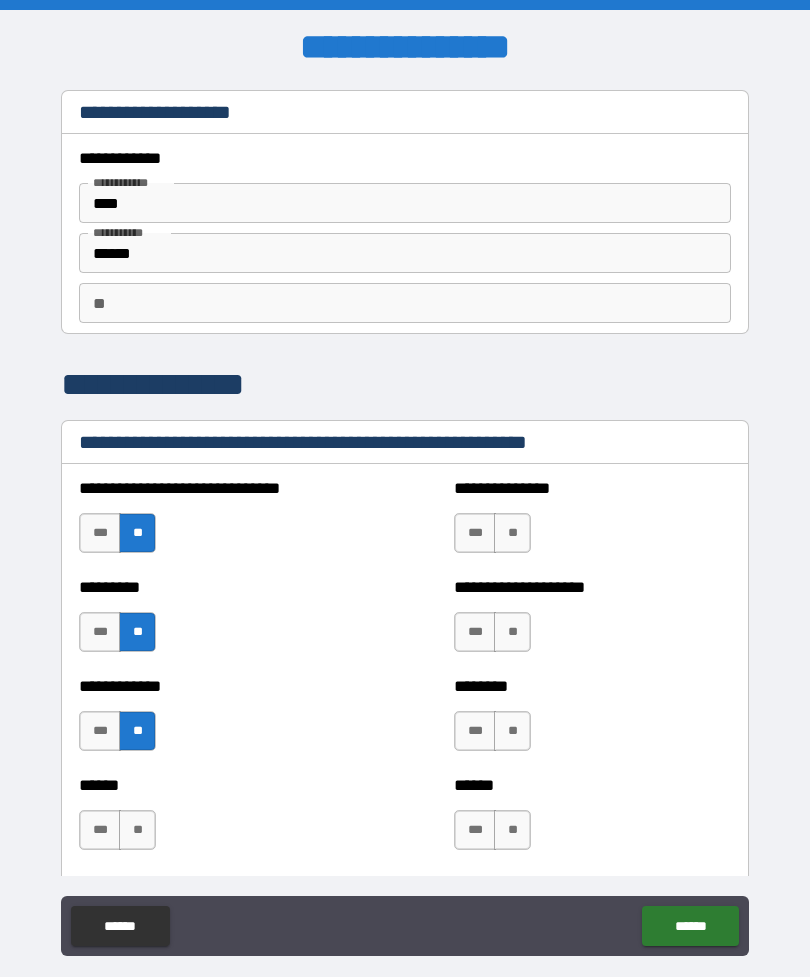 click on "**" at bounding box center [137, 830] 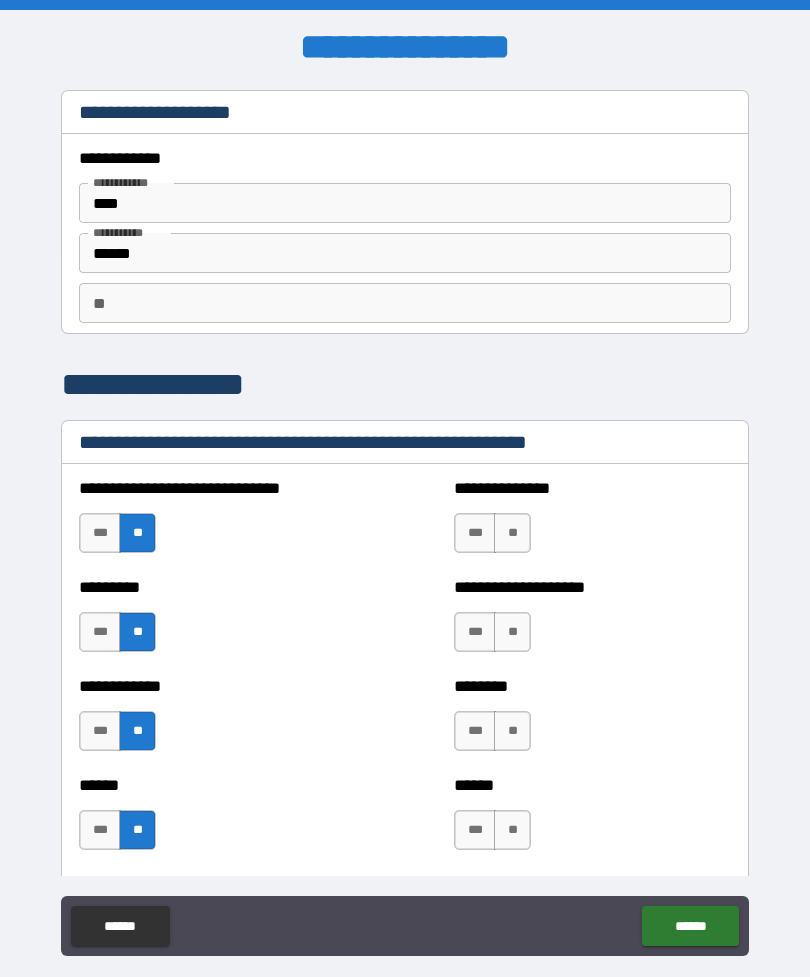 click on "***" at bounding box center (475, 533) 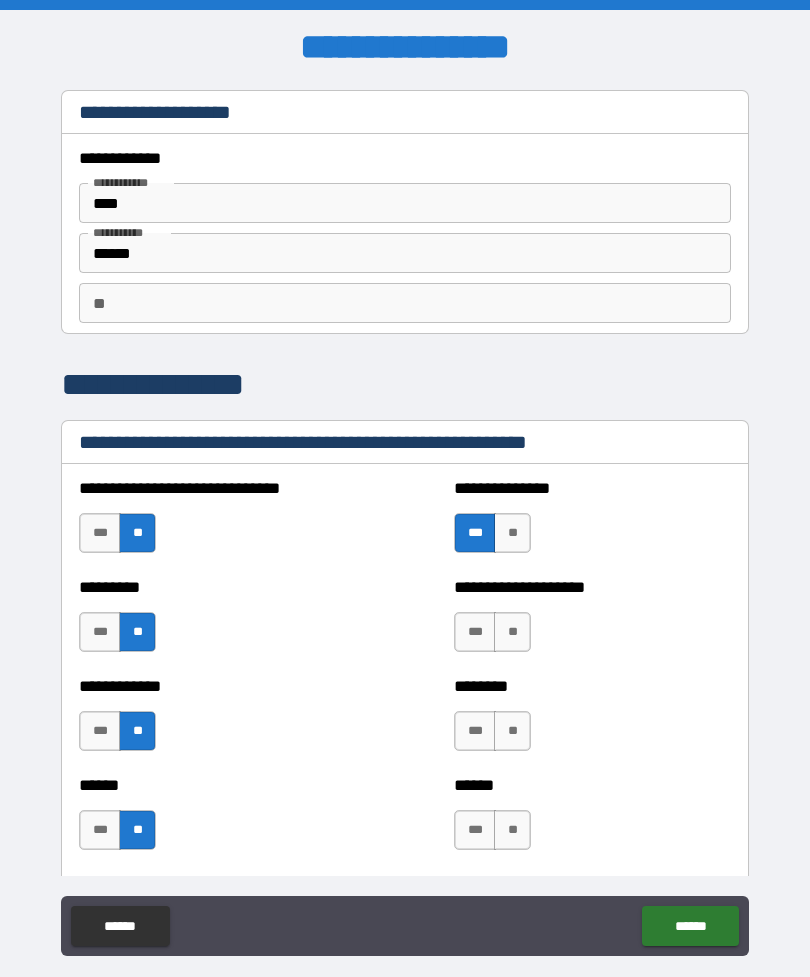 click on "**" at bounding box center [512, 632] 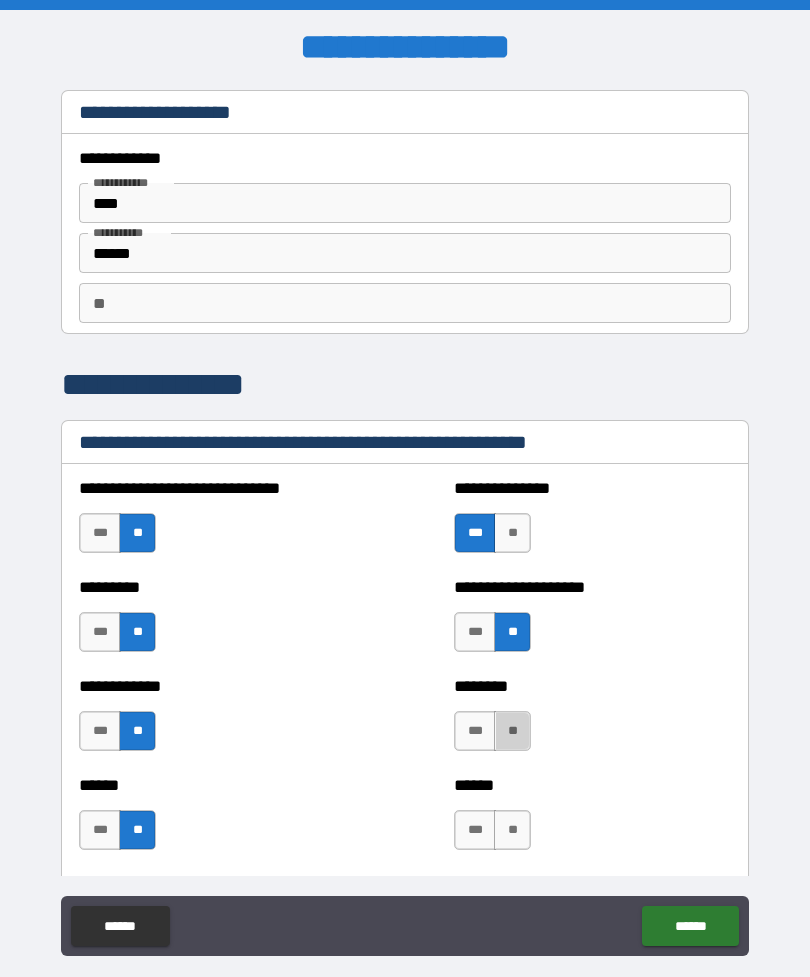 click on "**" at bounding box center (512, 830) 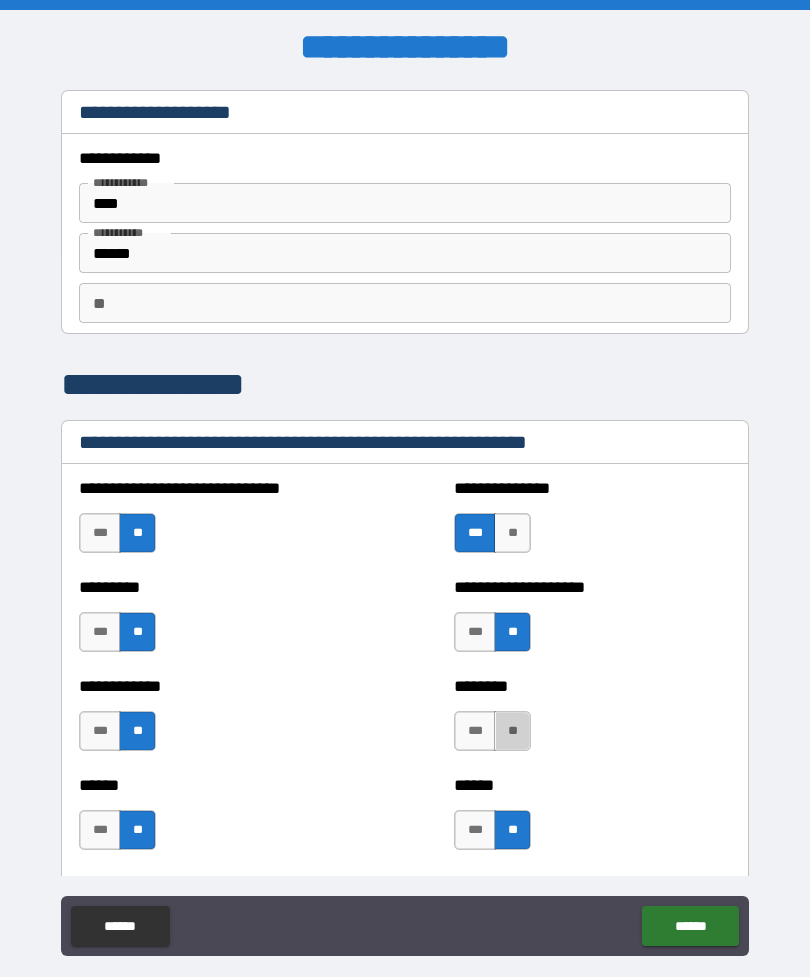 click on "******" at bounding box center [690, 926] 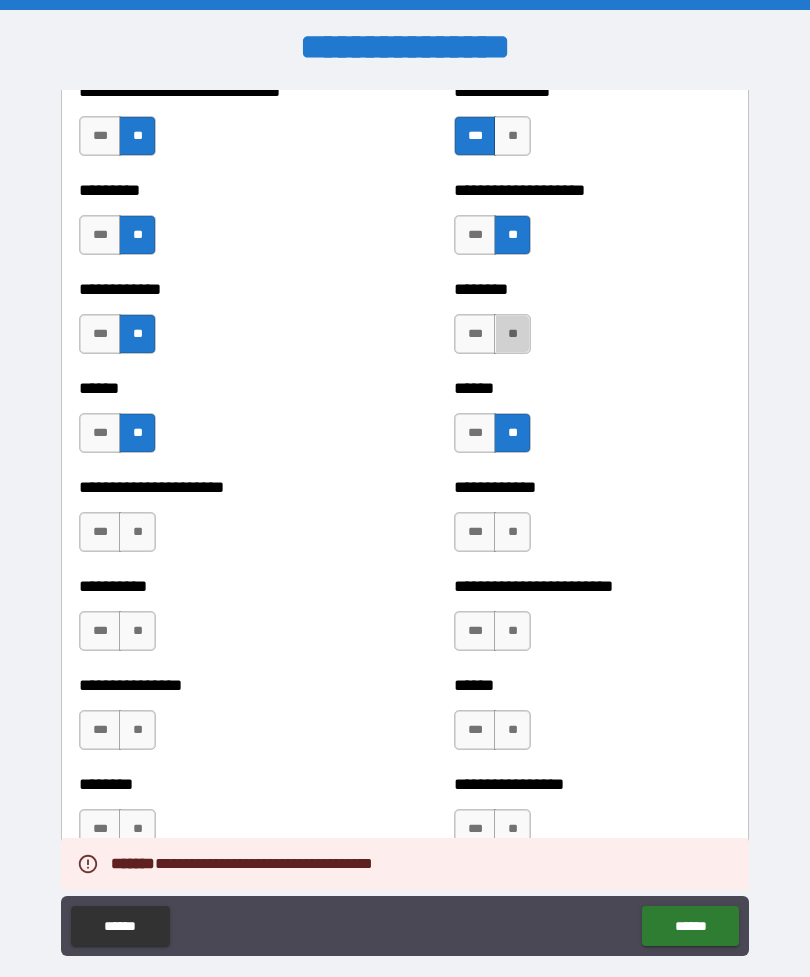 scroll, scrollTop: 435, scrollLeft: 0, axis: vertical 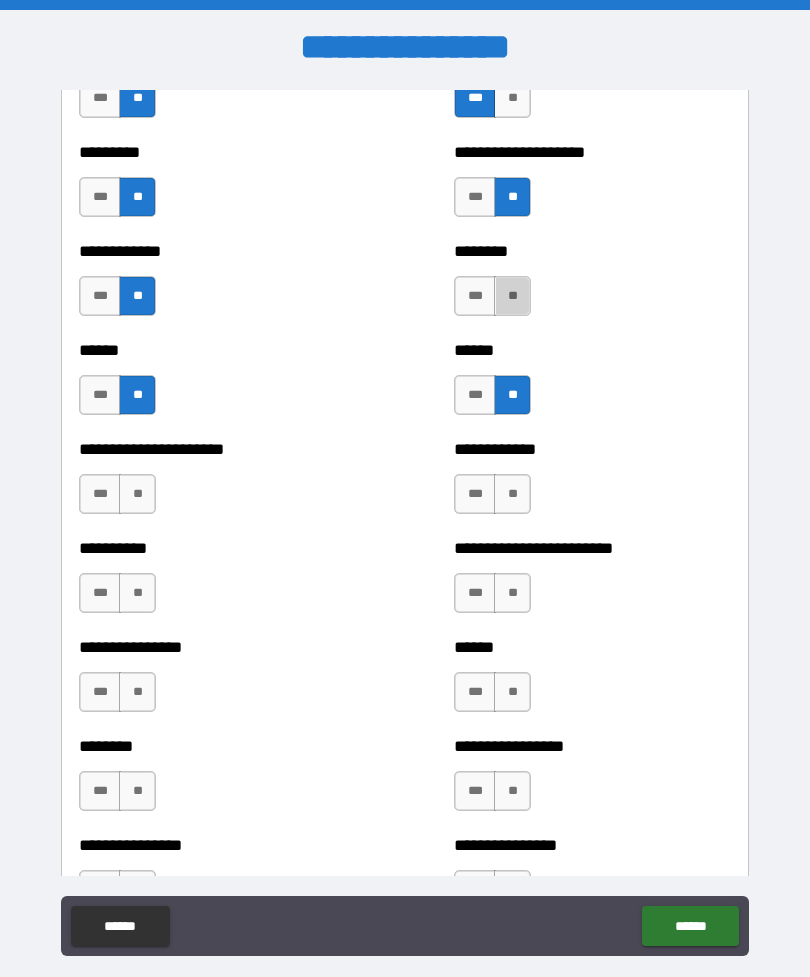 click on "**" at bounding box center [137, 494] 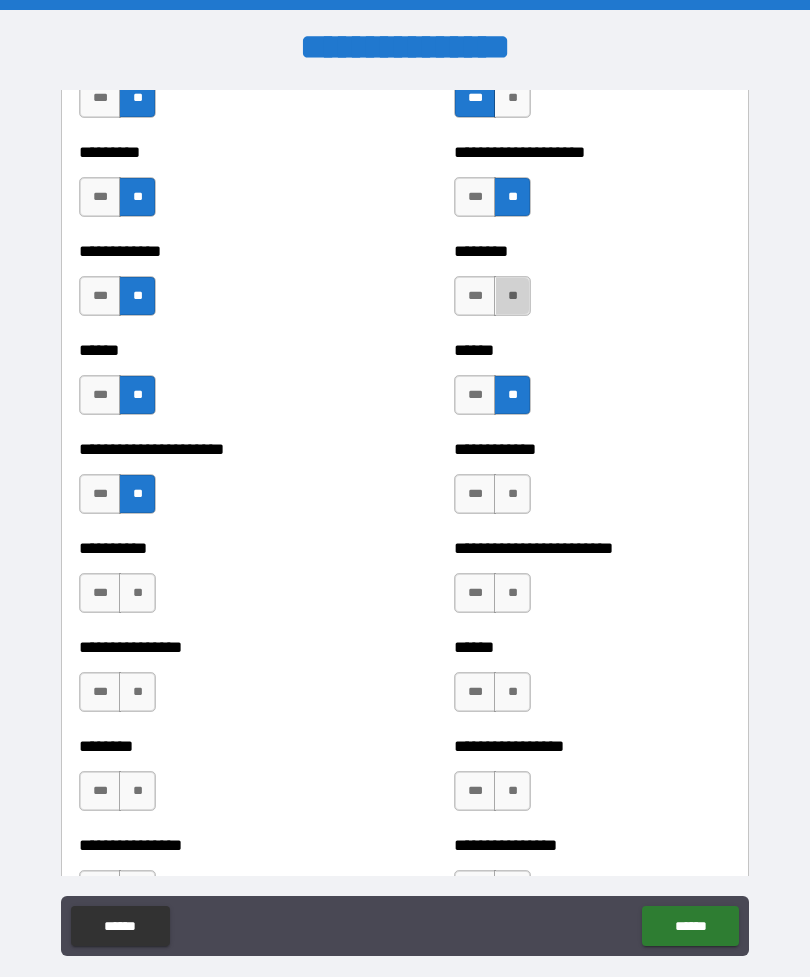 click on "**" at bounding box center [137, 593] 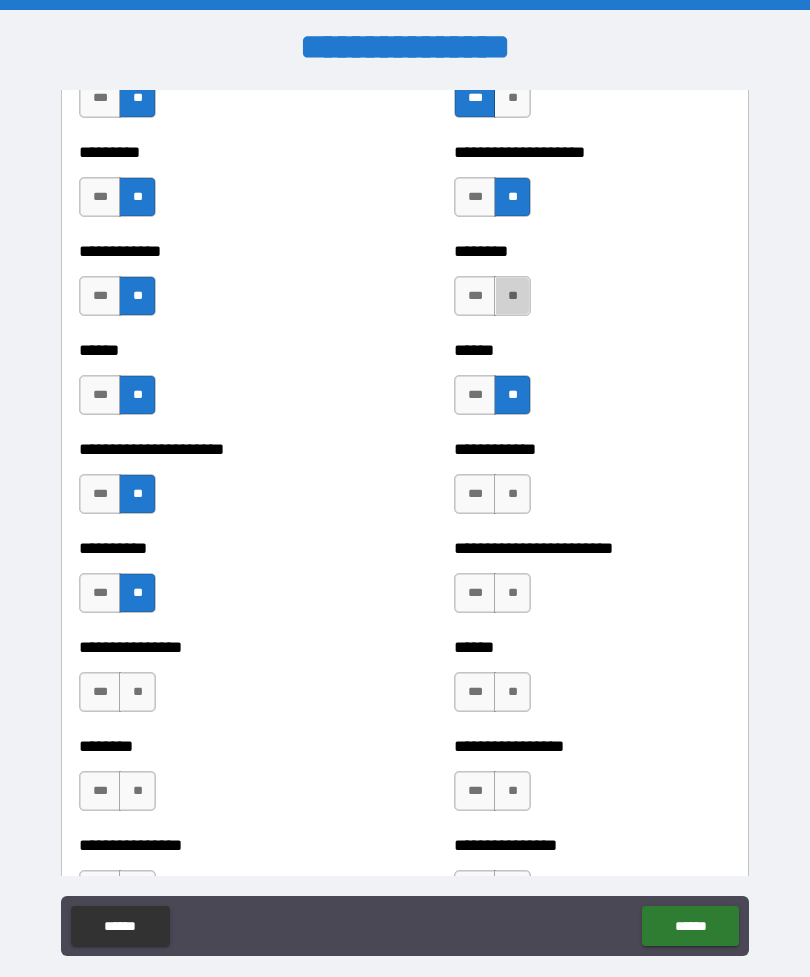 click on "**" at bounding box center [137, 692] 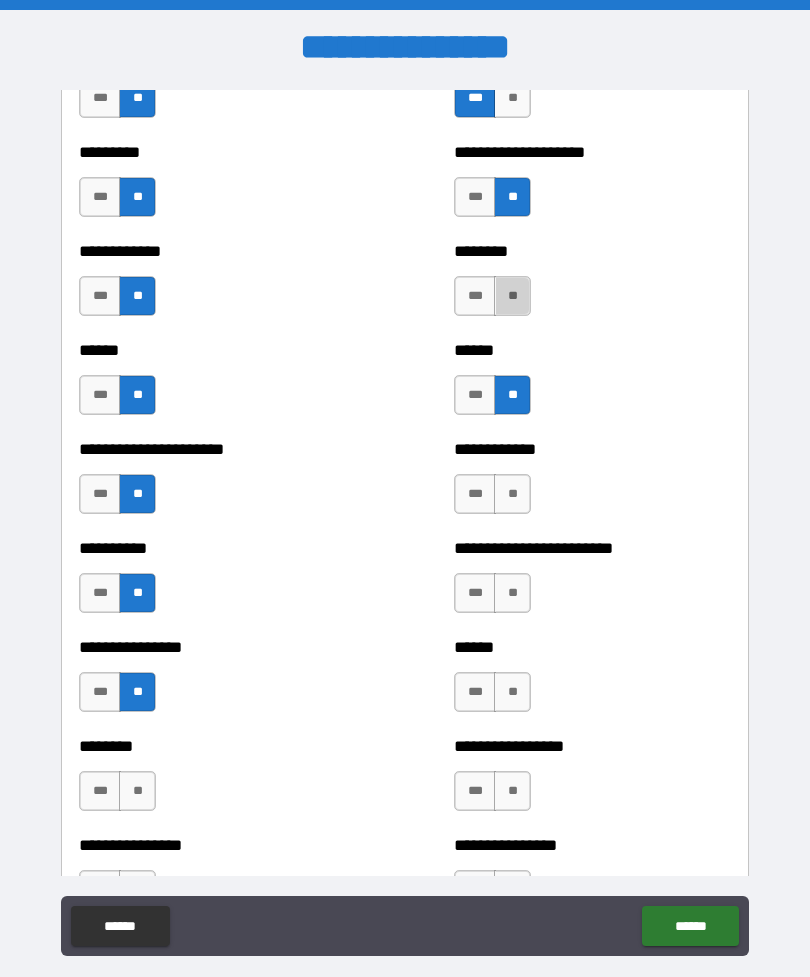 click on "**" at bounding box center [137, 791] 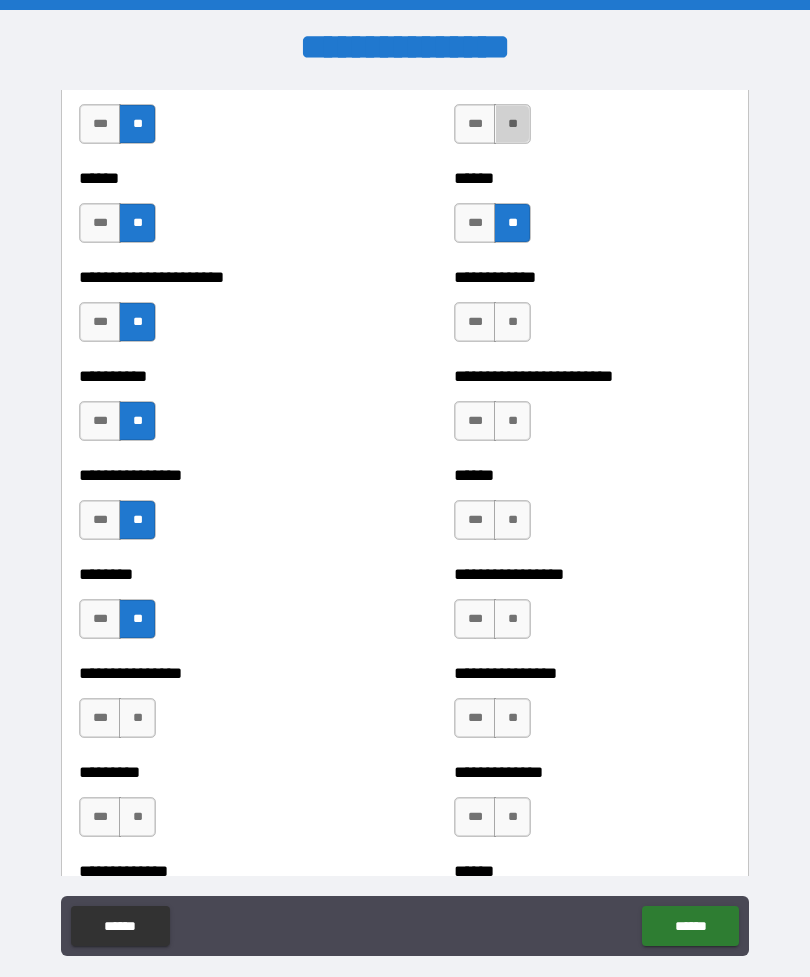 scroll, scrollTop: 644, scrollLeft: 0, axis: vertical 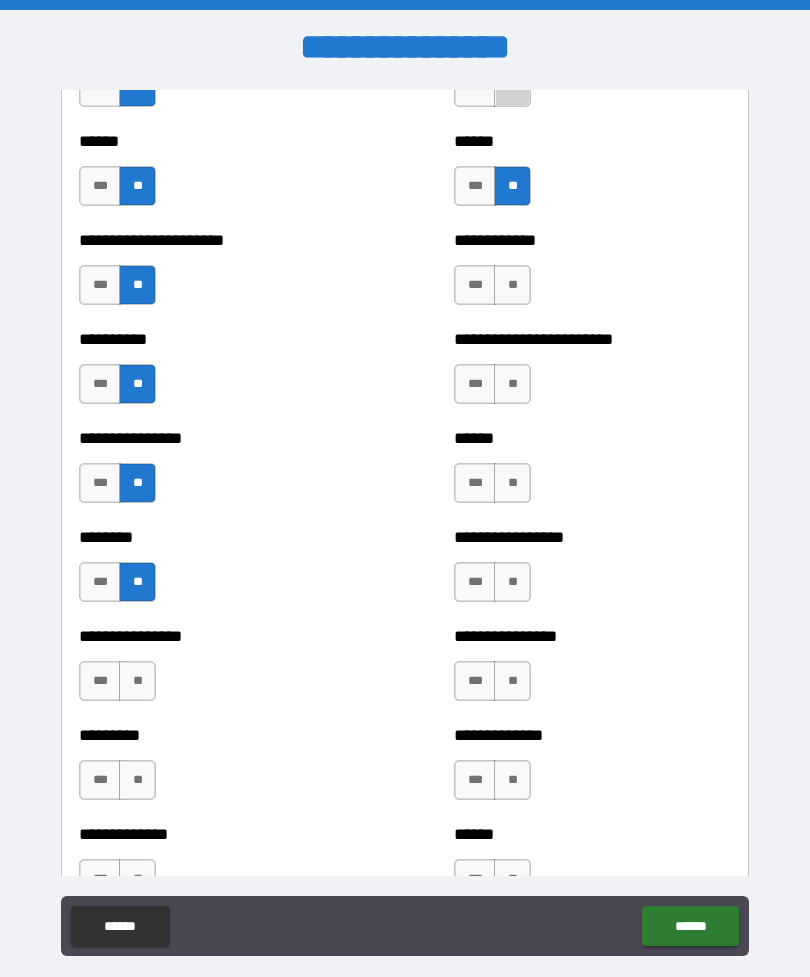 click on "**" at bounding box center [137, 681] 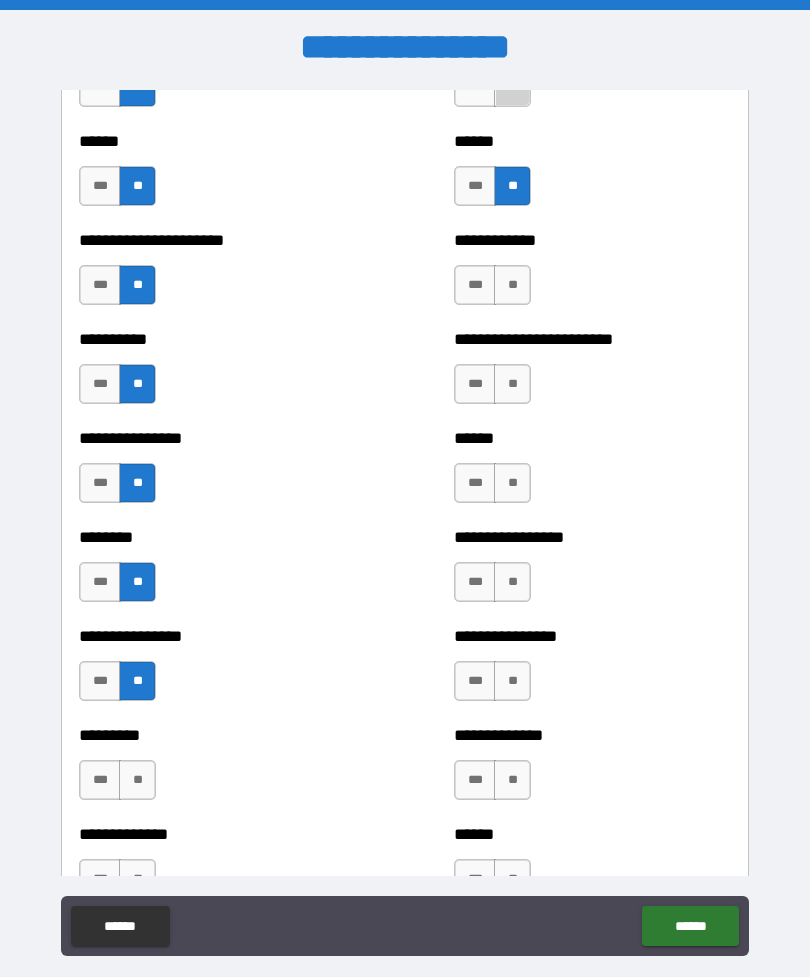 click on "***" at bounding box center [100, 780] 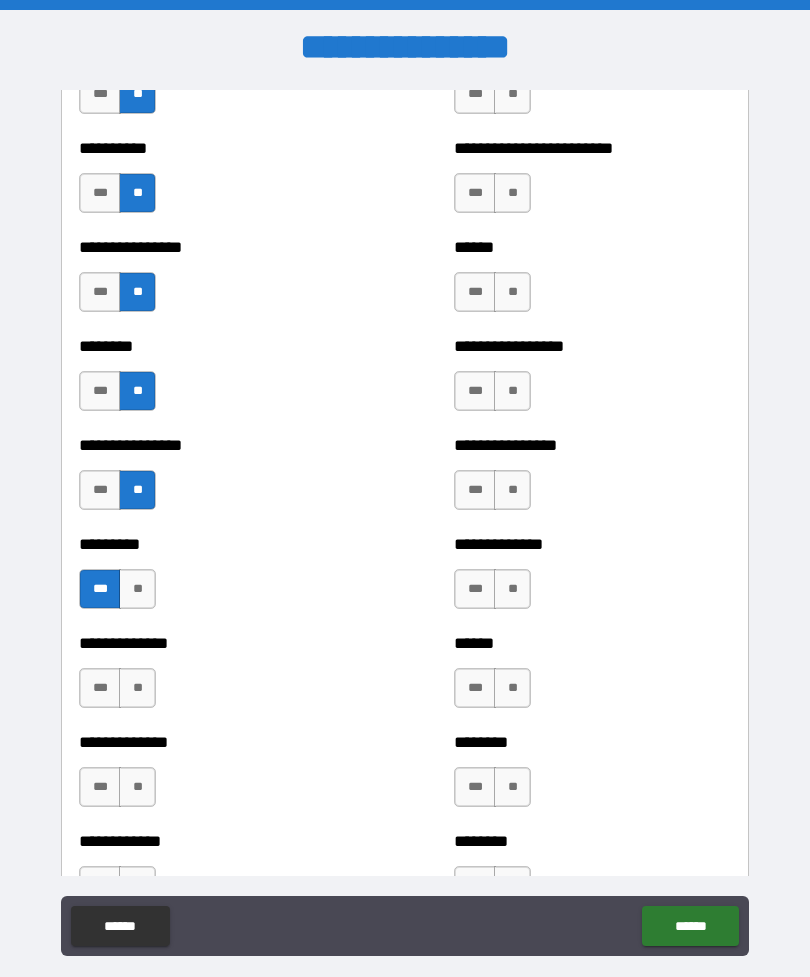 scroll, scrollTop: 854, scrollLeft: 0, axis: vertical 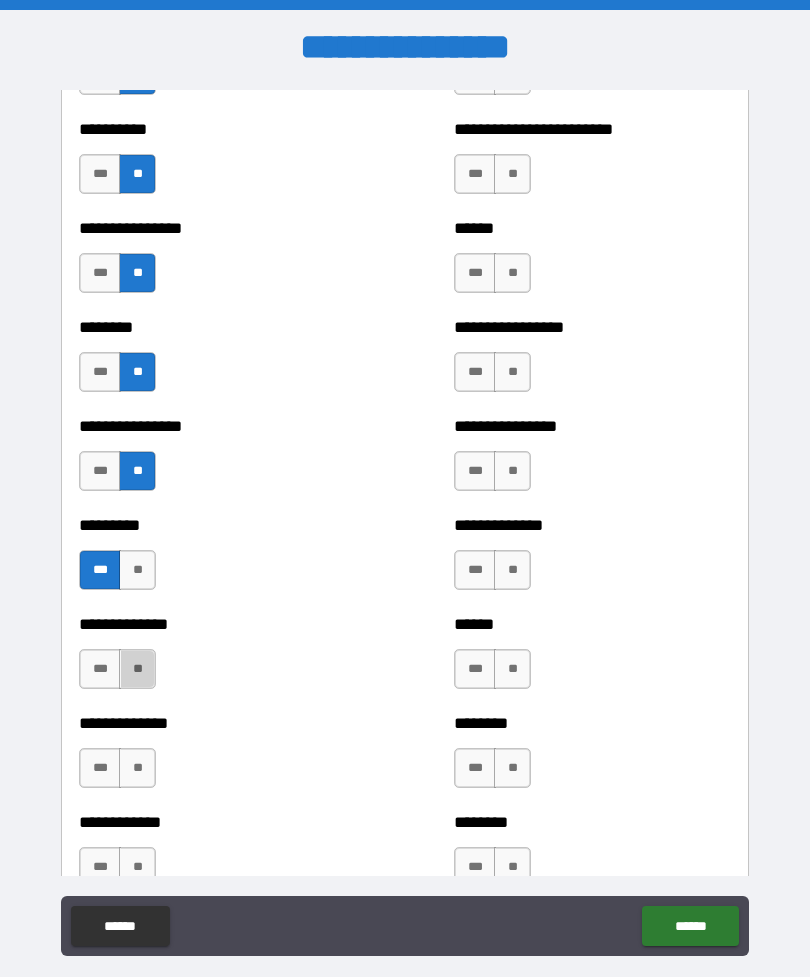 click on "**" at bounding box center [137, 669] 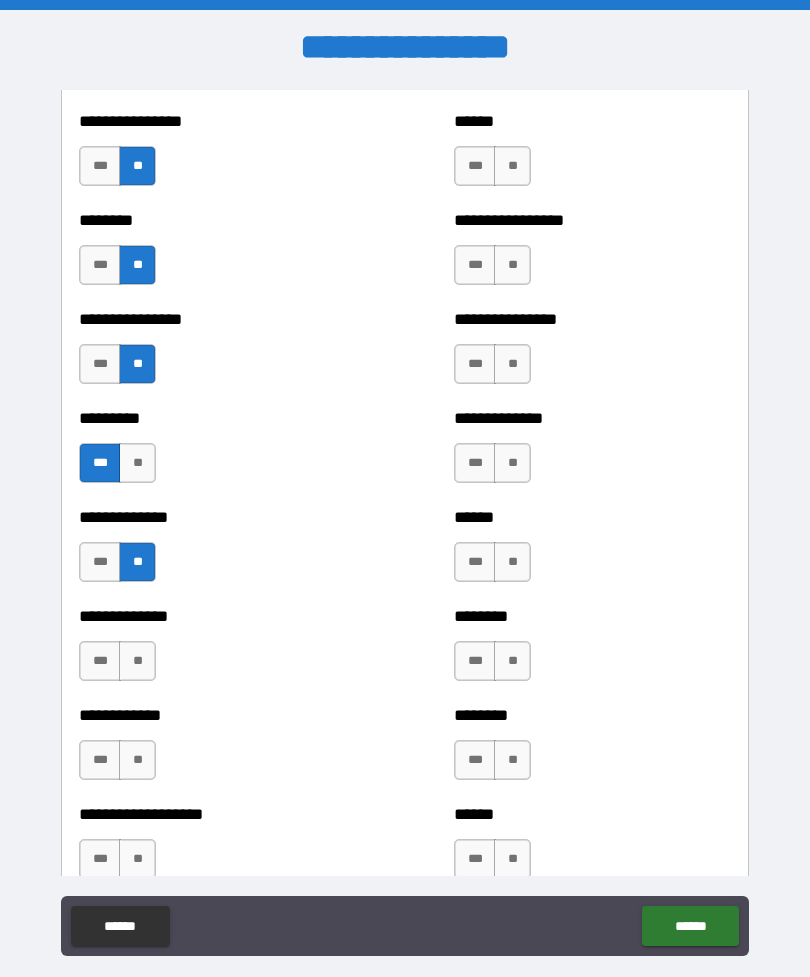 scroll, scrollTop: 990, scrollLeft: 0, axis: vertical 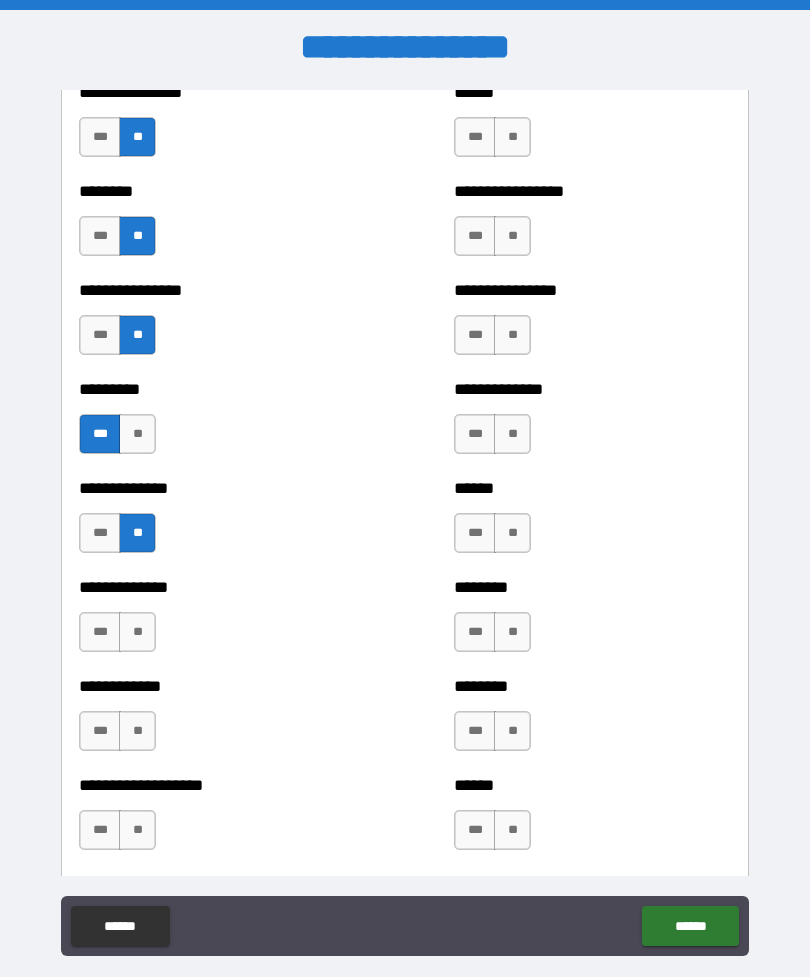 click on "***" at bounding box center (100, 632) 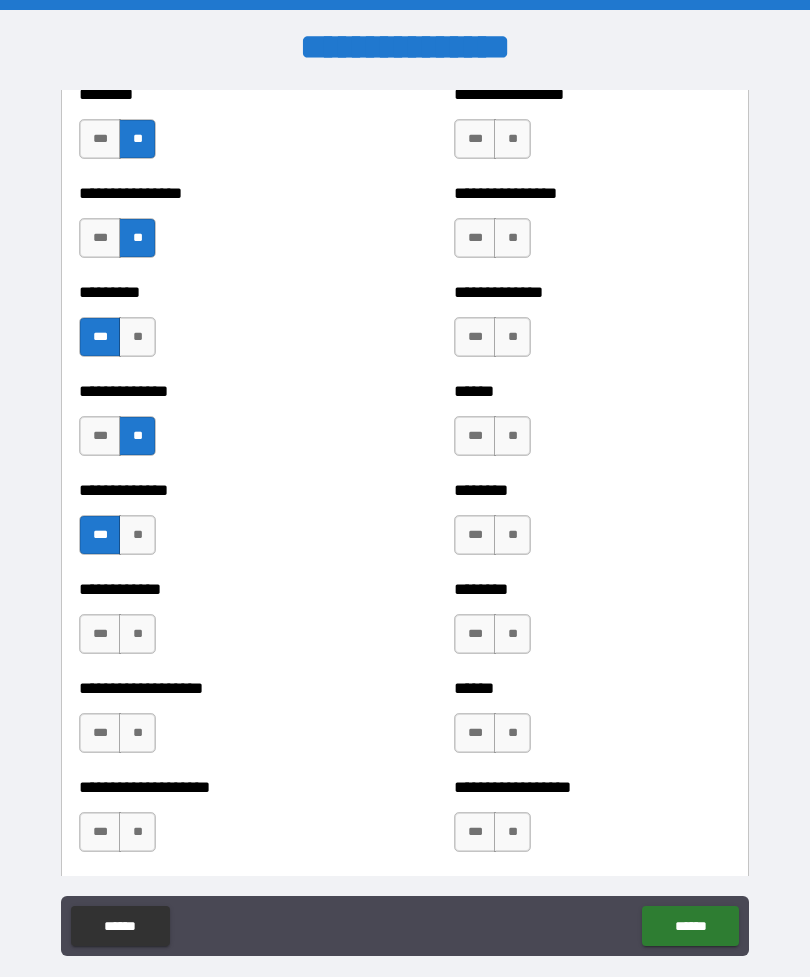 scroll, scrollTop: 1106, scrollLeft: 0, axis: vertical 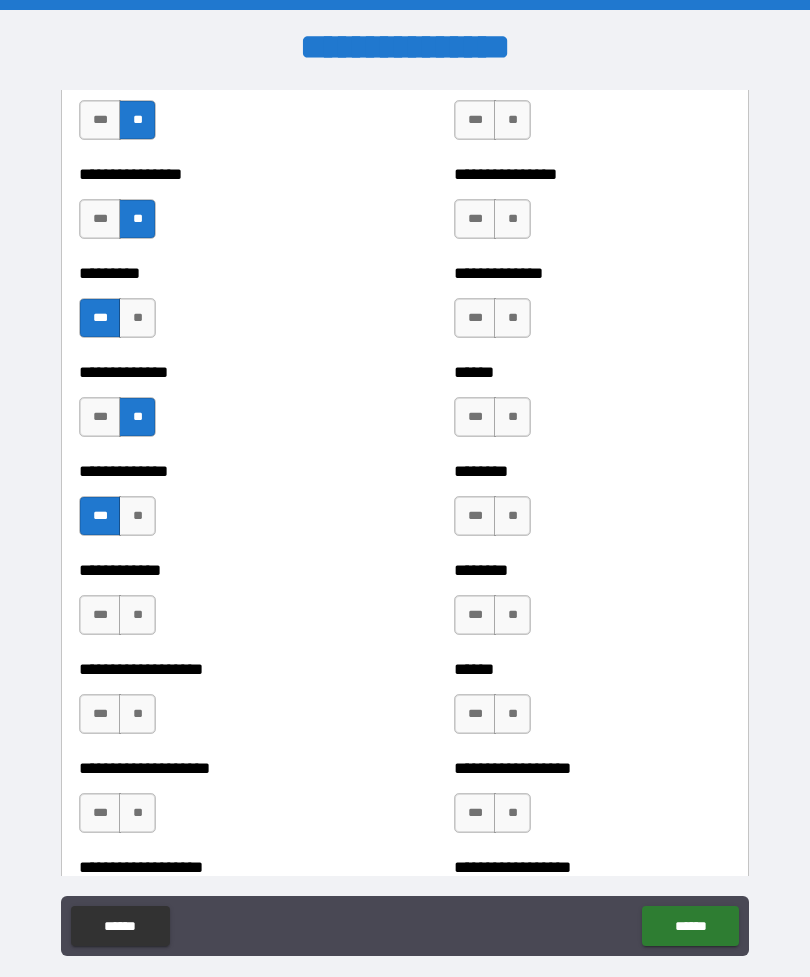 click on "**" at bounding box center [137, 615] 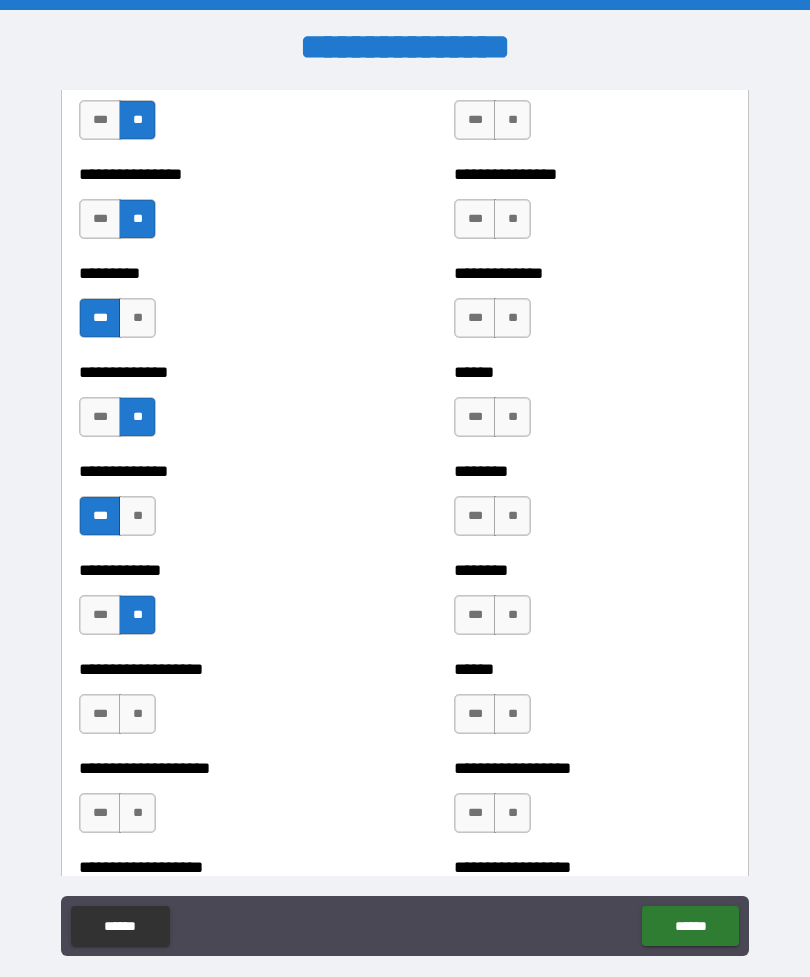 click on "***" at bounding box center [100, 714] 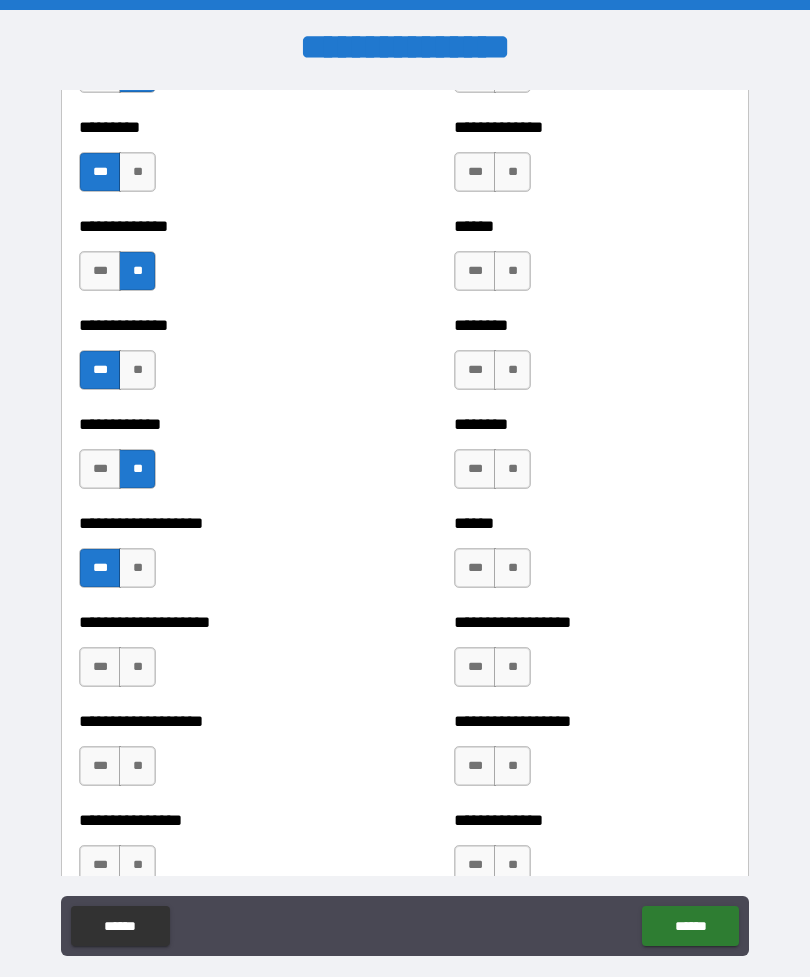 scroll, scrollTop: 1278, scrollLeft: 0, axis: vertical 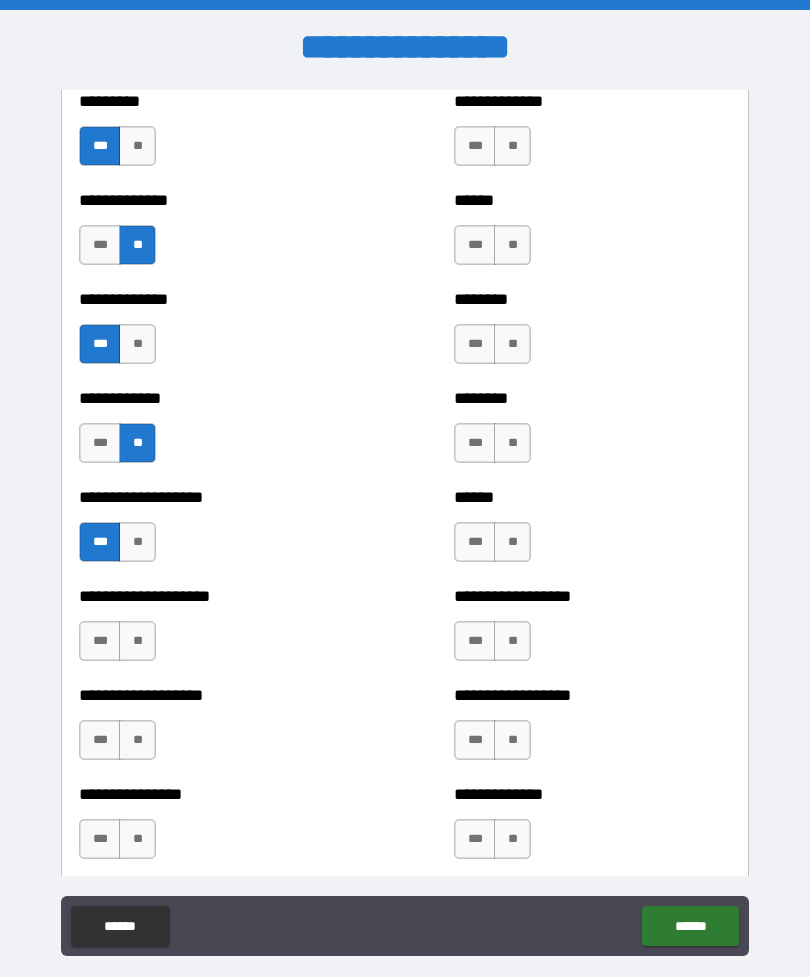 click on "***" at bounding box center (100, 641) 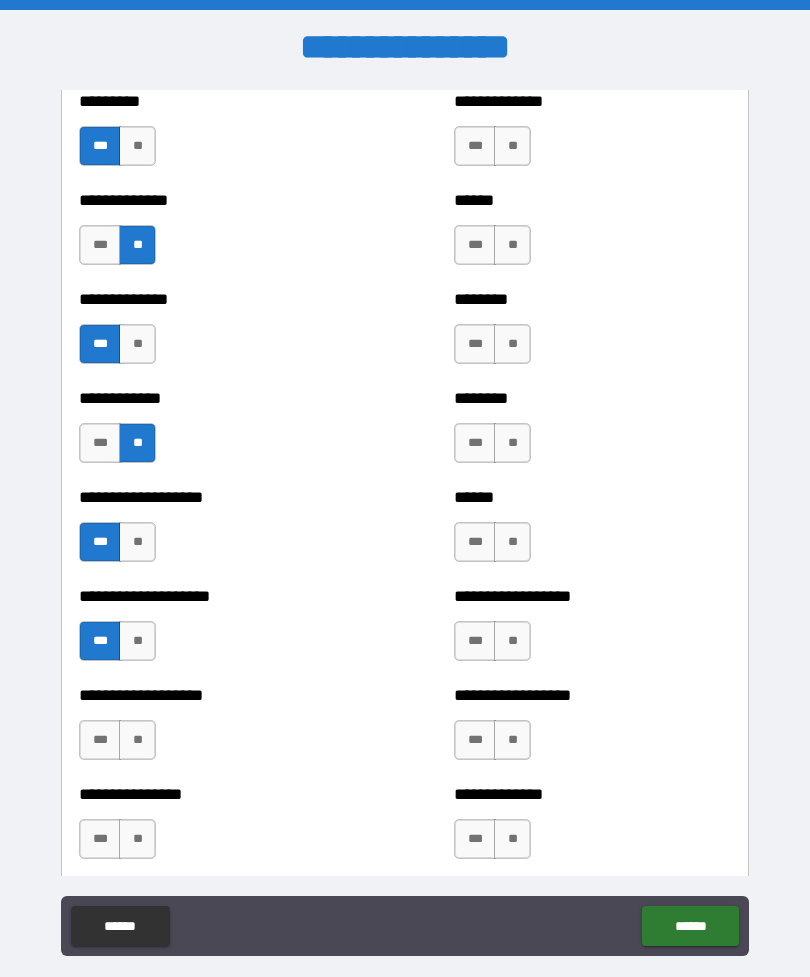 click on "**" at bounding box center [137, 740] 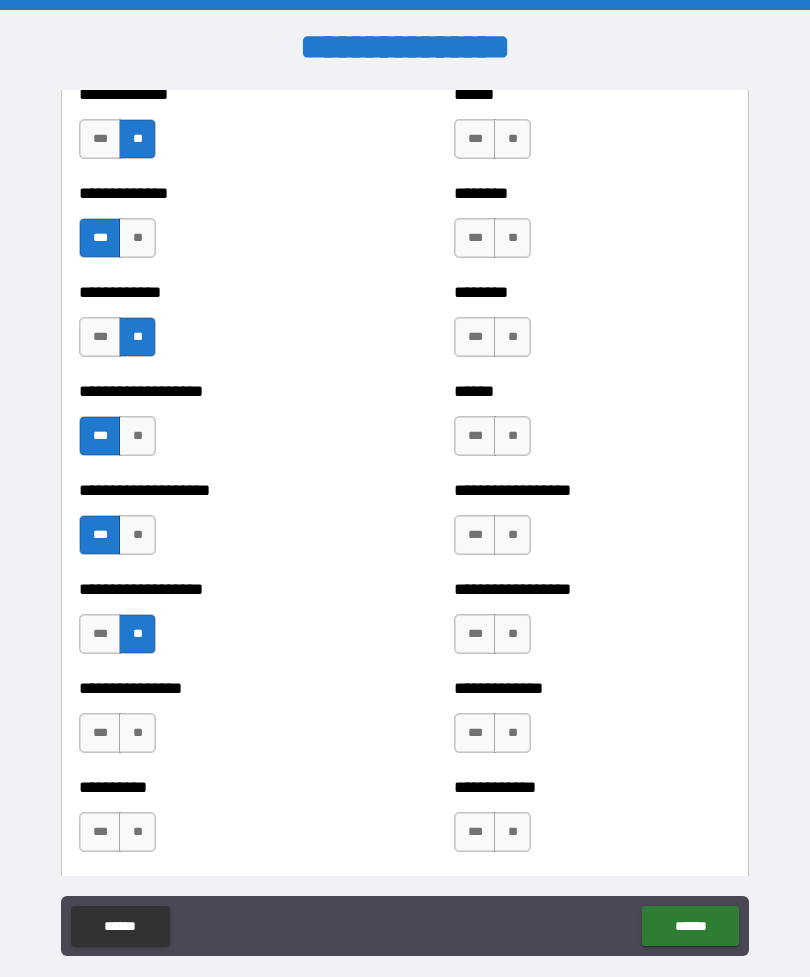 scroll, scrollTop: 1389, scrollLeft: 0, axis: vertical 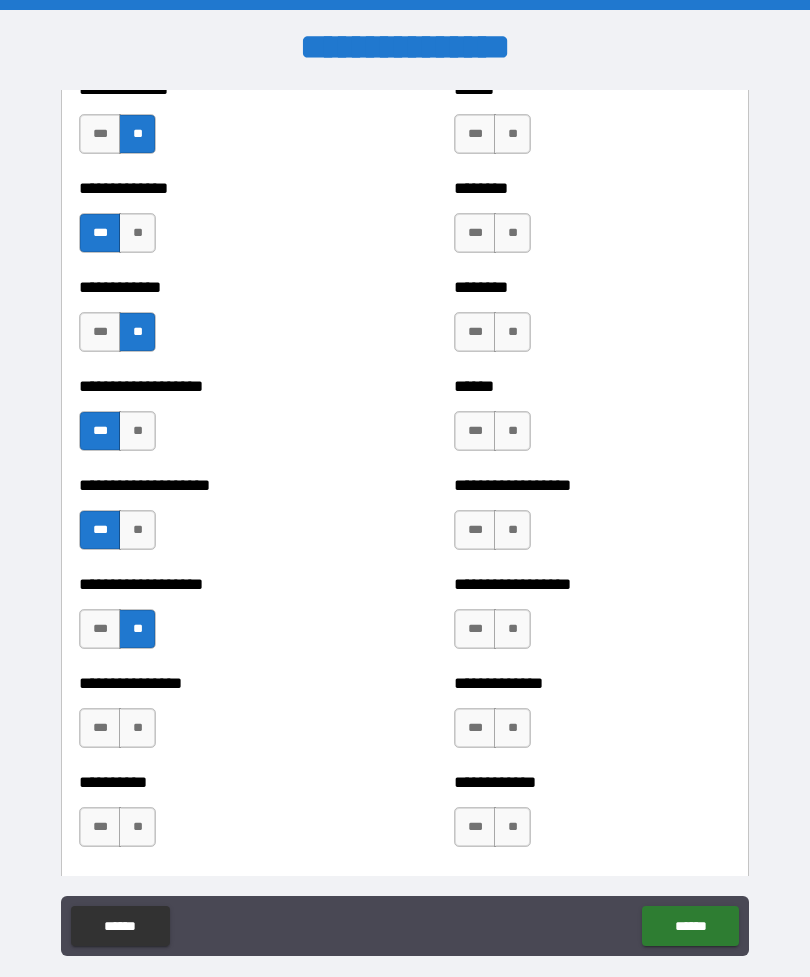 click on "**" at bounding box center [137, 728] 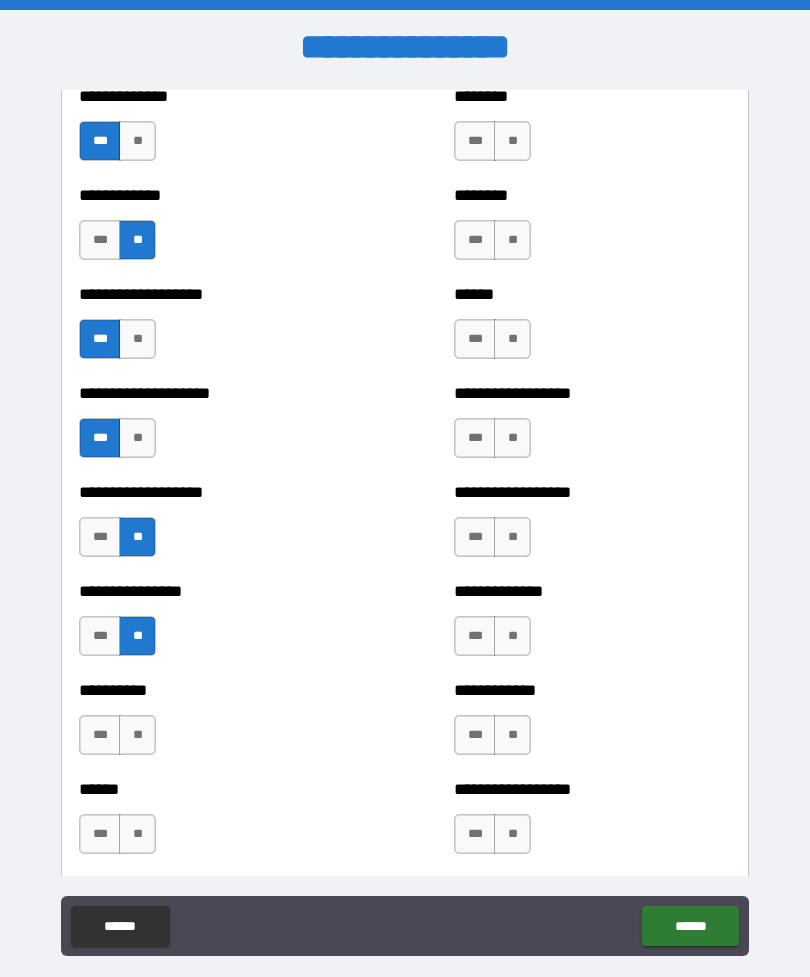 scroll, scrollTop: 1487, scrollLeft: 0, axis: vertical 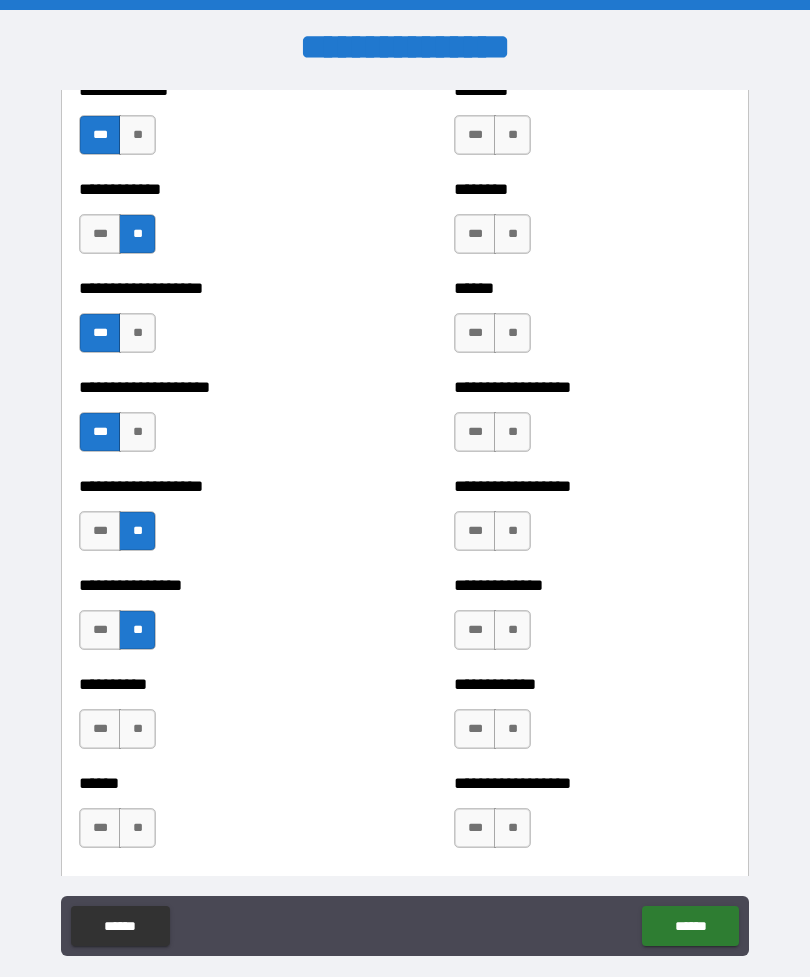 click on "**" at bounding box center (137, 729) 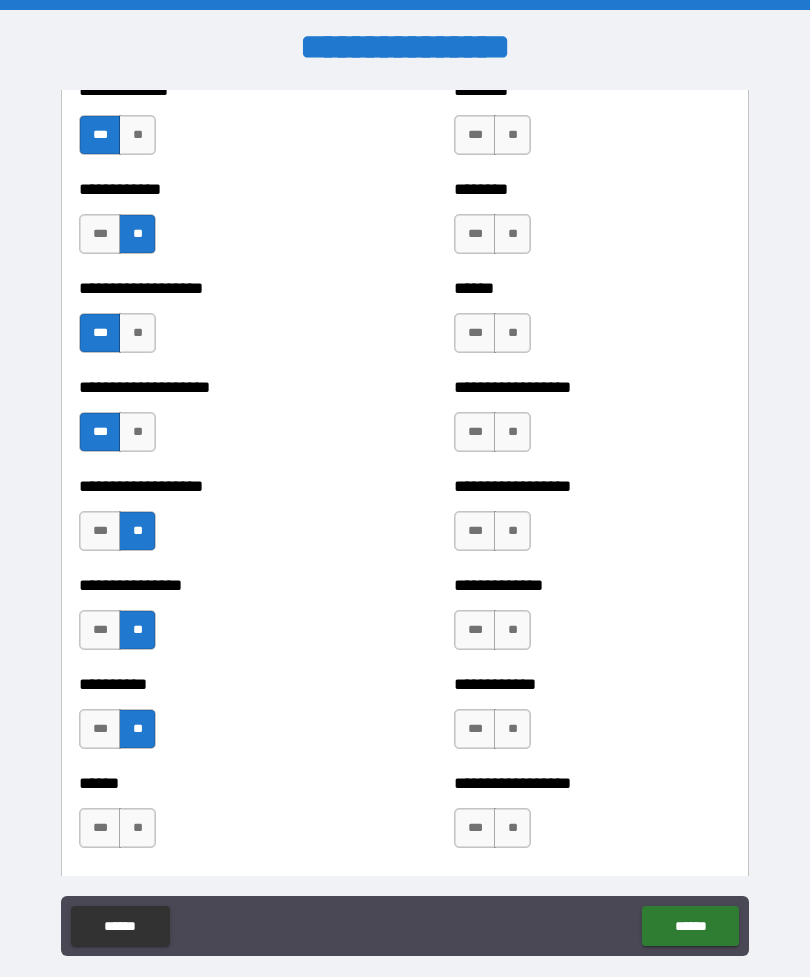 click on "**" at bounding box center (137, 828) 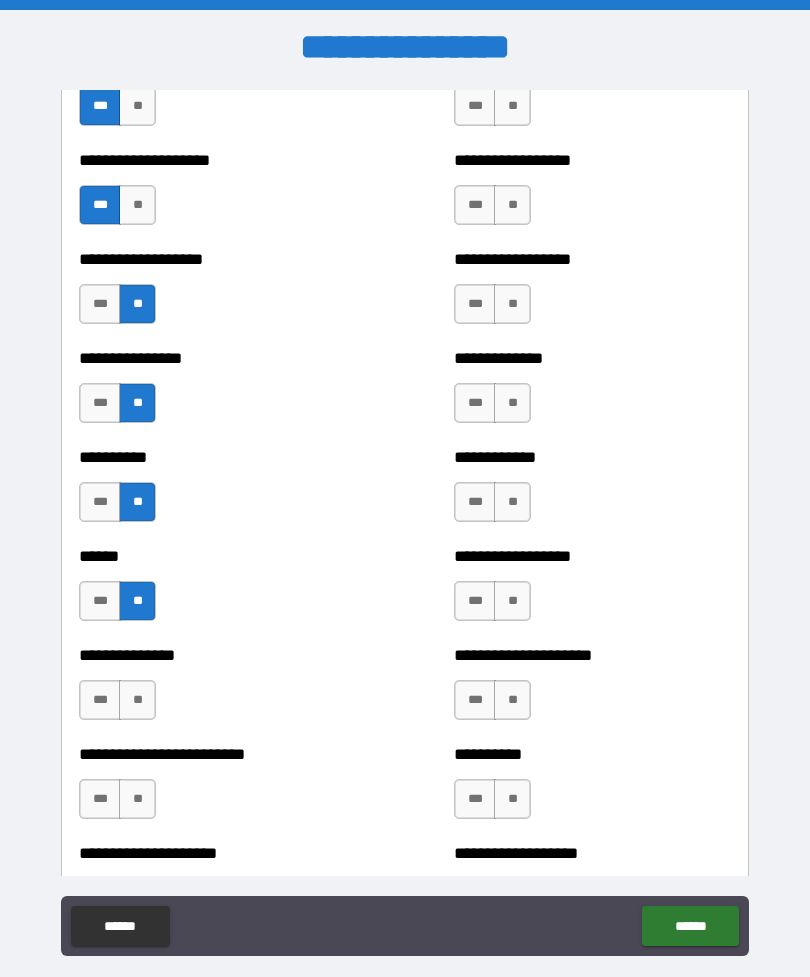 scroll, scrollTop: 1741, scrollLeft: 0, axis: vertical 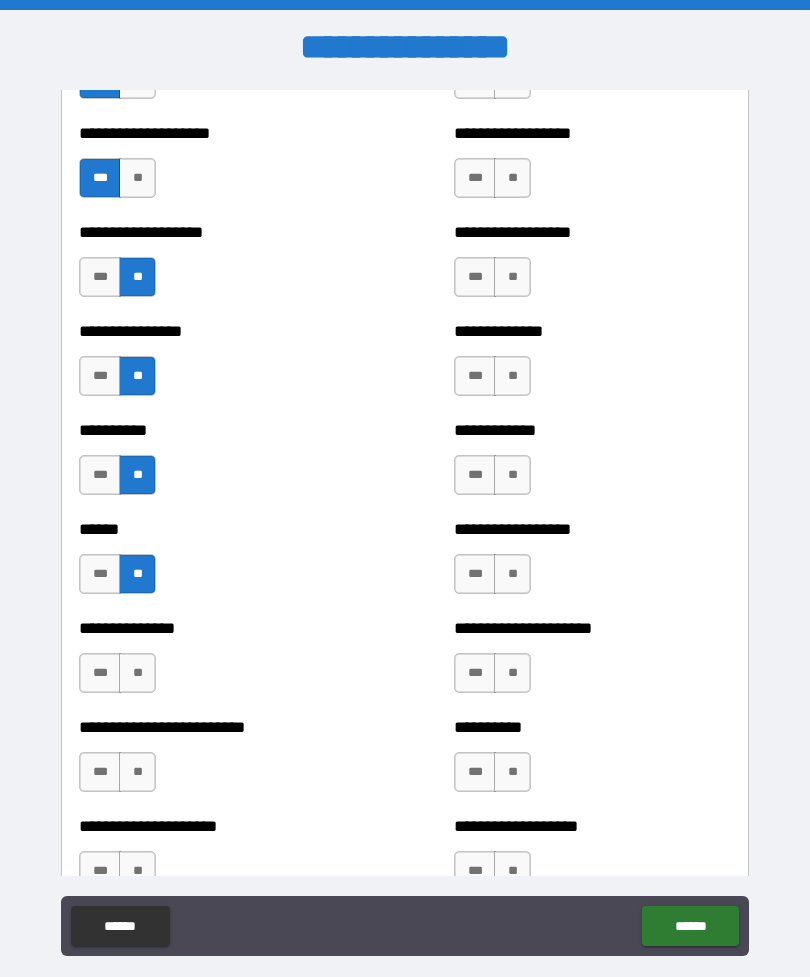 click on "**" at bounding box center (137, 673) 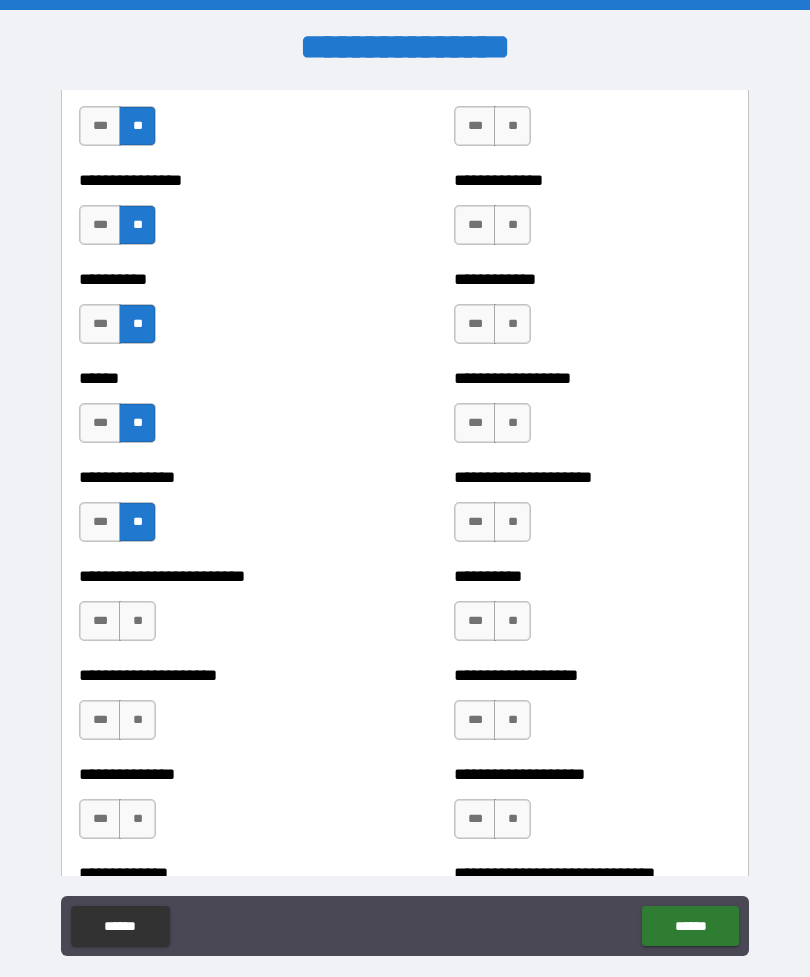 scroll, scrollTop: 1896, scrollLeft: 0, axis: vertical 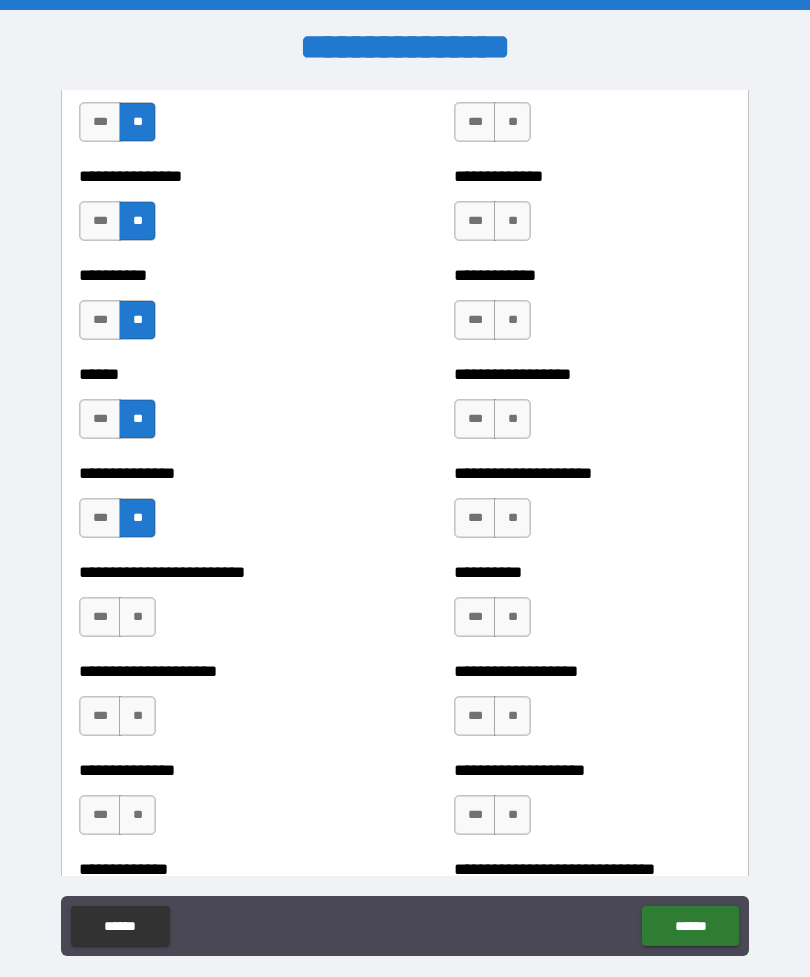 click on "**" at bounding box center (137, 617) 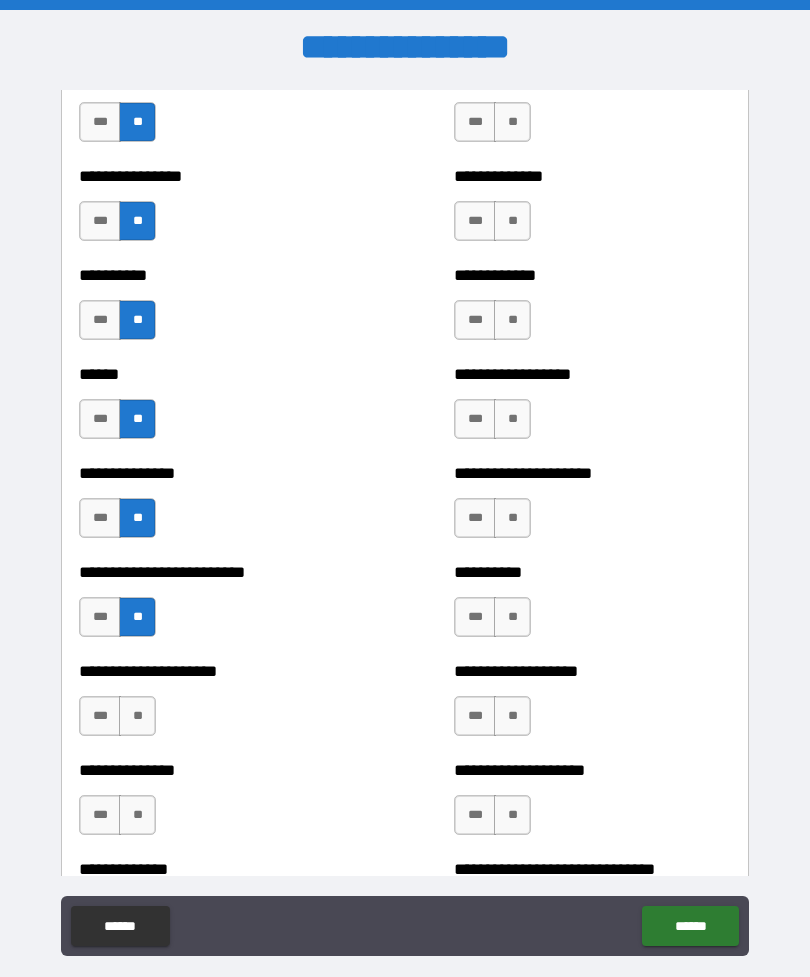 click on "**" at bounding box center (137, 716) 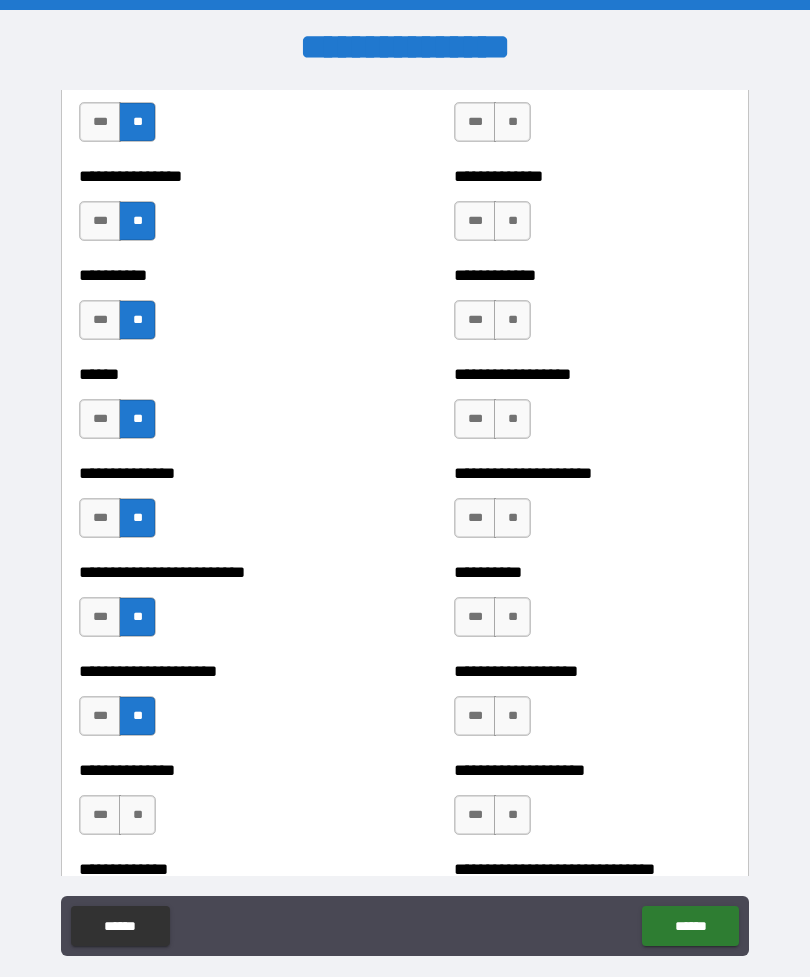 click on "**" at bounding box center [137, 815] 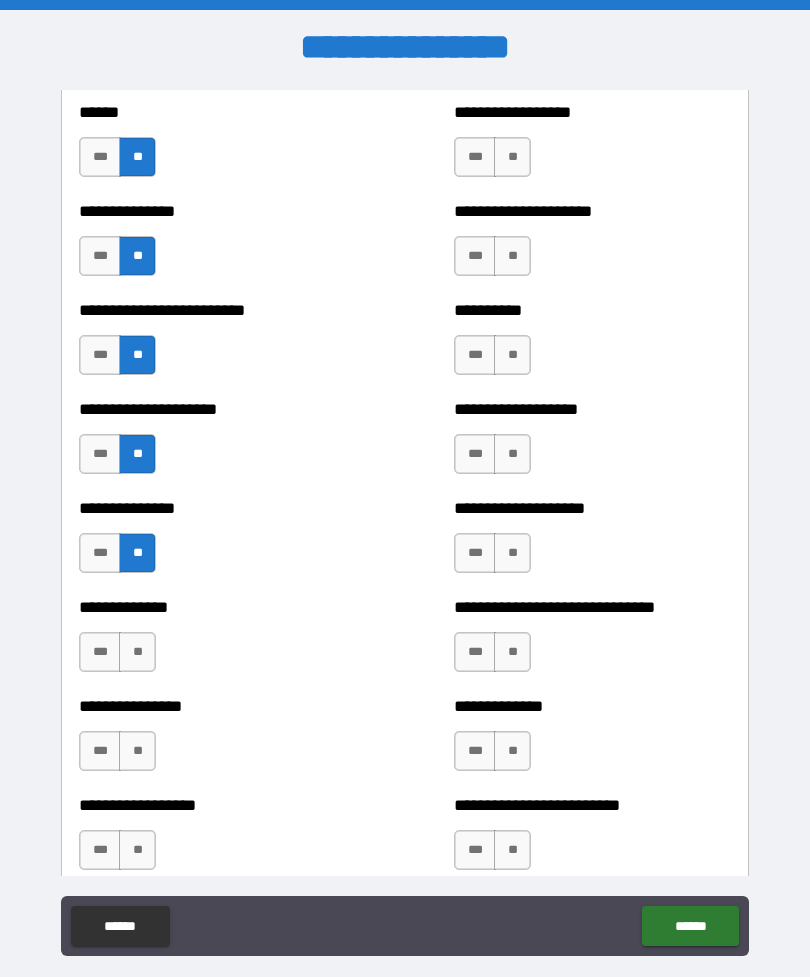 scroll, scrollTop: 2158, scrollLeft: 0, axis: vertical 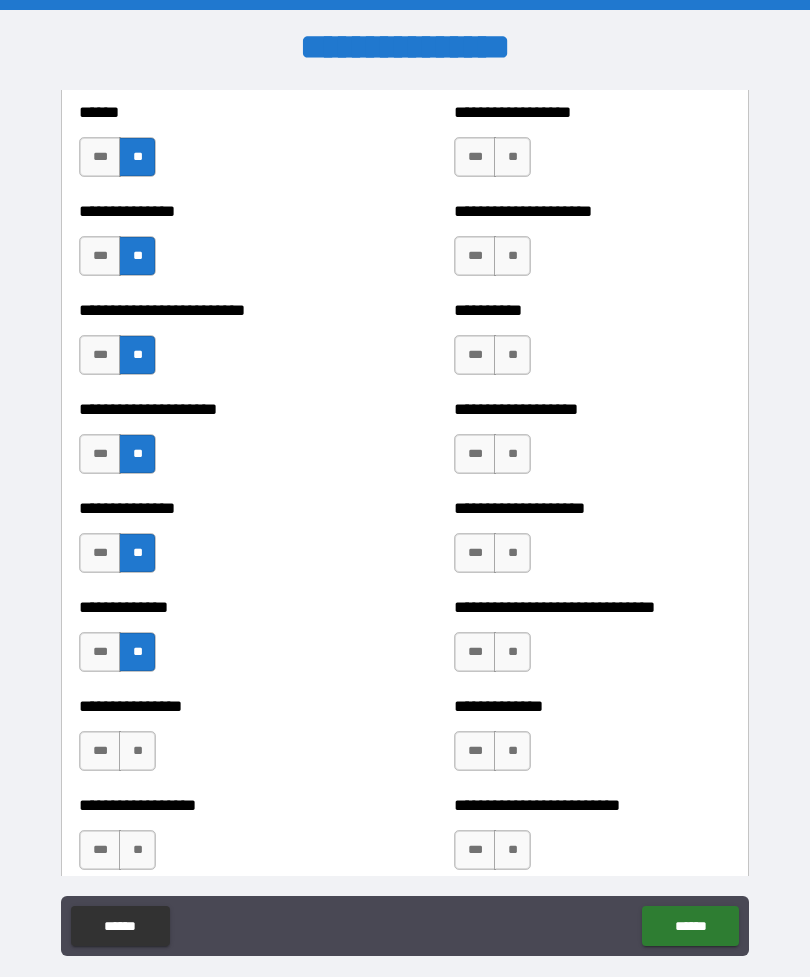 click on "**" at bounding box center [137, 751] 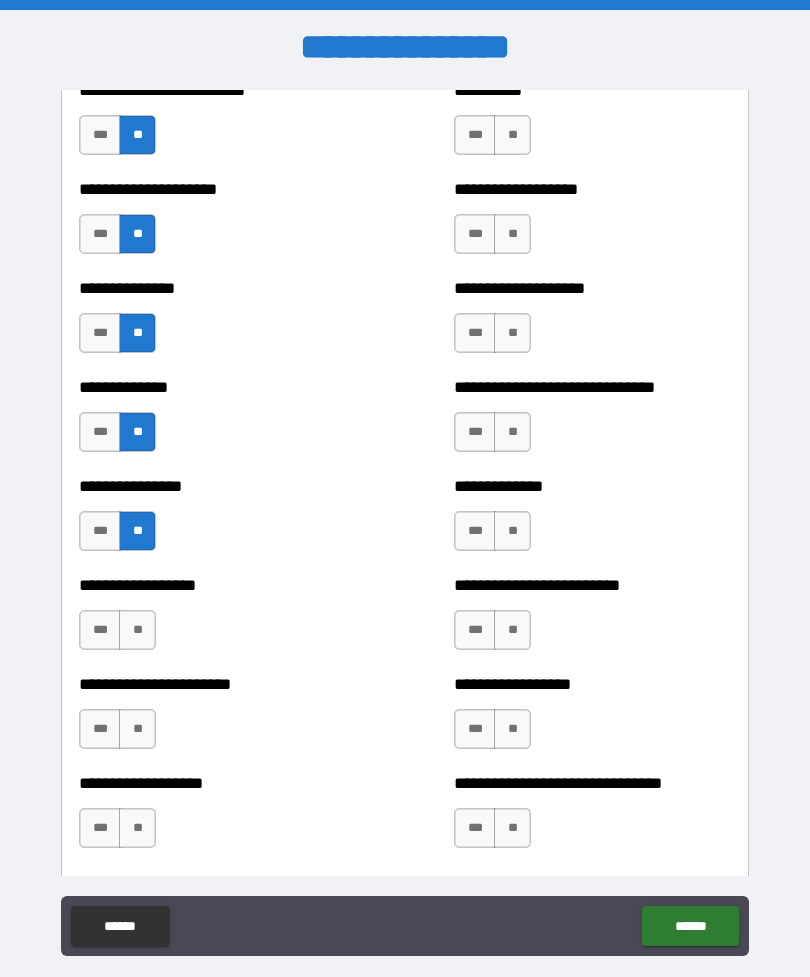 scroll, scrollTop: 2380, scrollLeft: 0, axis: vertical 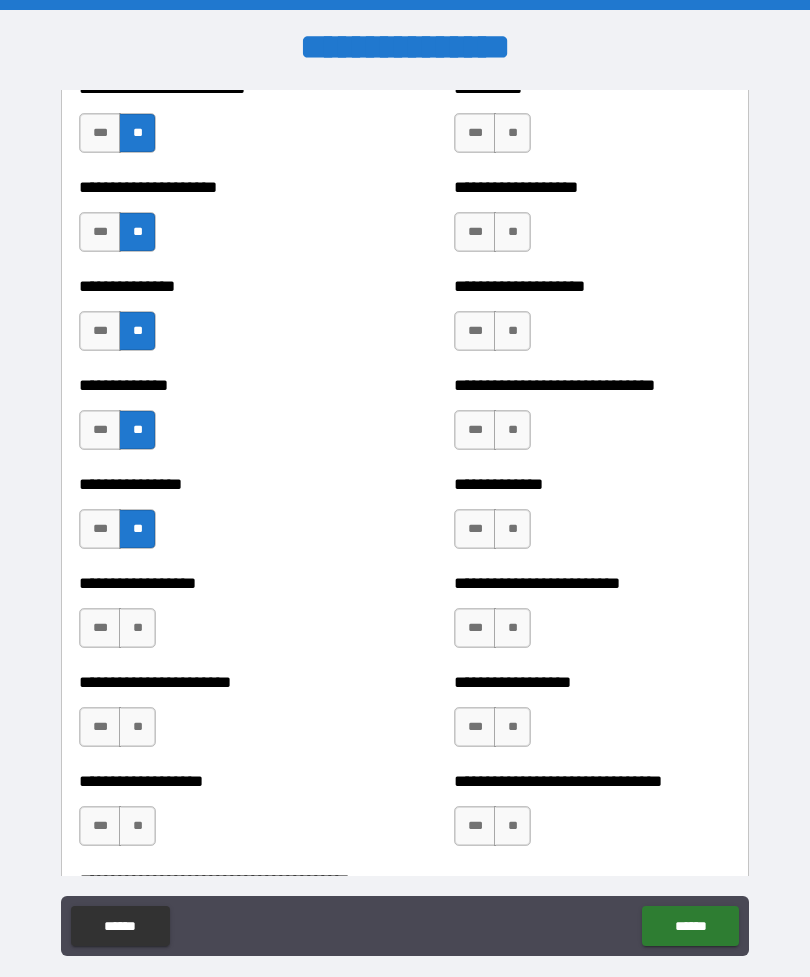 click on "**" at bounding box center [137, 628] 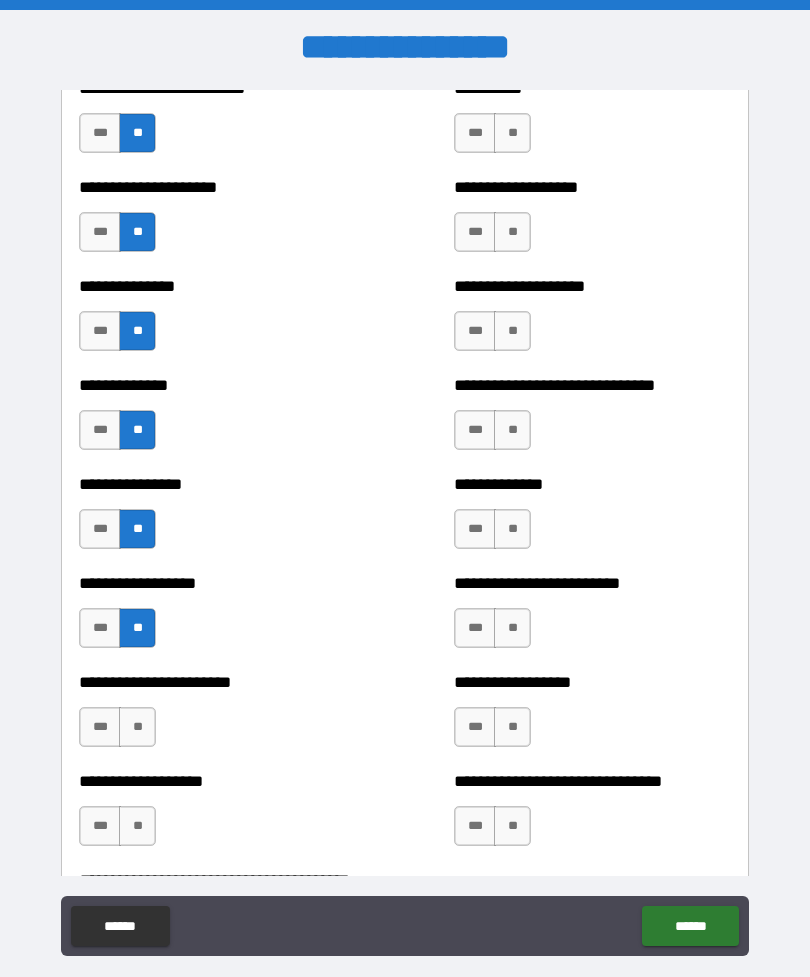 click on "**" at bounding box center (137, 727) 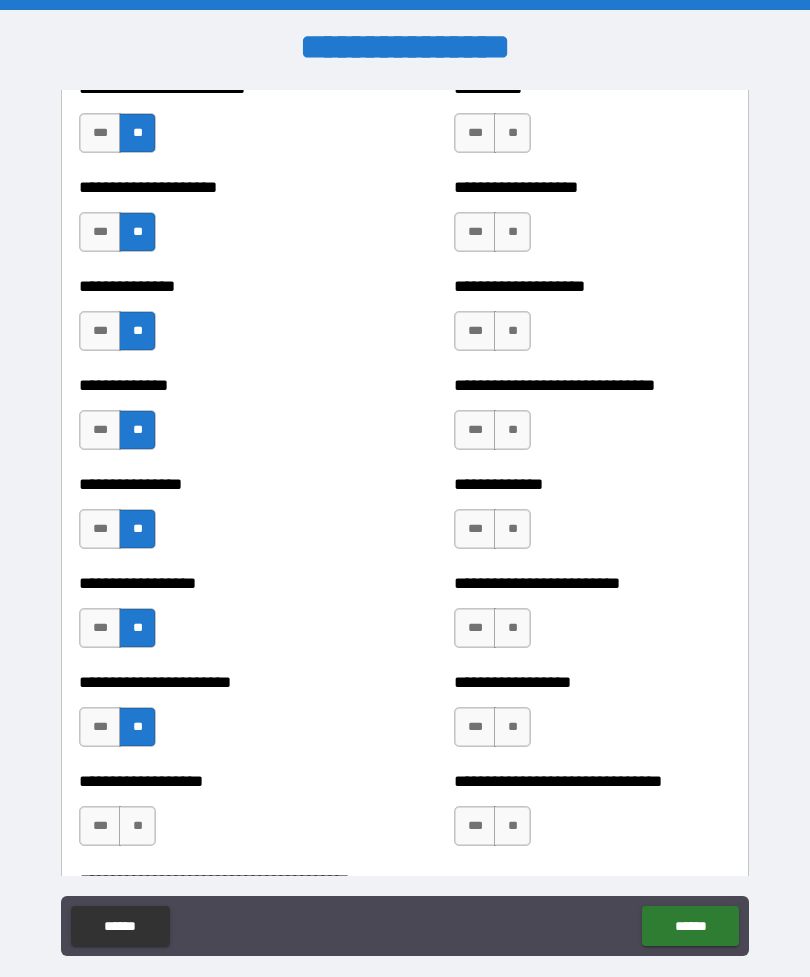 click on "**" at bounding box center (137, 826) 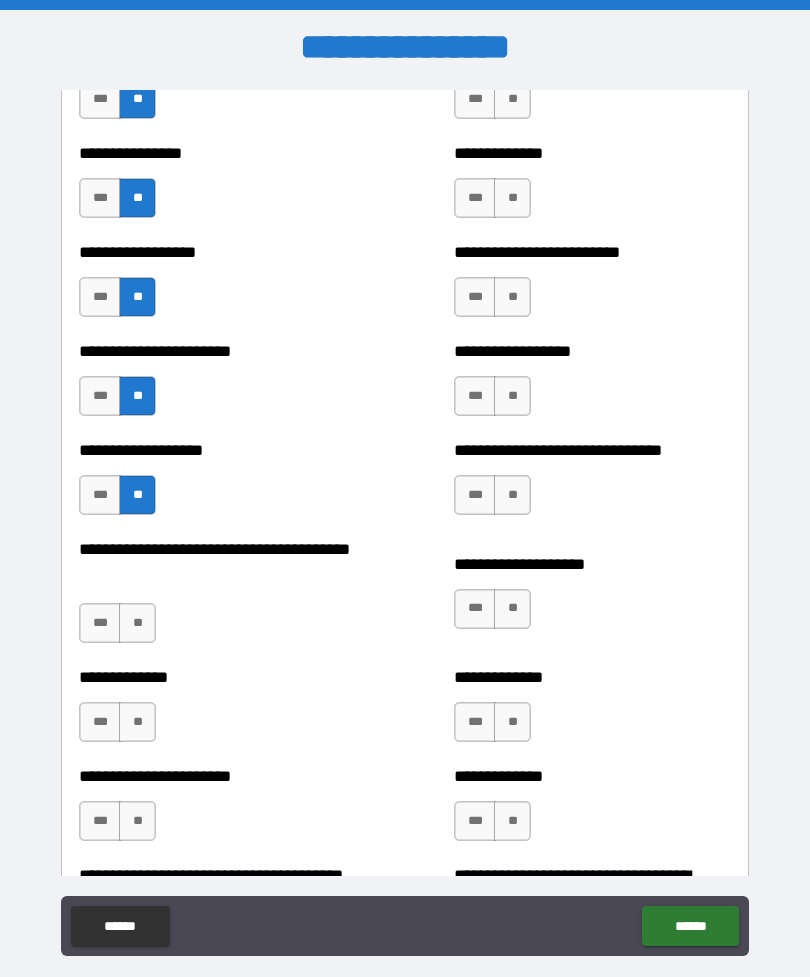 scroll, scrollTop: 2711, scrollLeft: 0, axis: vertical 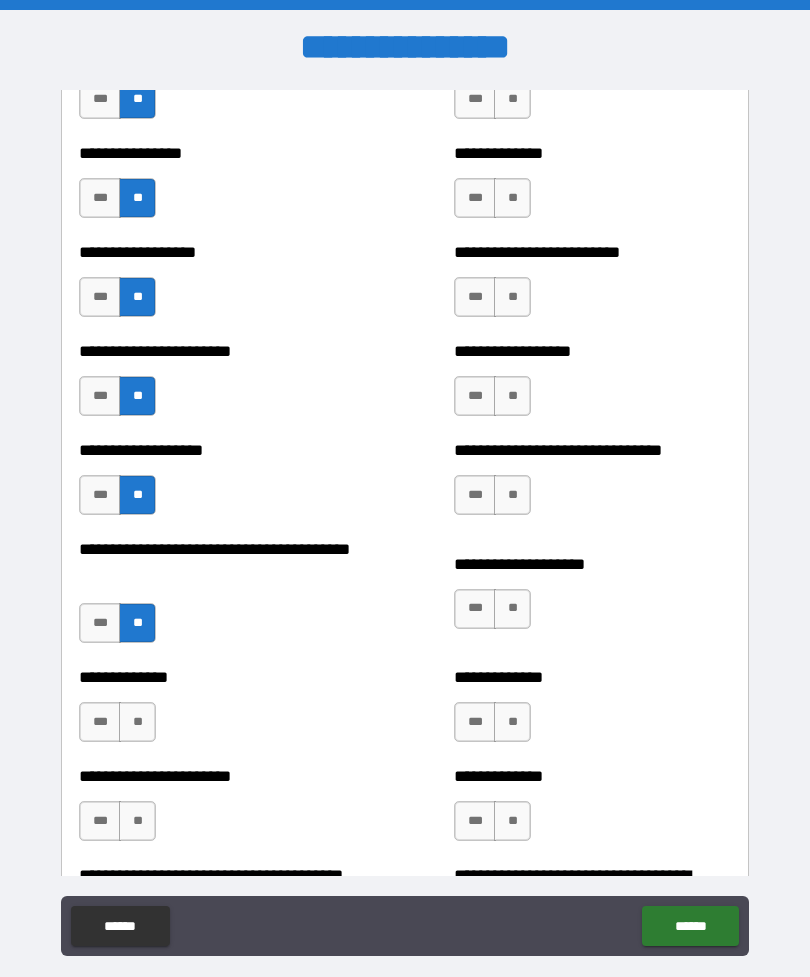 click on "**" at bounding box center (137, 722) 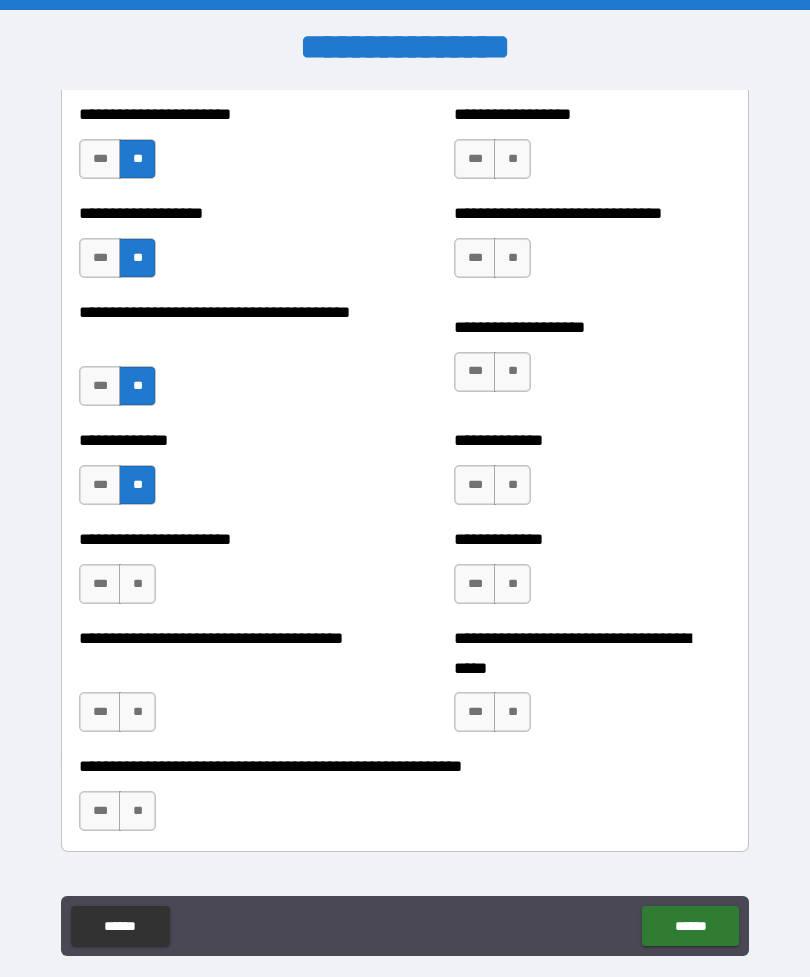 scroll, scrollTop: 2948, scrollLeft: 0, axis: vertical 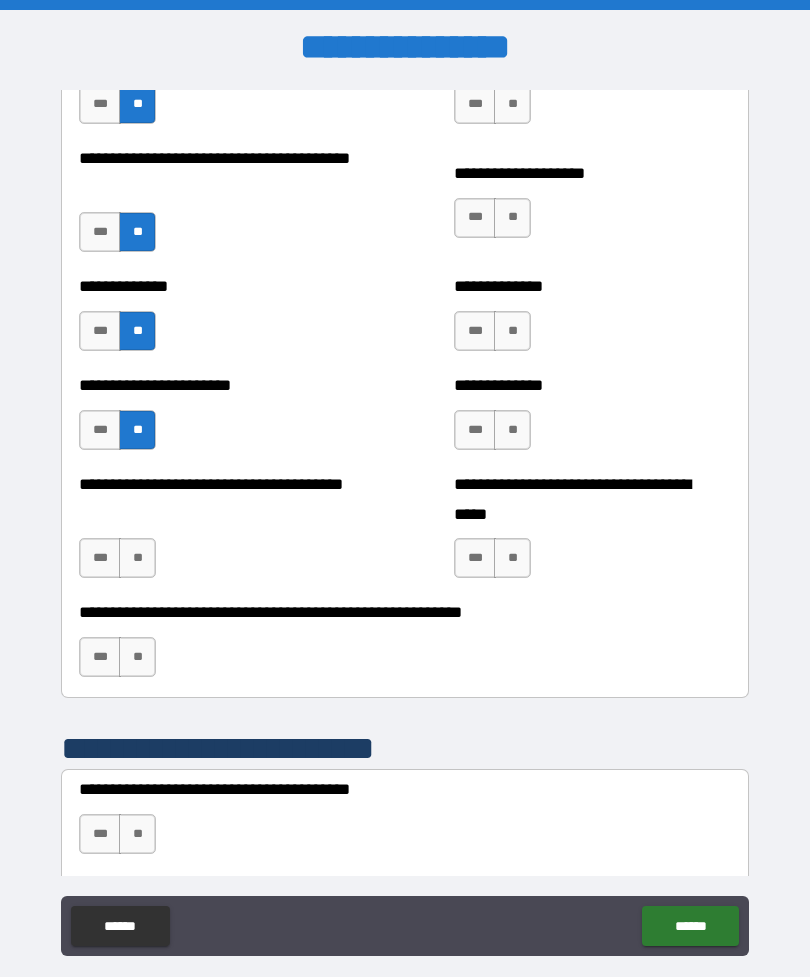 click on "**" at bounding box center [137, 558] 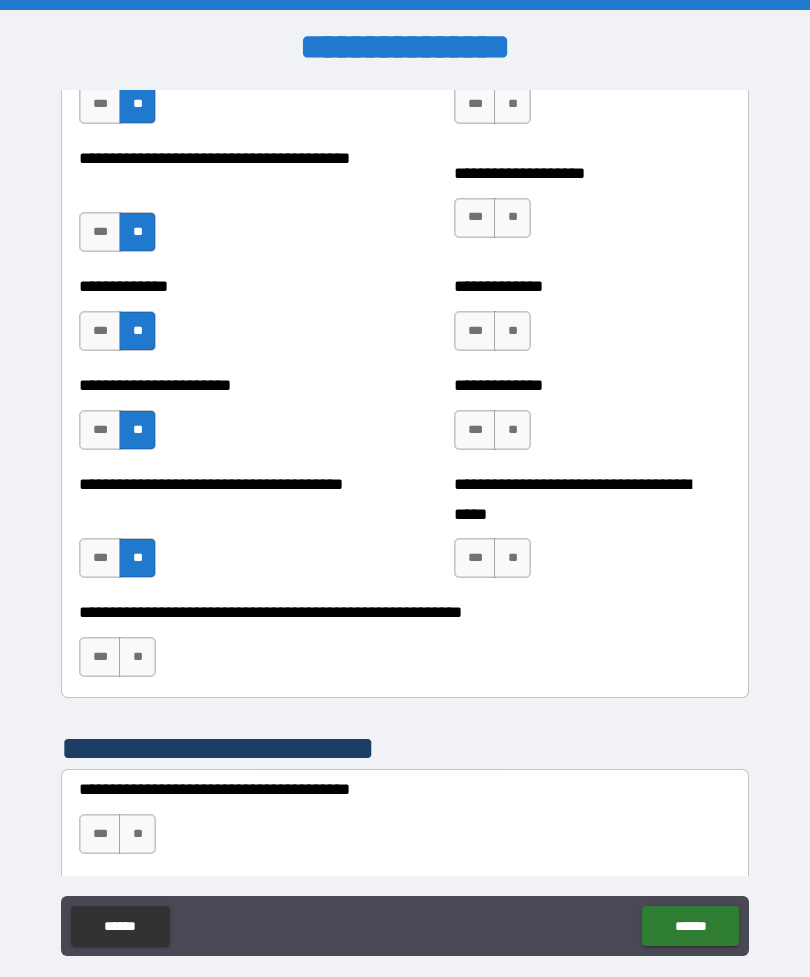 click on "**" at bounding box center (137, 657) 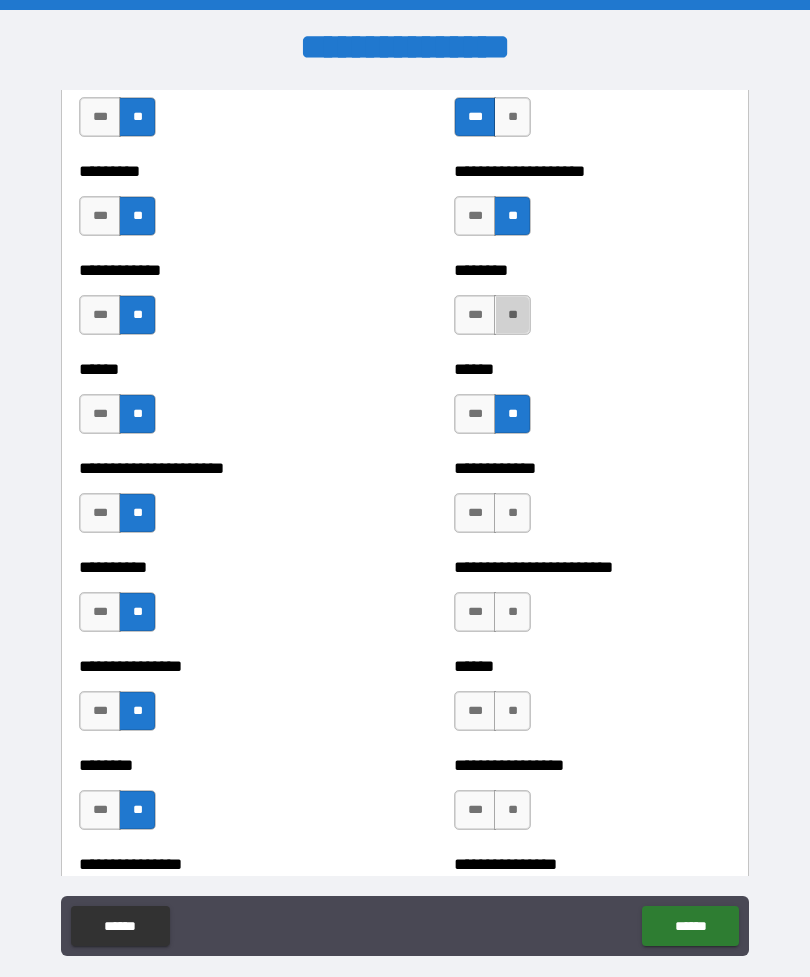 scroll, scrollTop: 418, scrollLeft: 0, axis: vertical 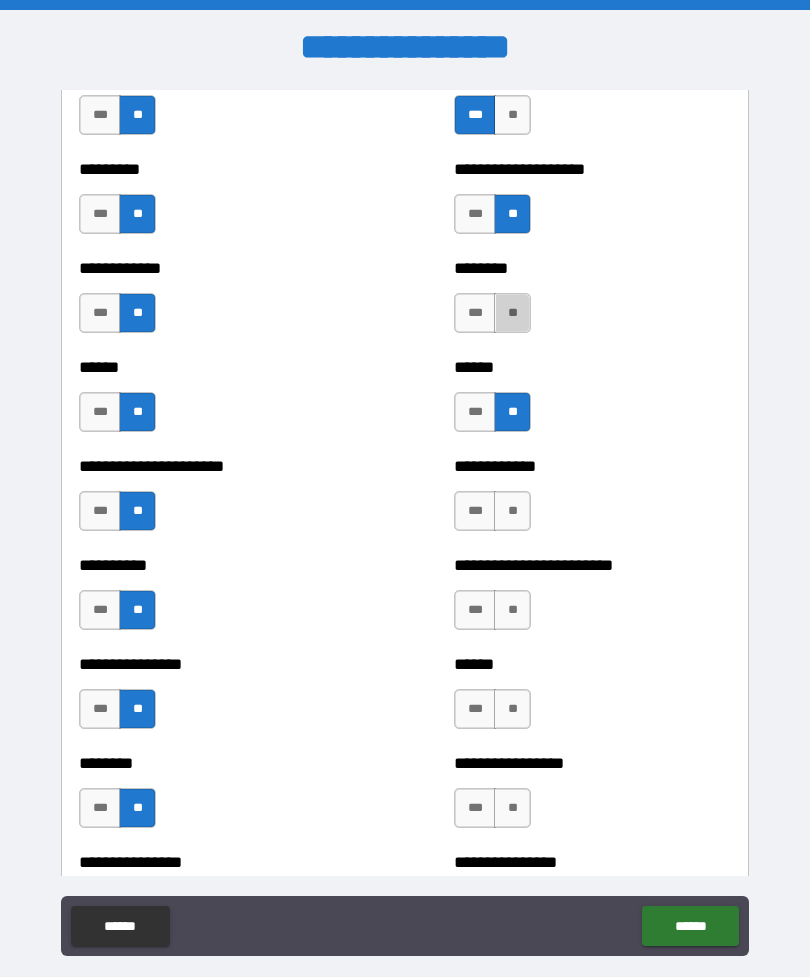 click on "**" at bounding box center [512, 313] 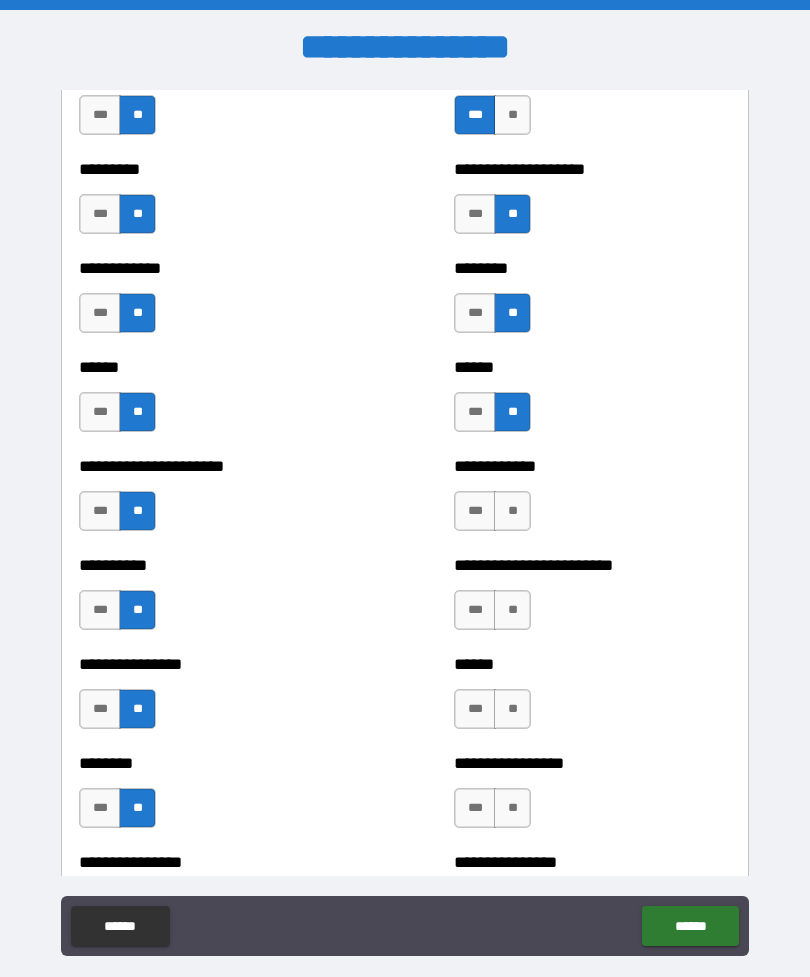 click on "**" at bounding box center (512, 511) 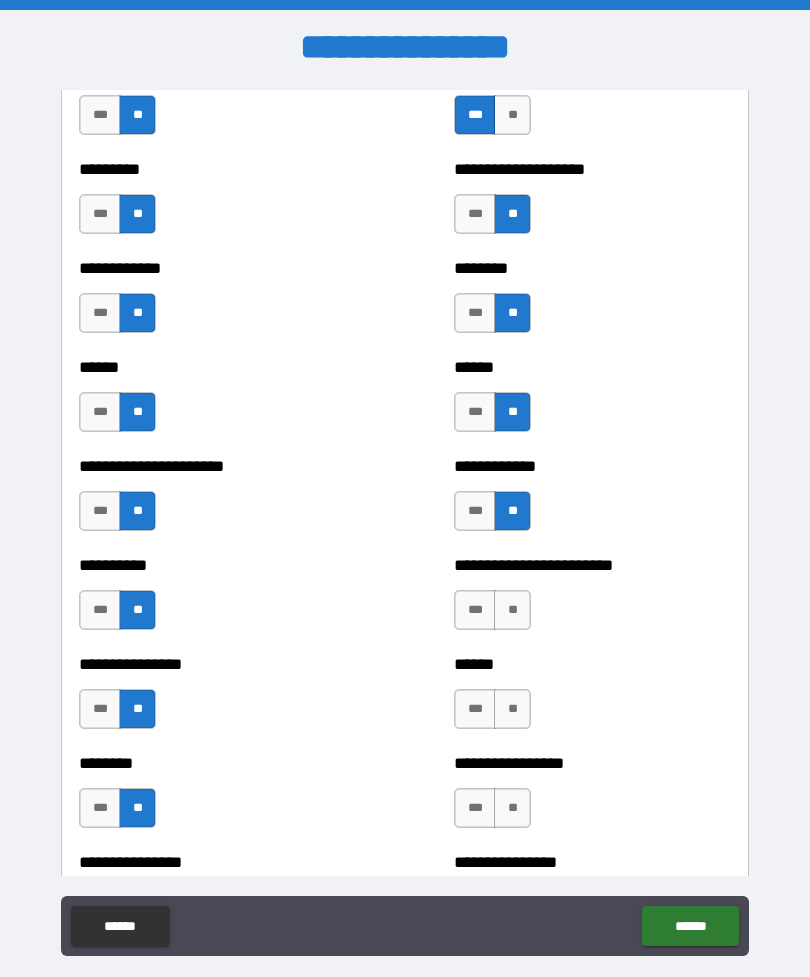 click on "**" at bounding box center (512, 610) 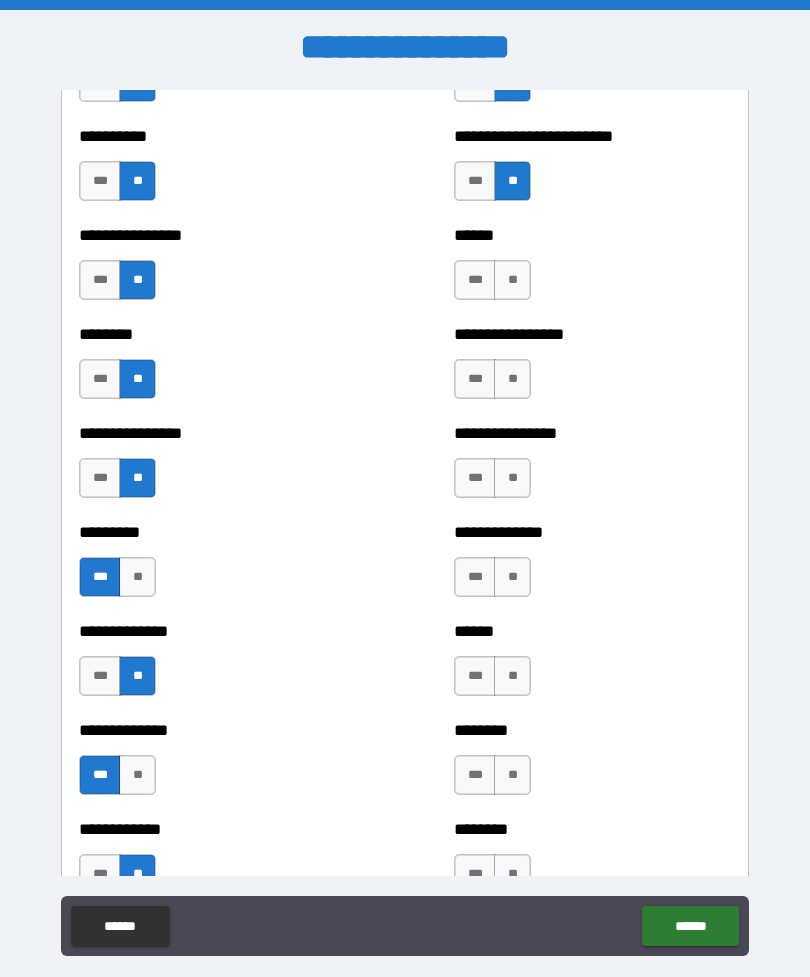 scroll, scrollTop: 850, scrollLeft: 0, axis: vertical 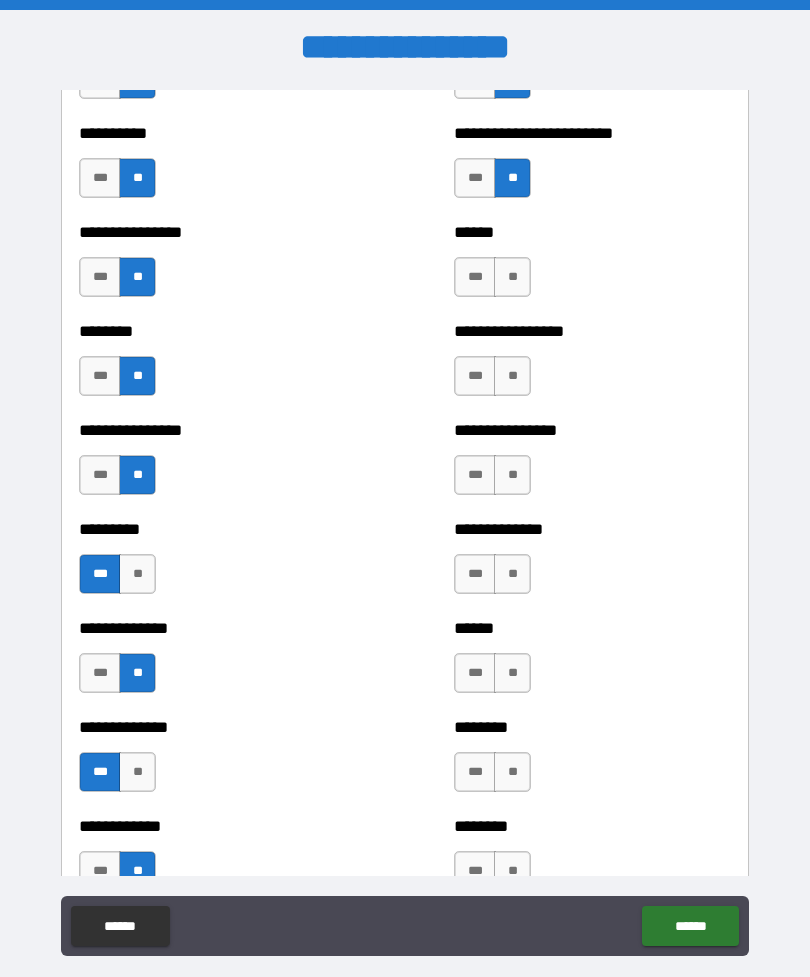 click on "**" at bounding box center [512, 277] 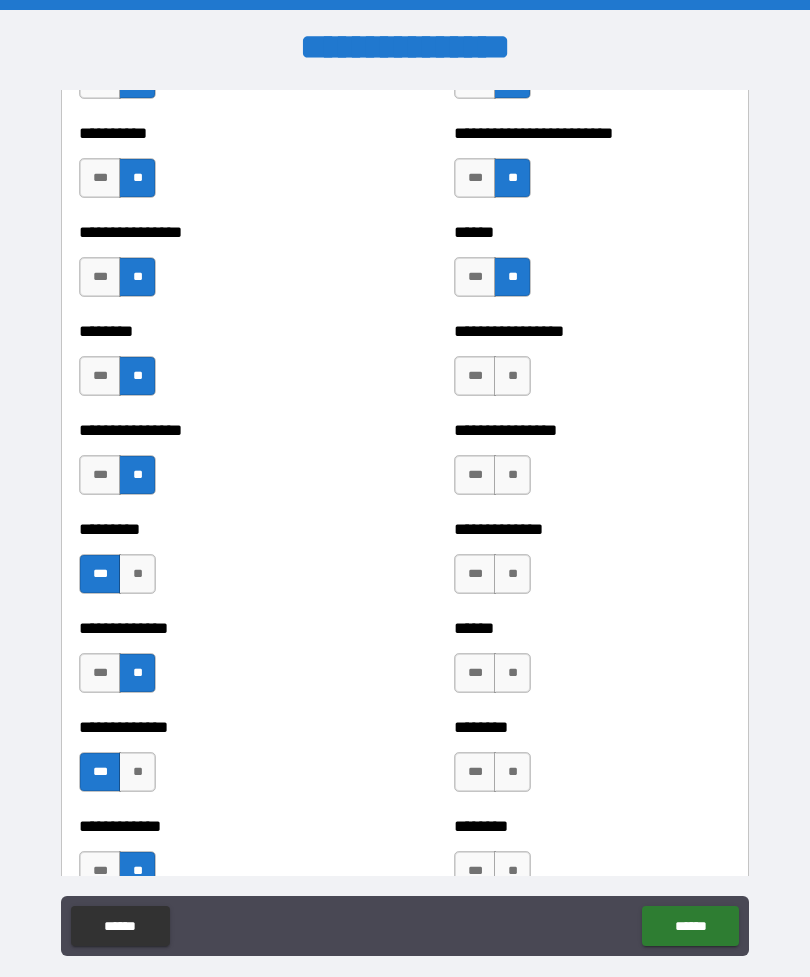 click on "**" at bounding box center (512, 376) 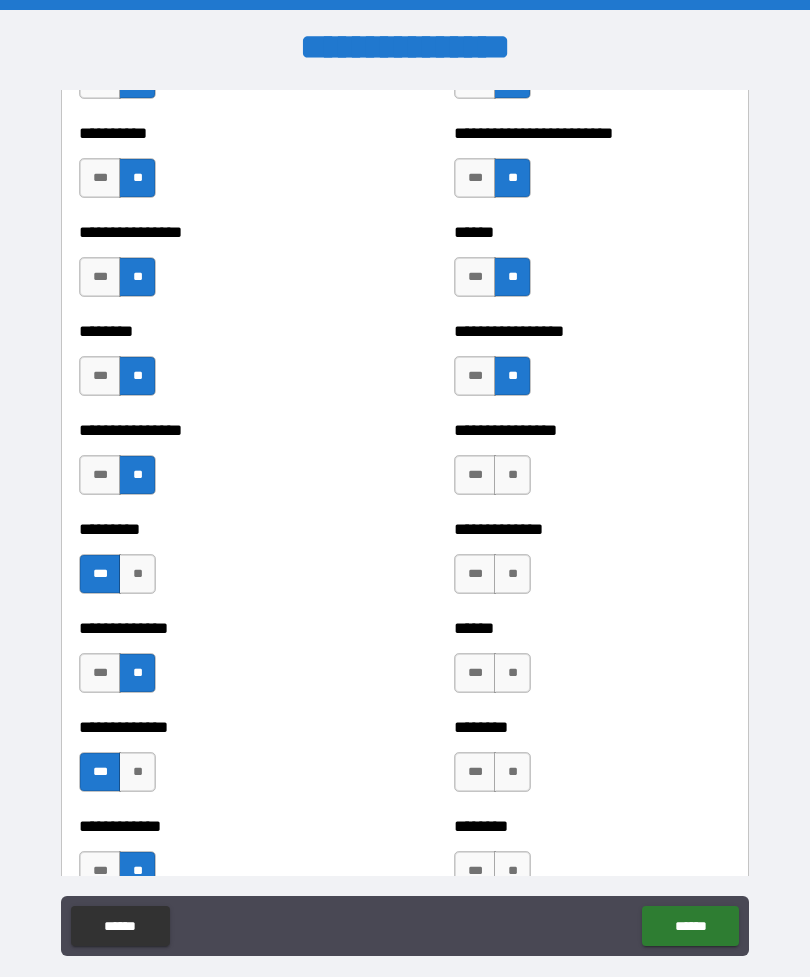 click on "**" at bounding box center (512, 475) 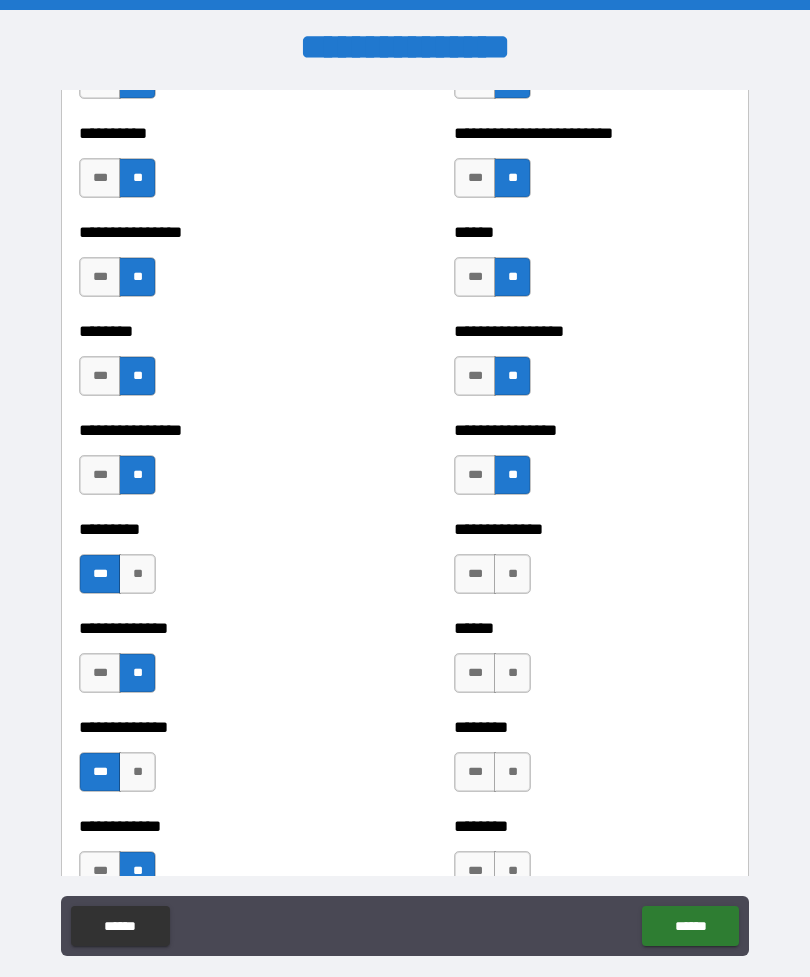 click on "**" at bounding box center (512, 574) 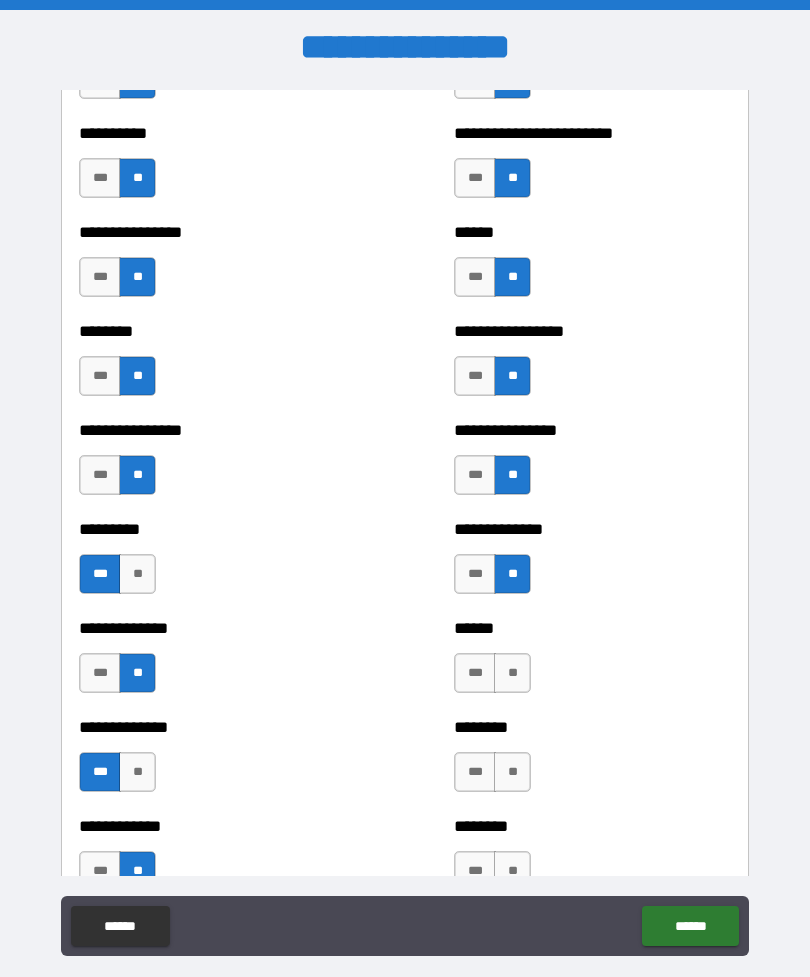 click on "**" at bounding box center (512, 673) 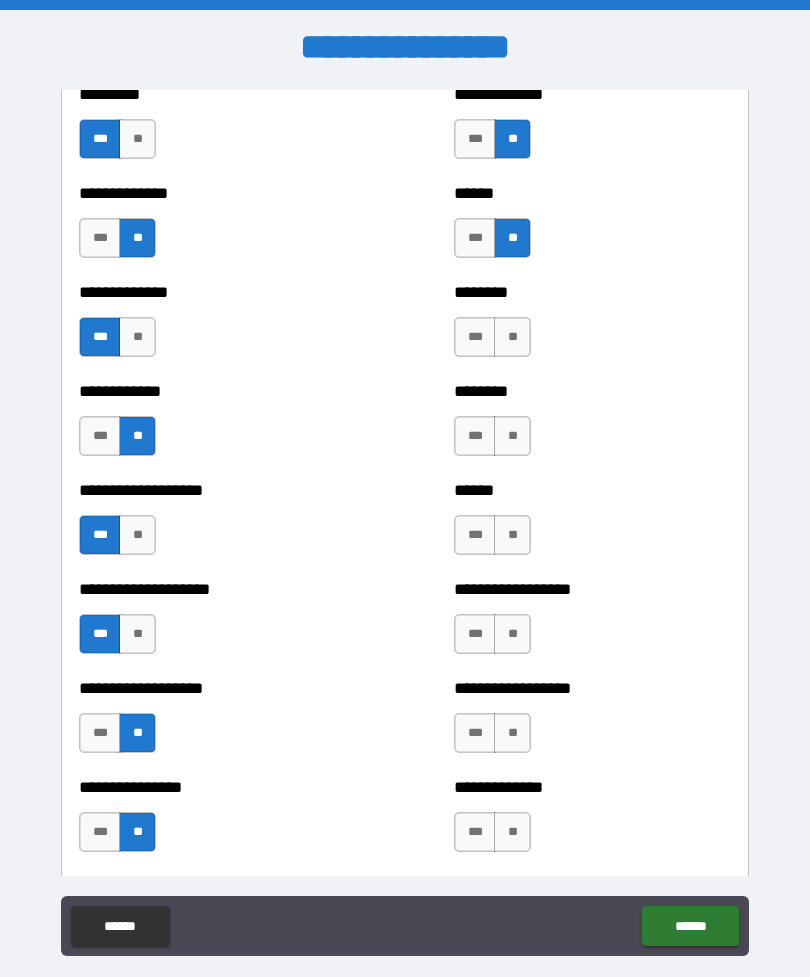 scroll, scrollTop: 1299, scrollLeft: 0, axis: vertical 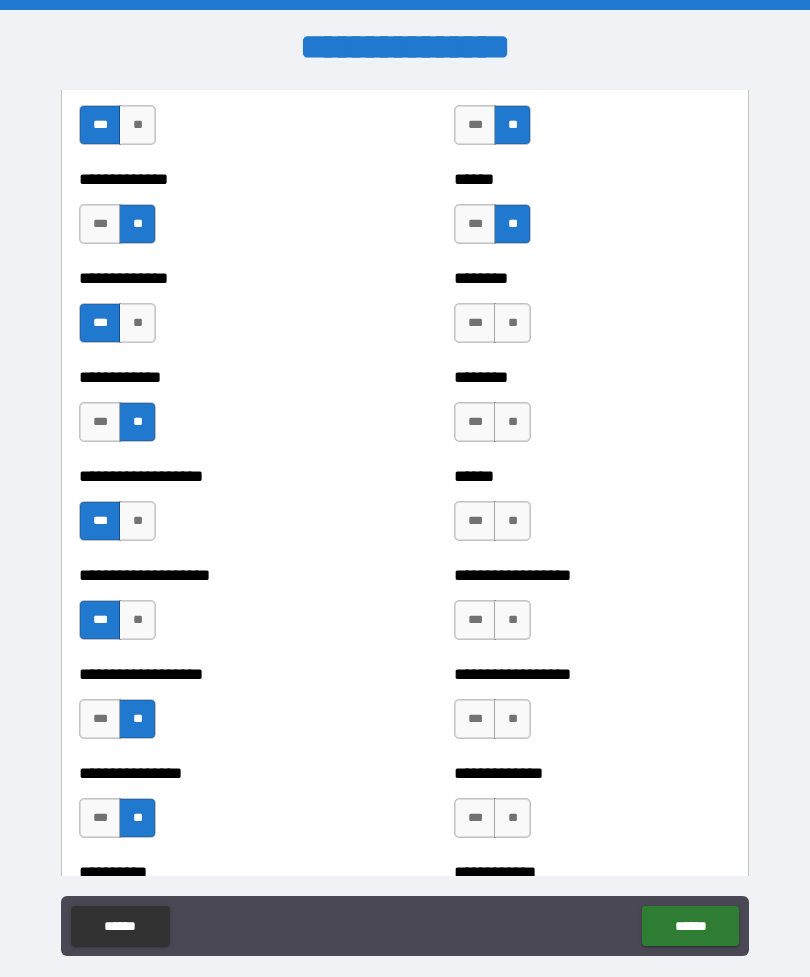 click on "**" at bounding box center [512, 323] 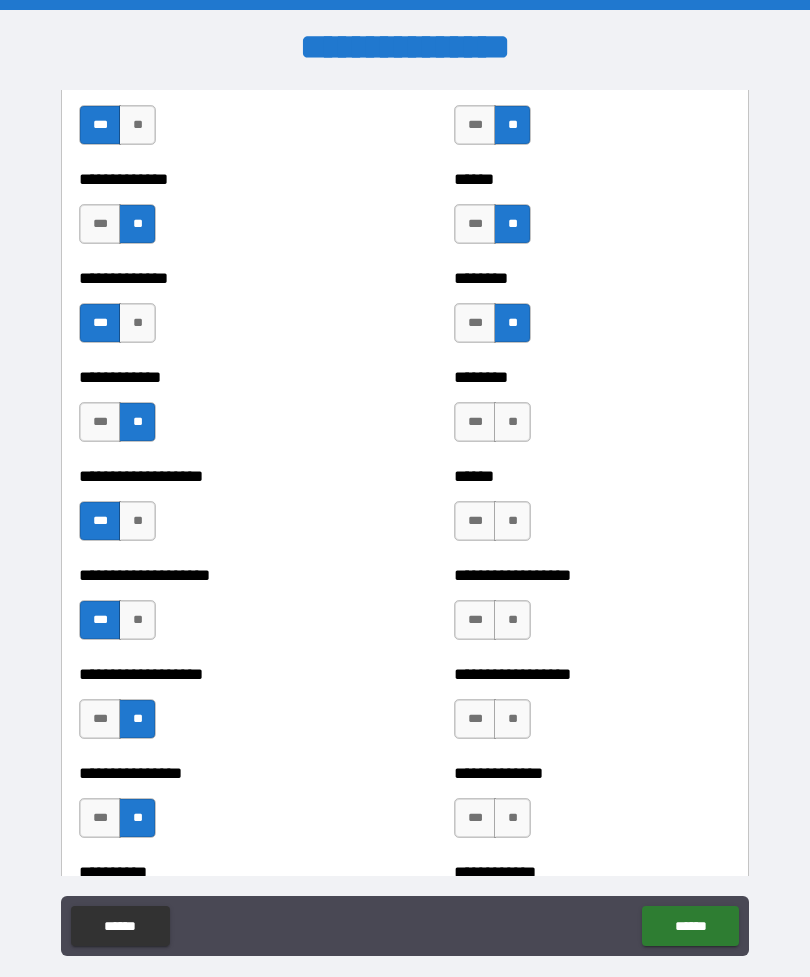 click on "**" at bounding box center (512, 422) 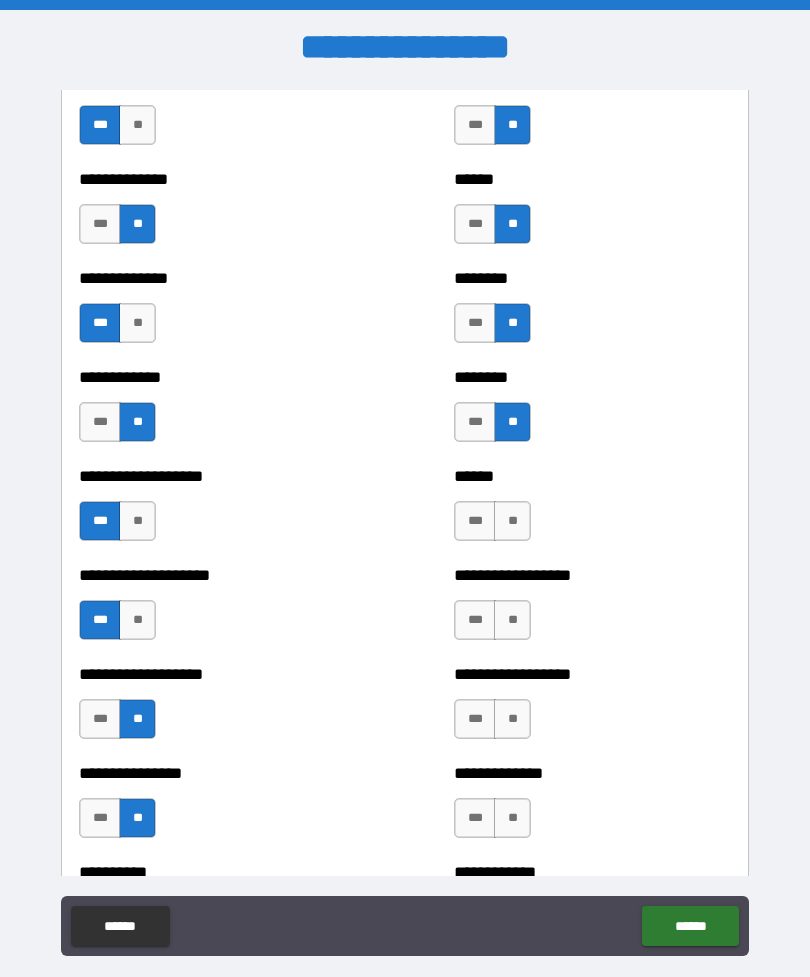 click on "**" at bounding box center (512, 521) 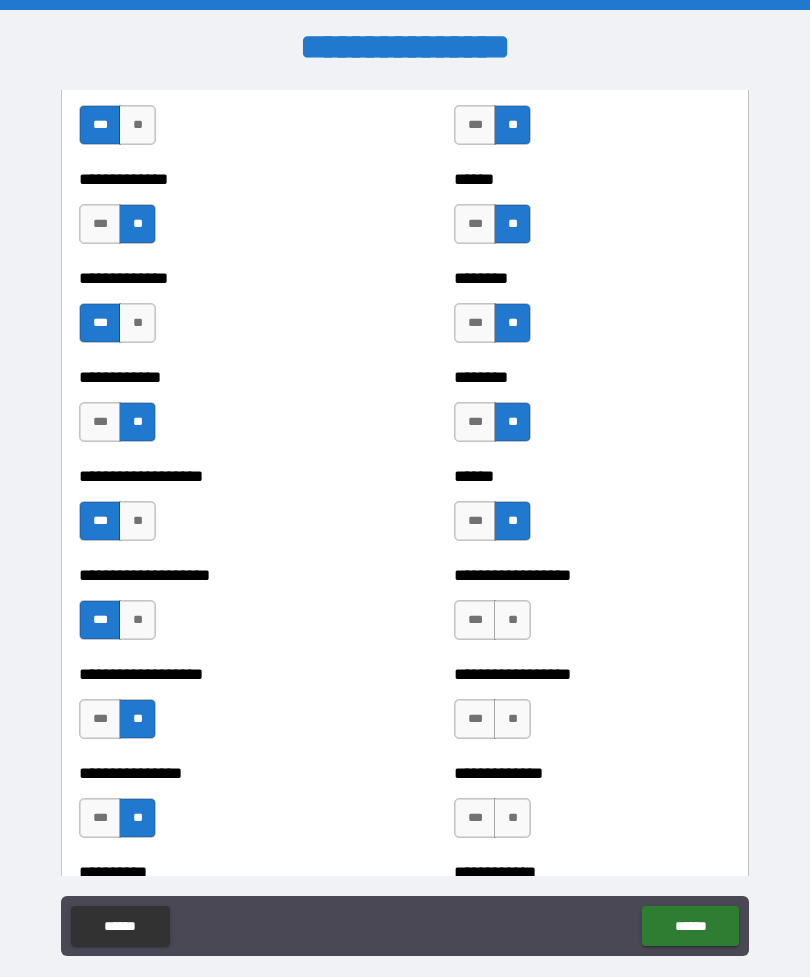 click on "**" at bounding box center (512, 620) 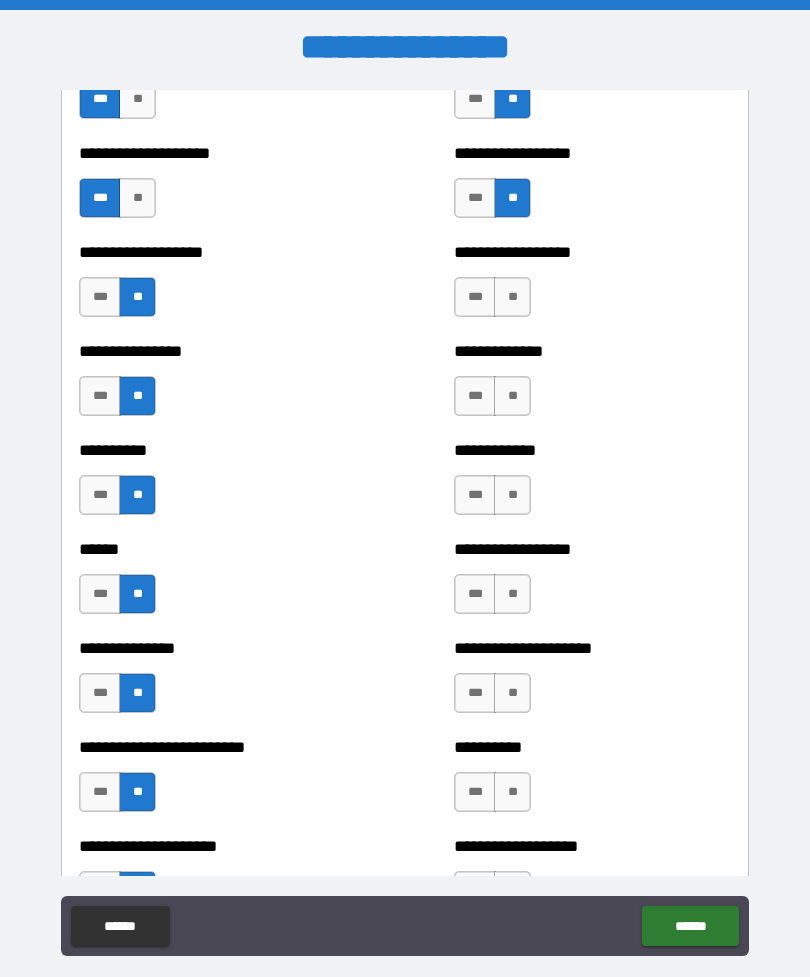 scroll, scrollTop: 1746, scrollLeft: 0, axis: vertical 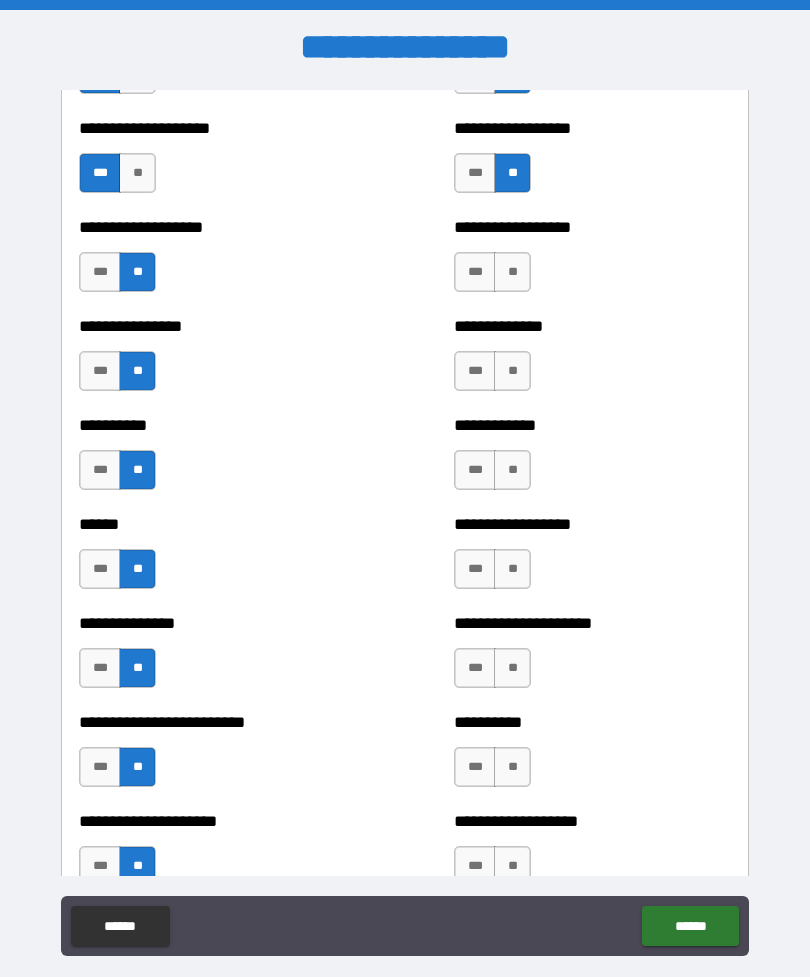 click on "**" at bounding box center [512, 272] 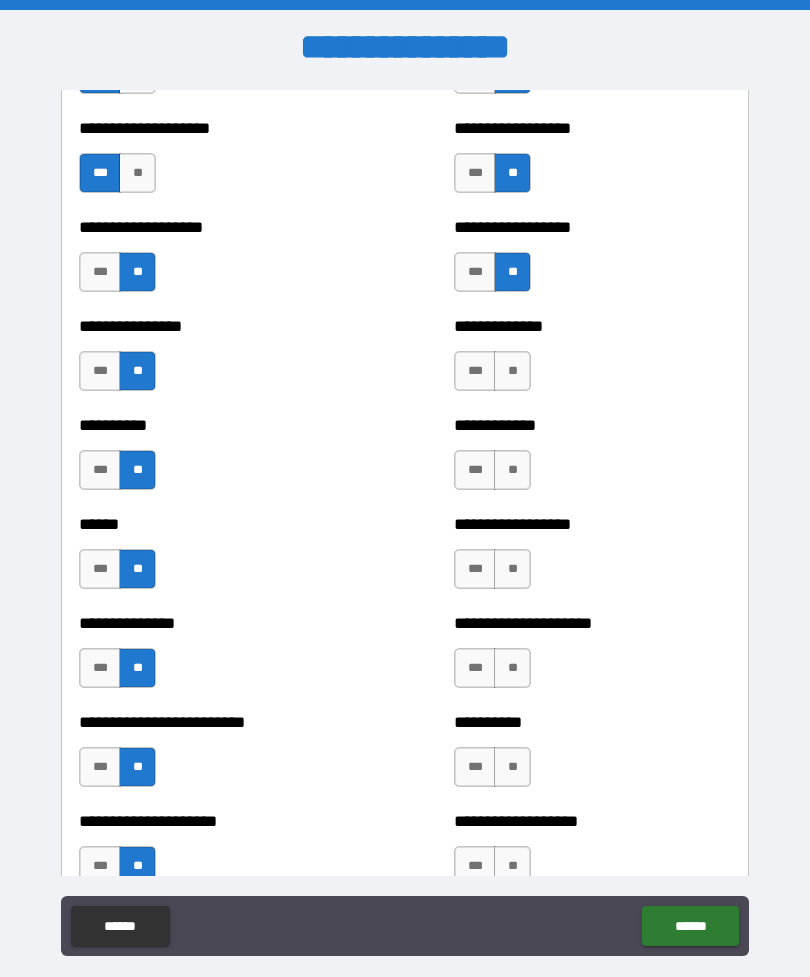 click on "**" at bounding box center [512, 371] 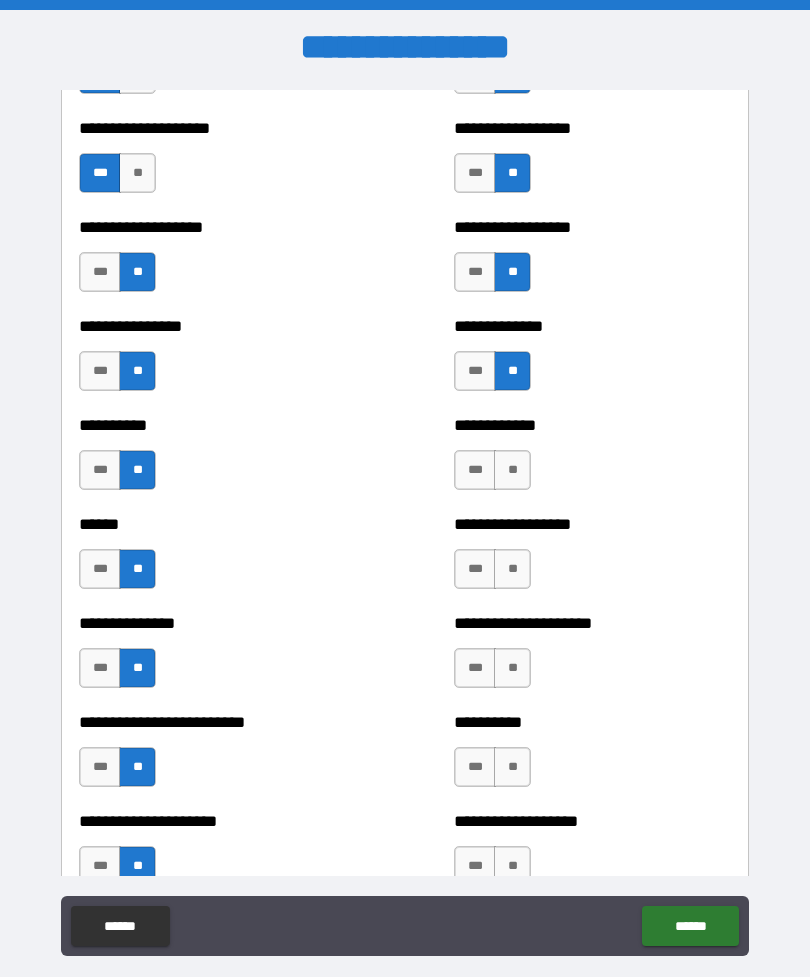 click on "**" at bounding box center [512, 470] 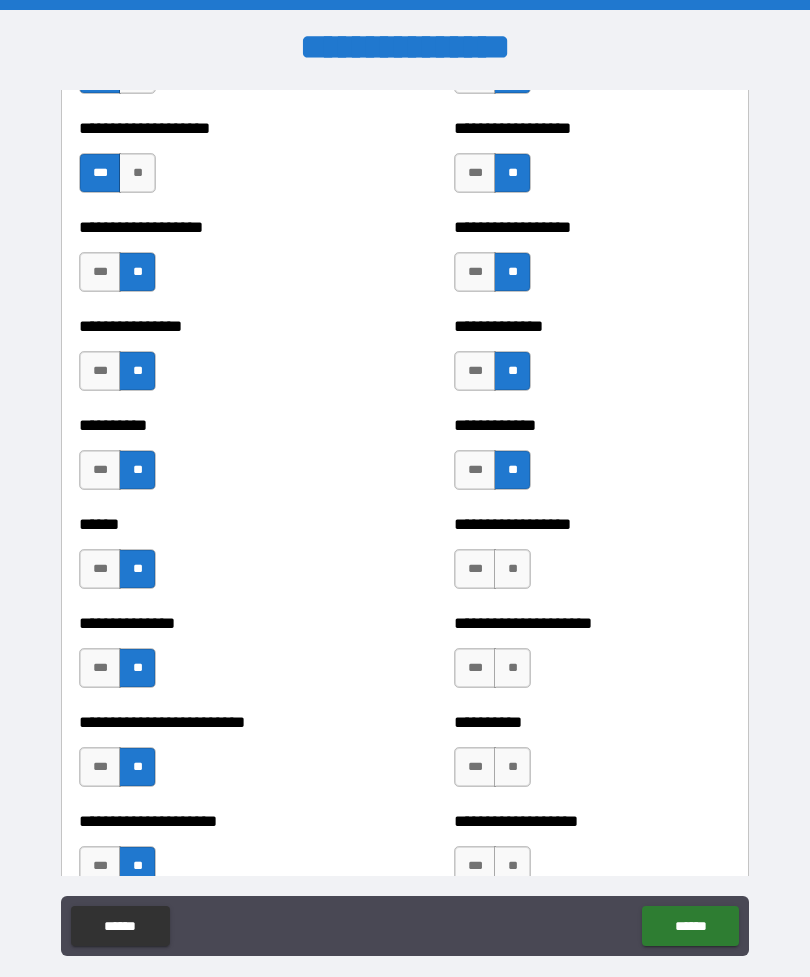 click on "**" at bounding box center [512, 569] 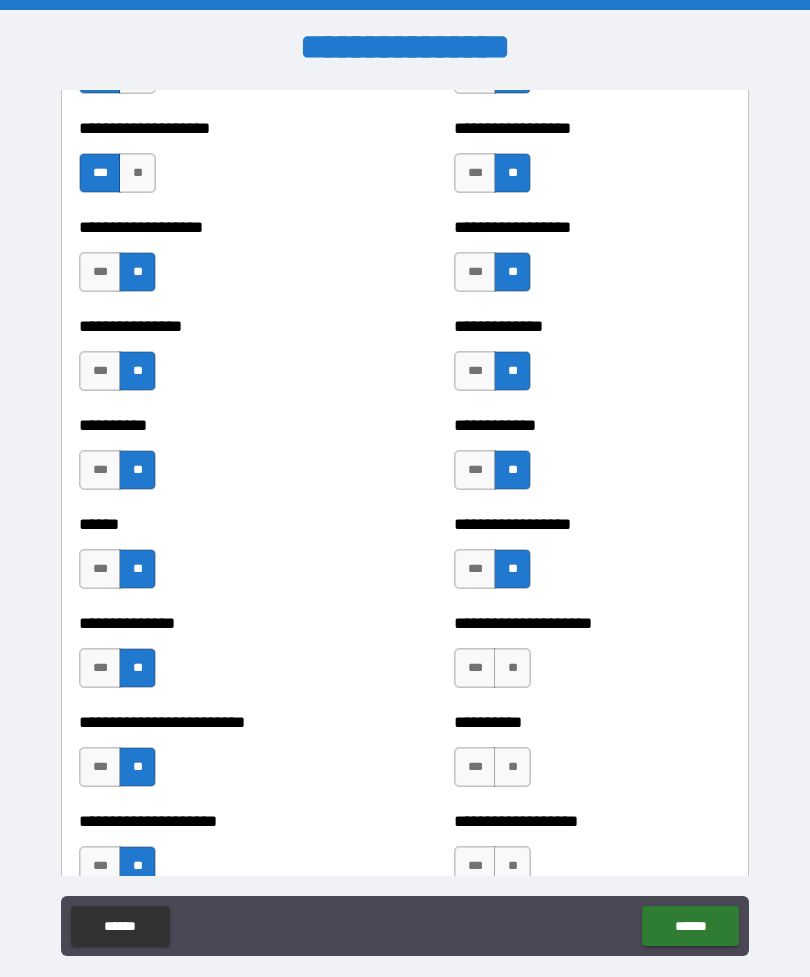 click on "**" at bounding box center [512, 668] 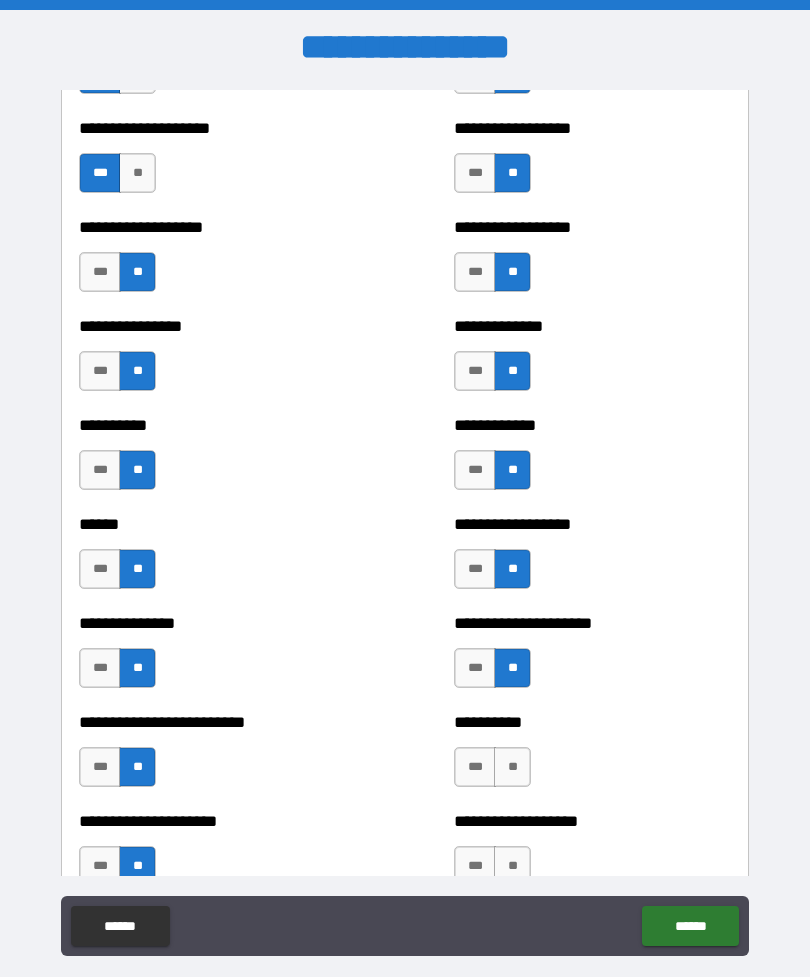 click on "**" at bounding box center (512, 767) 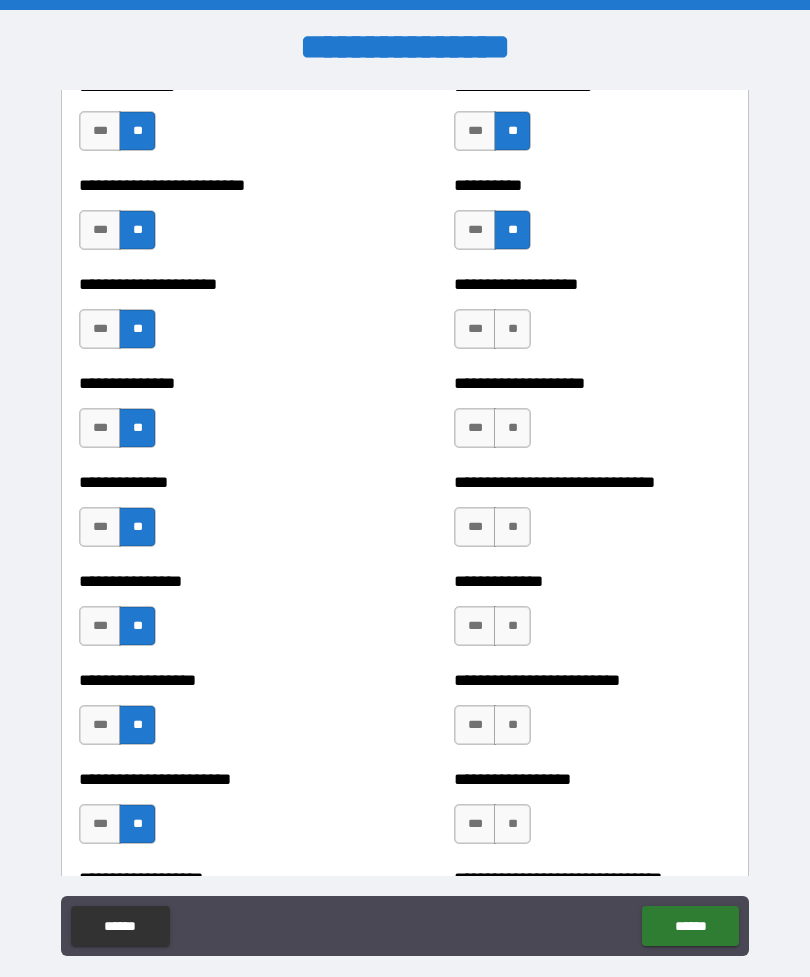 scroll, scrollTop: 2292, scrollLeft: 0, axis: vertical 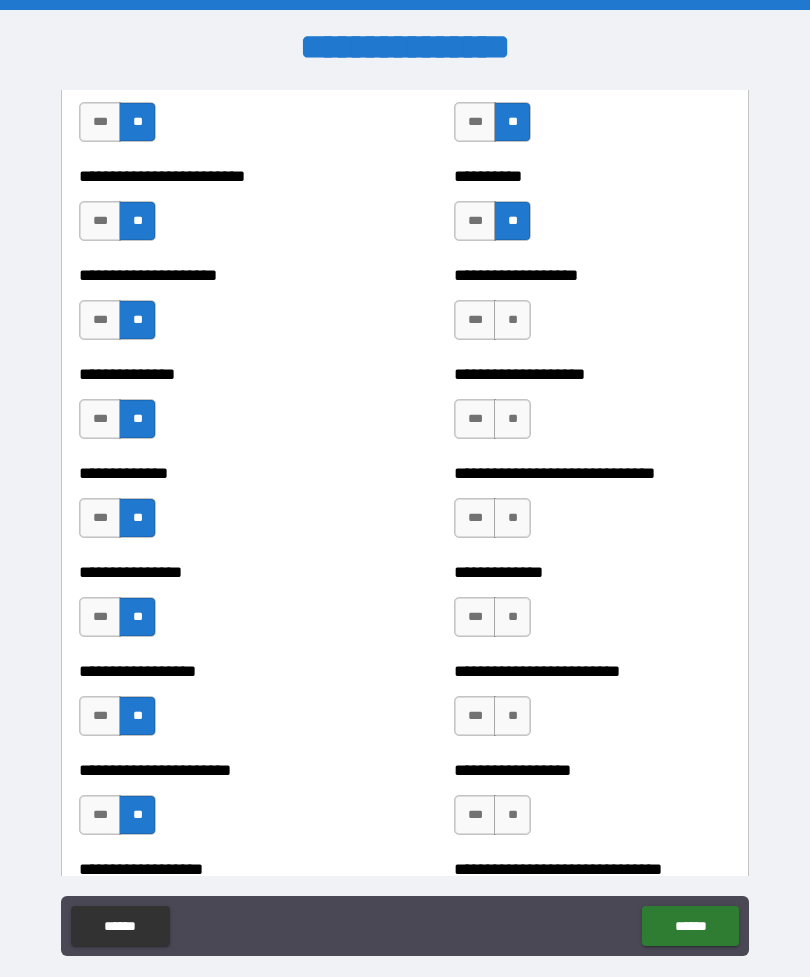click on "**" at bounding box center (512, 320) 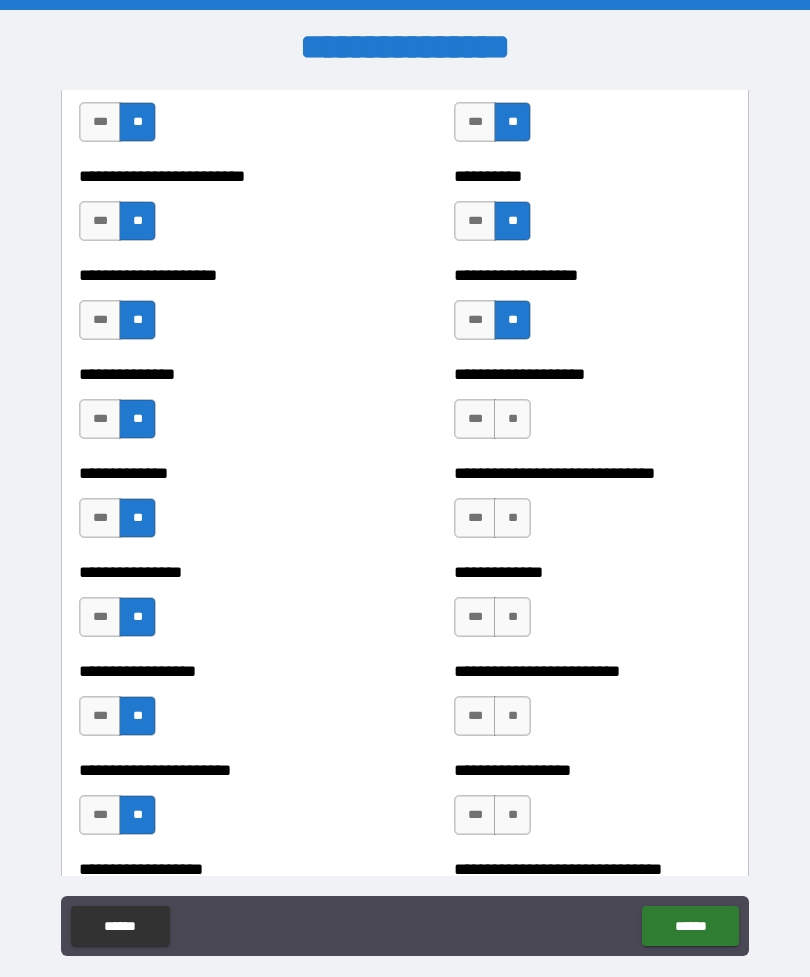 click on "**" at bounding box center [512, 419] 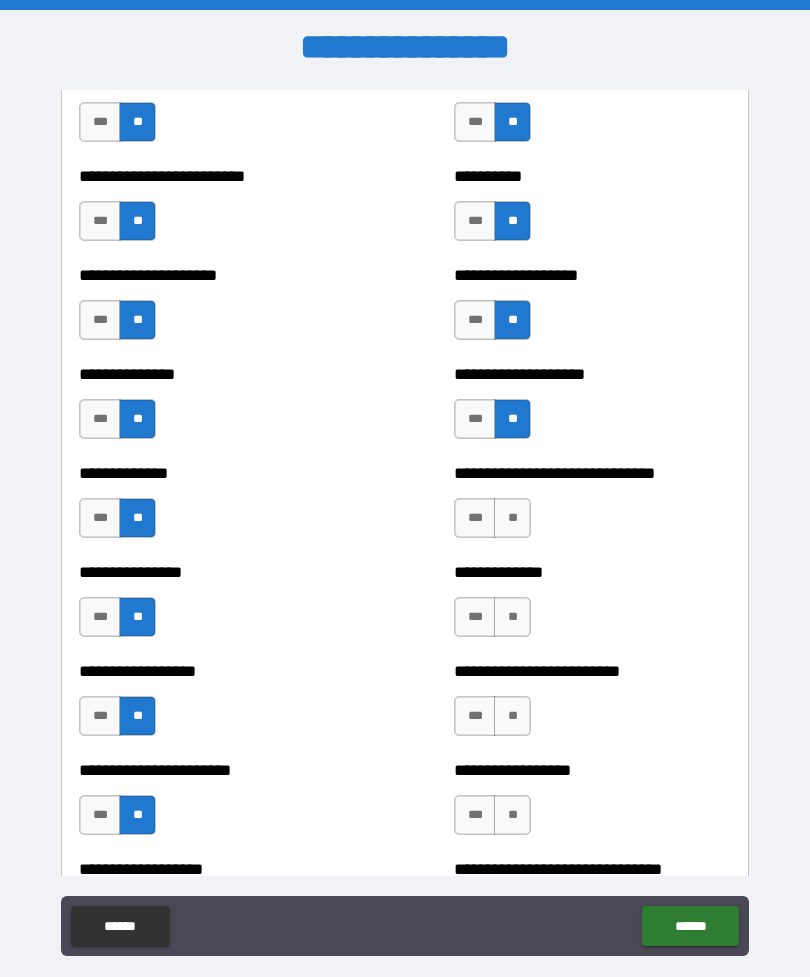 click on "**" at bounding box center (512, 518) 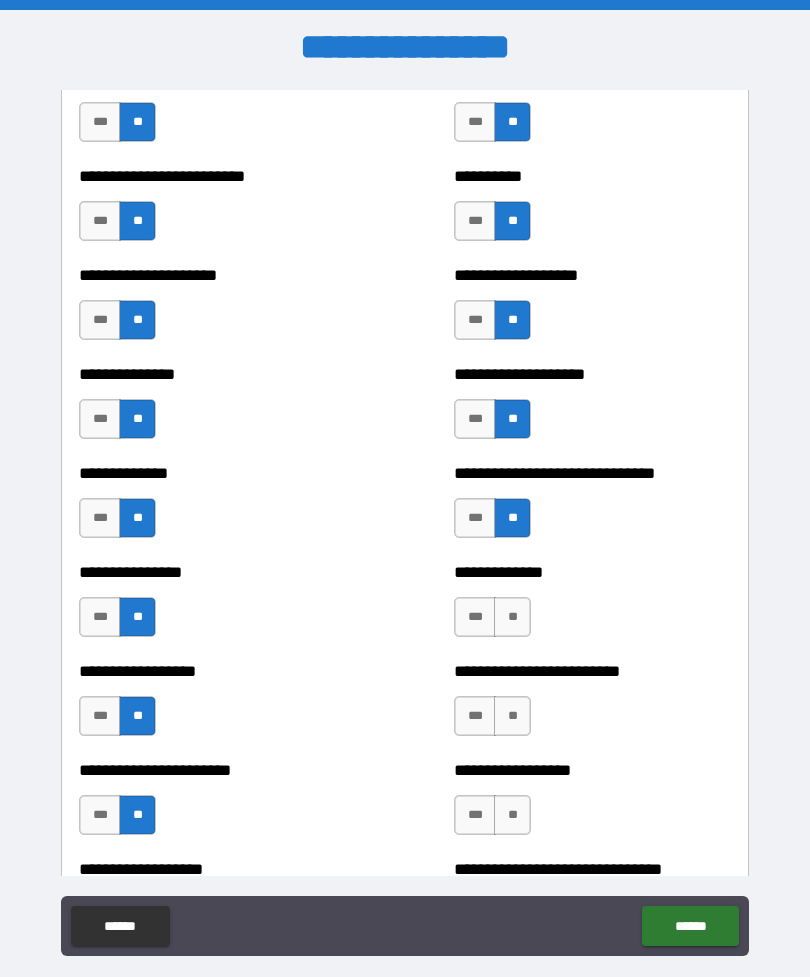 click on "**" at bounding box center (512, 617) 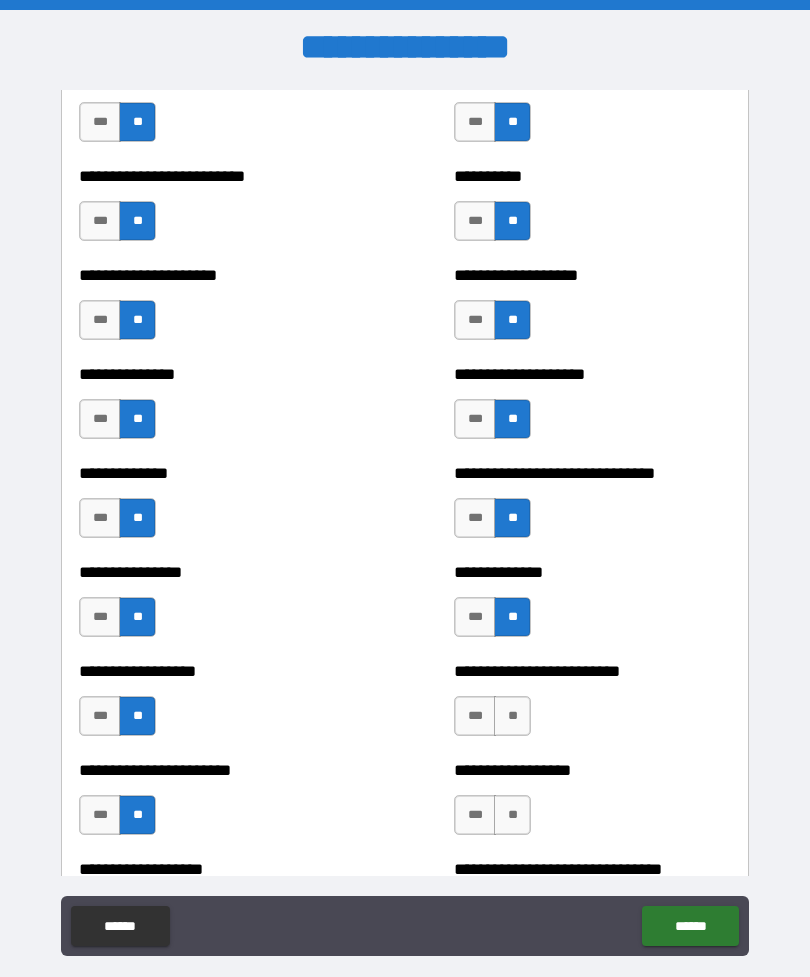 click on "**" at bounding box center (512, 716) 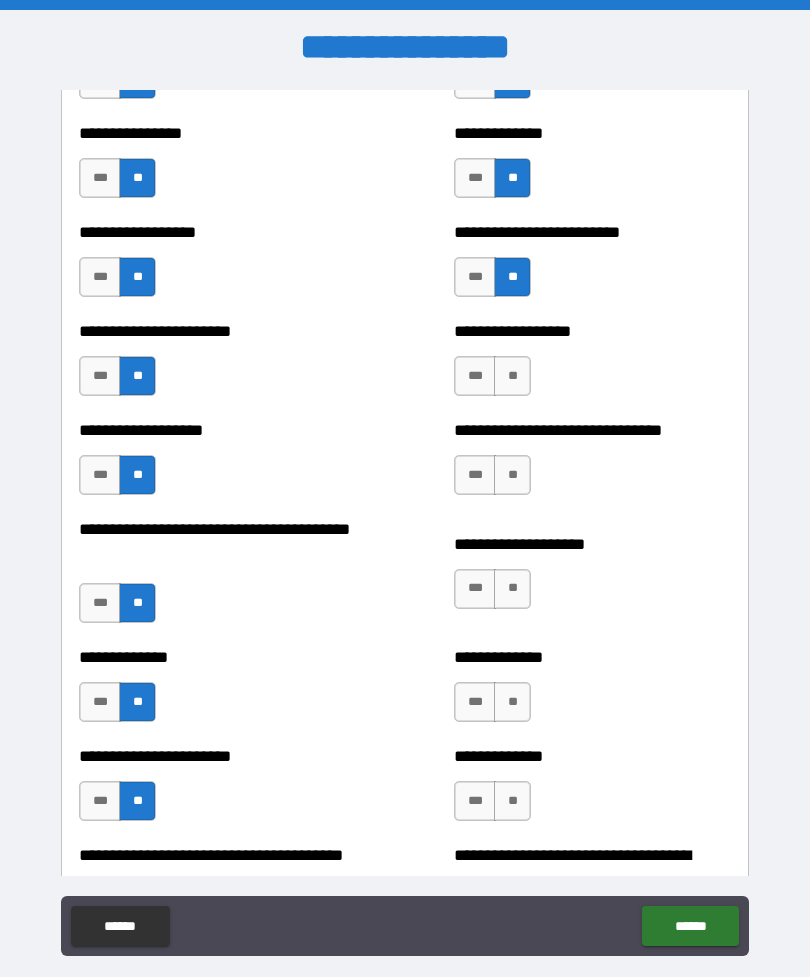 scroll, scrollTop: 2732, scrollLeft: 0, axis: vertical 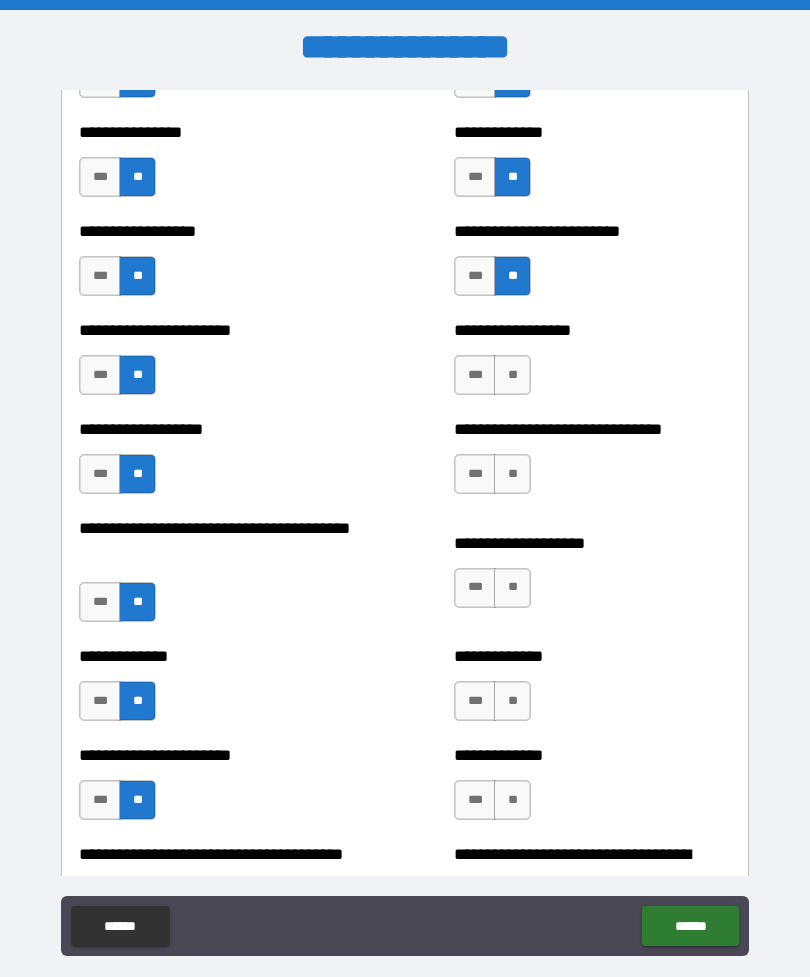 click on "**" at bounding box center (512, 375) 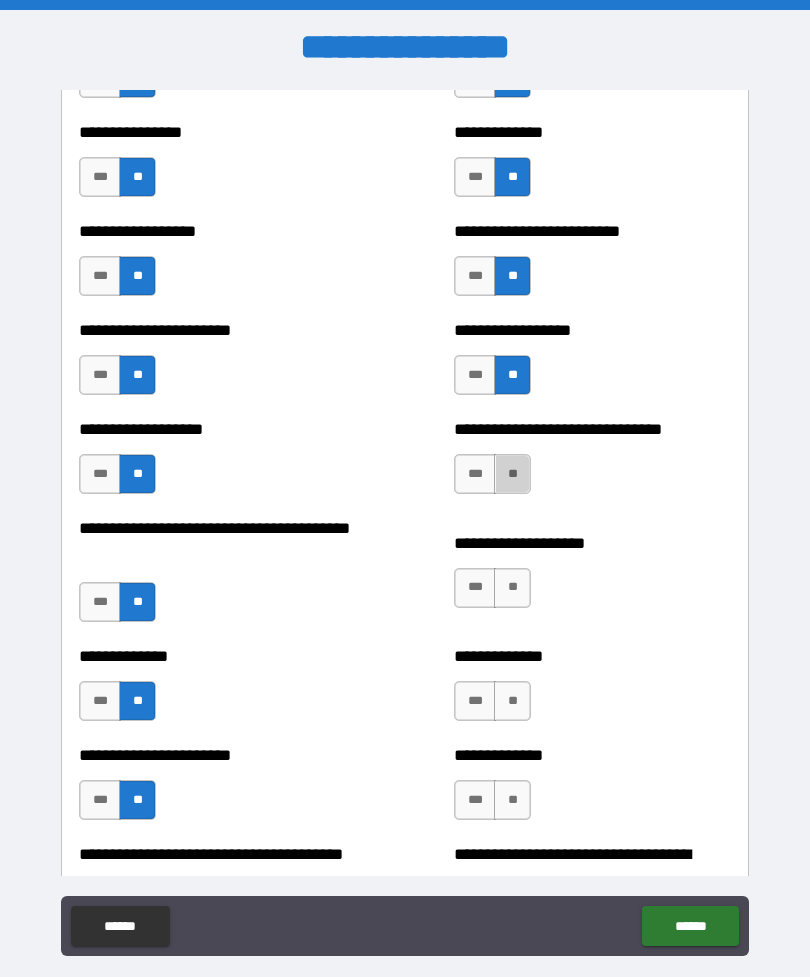 click on "**" at bounding box center [512, 474] 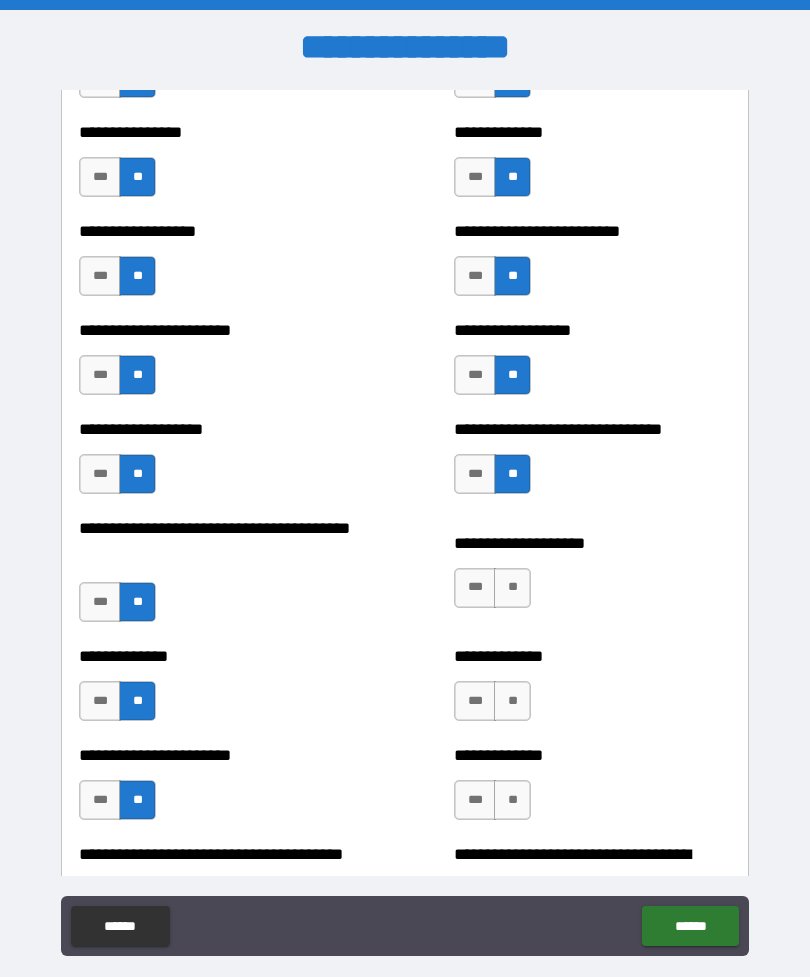 click on "**" at bounding box center [512, 588] 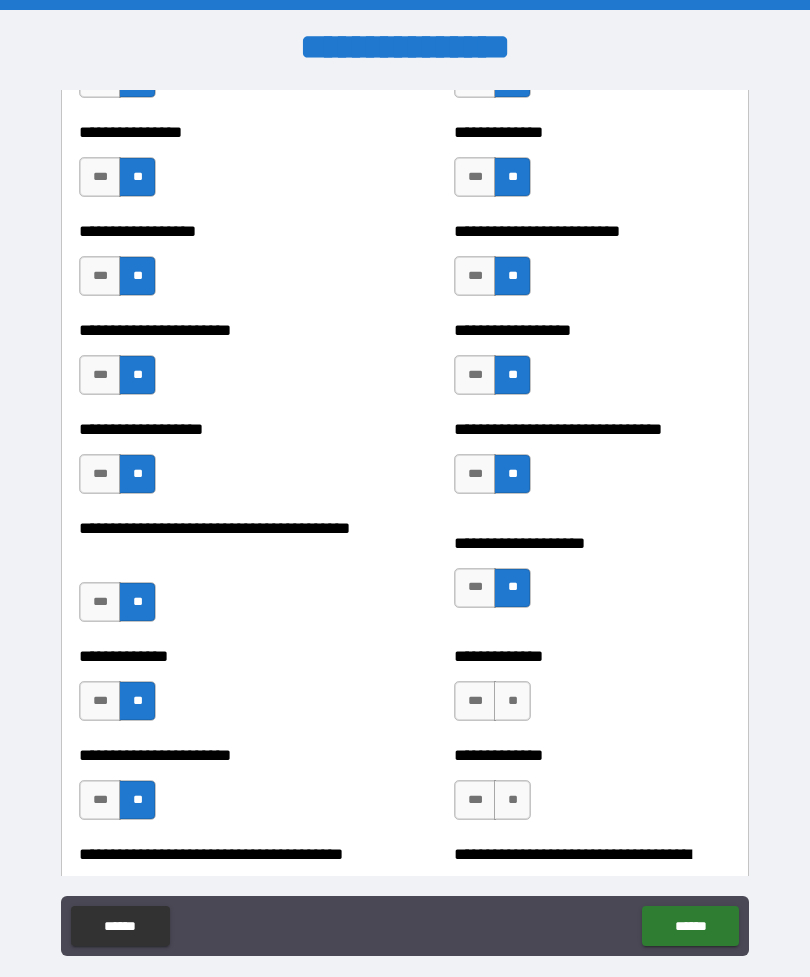 click on "**" at bounding box center (512, 701) 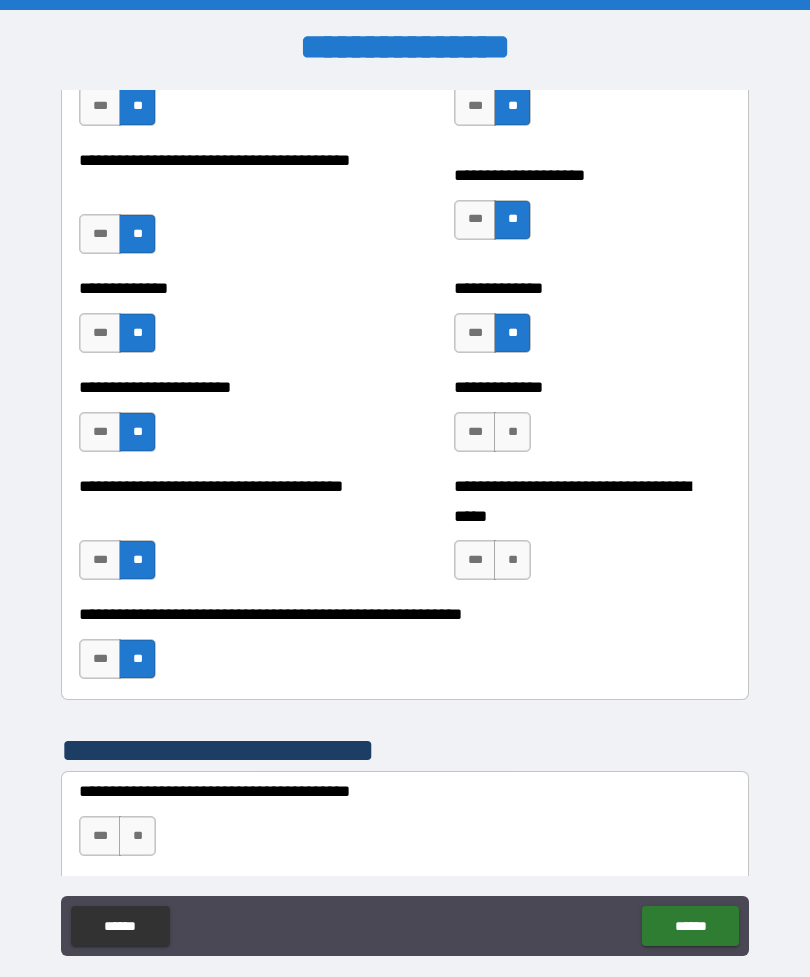 scroll, scrollTop: 3100, scrollLeft: 0, axis: vertical 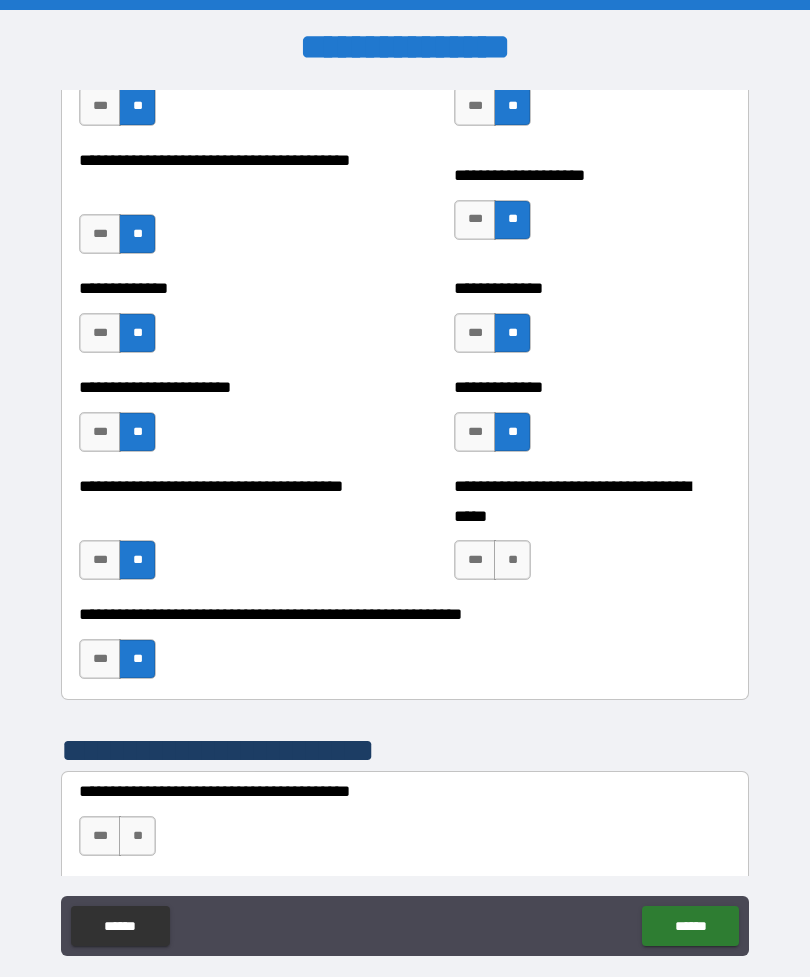 click on "**" at bounding box center [512, 560] 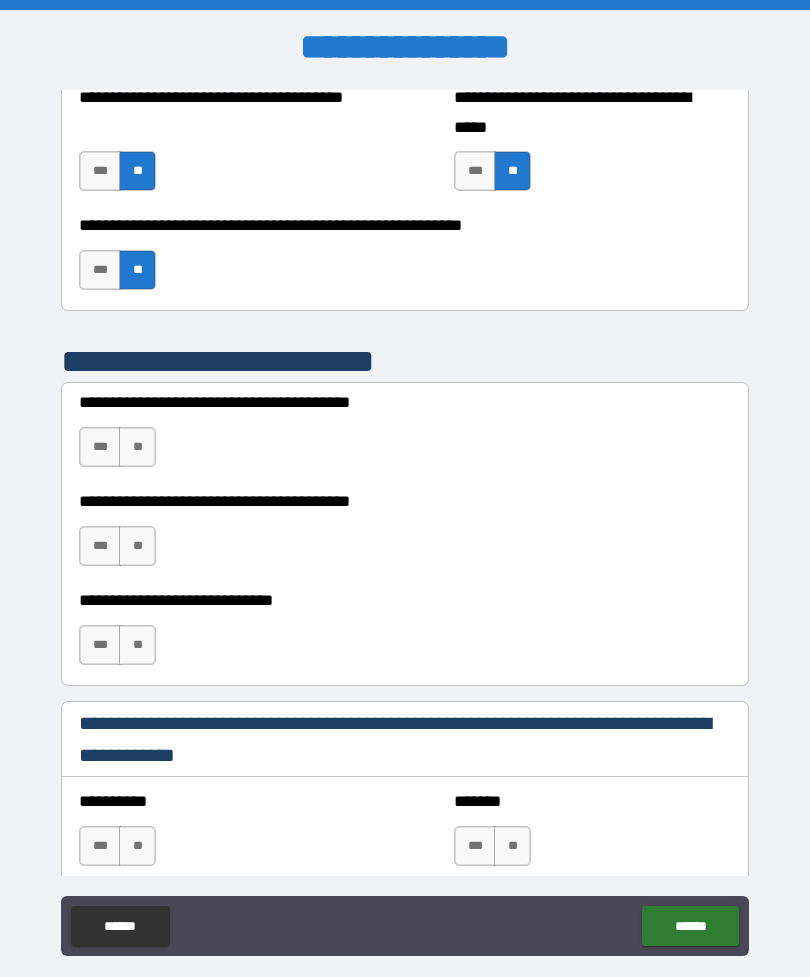 scroll, scrollTop: 3489, scrollLeft: 0, axis: vertical 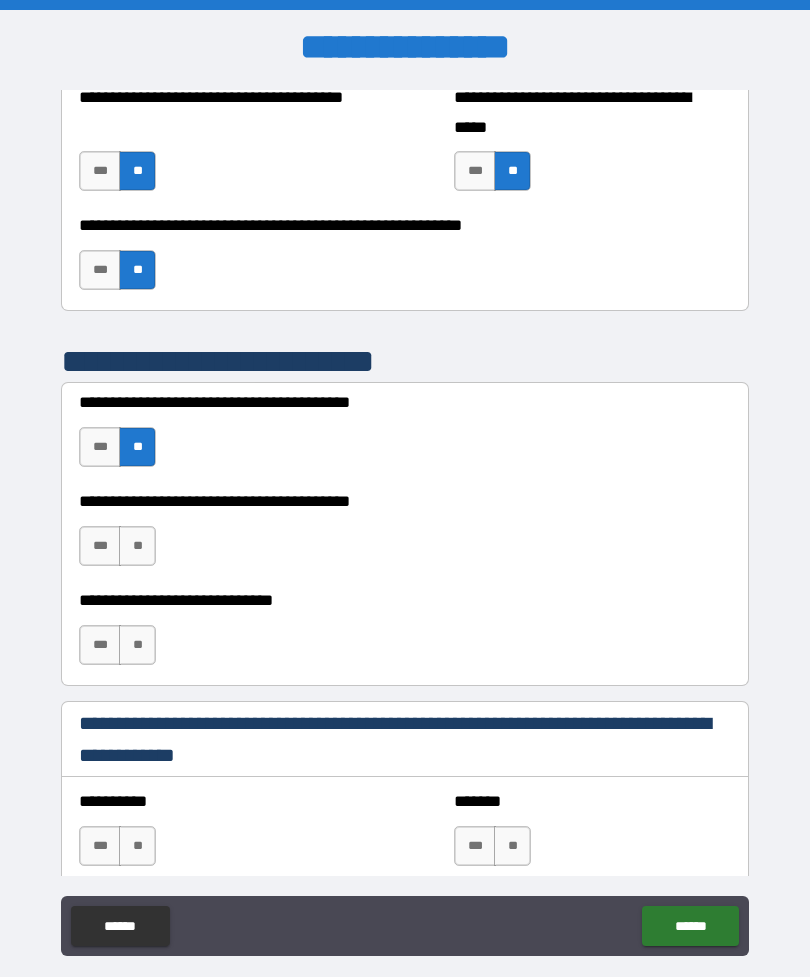 click on "**" at bounding box center [137, 546] 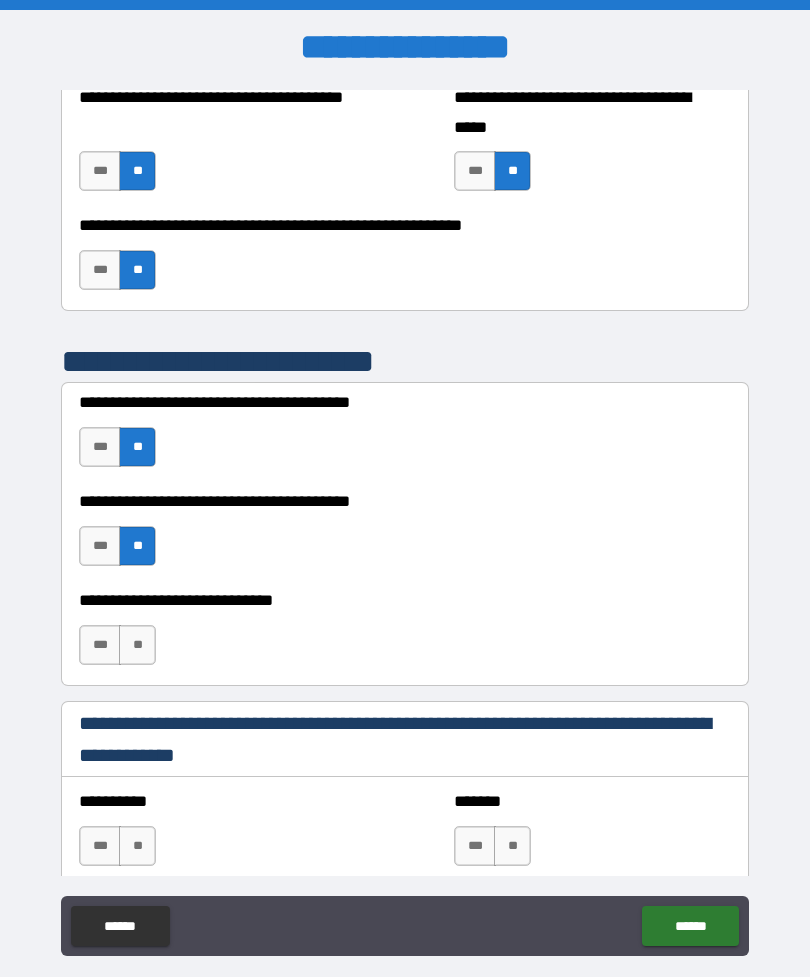 click on "***" at bounding box center [100, 645] 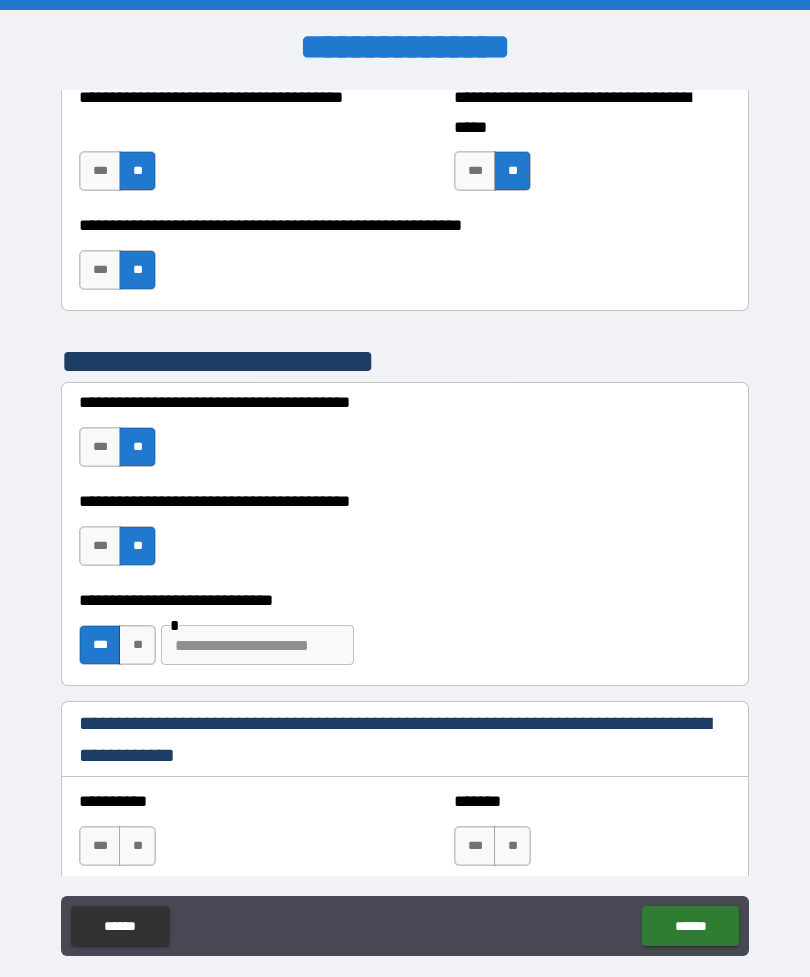 type on "*" 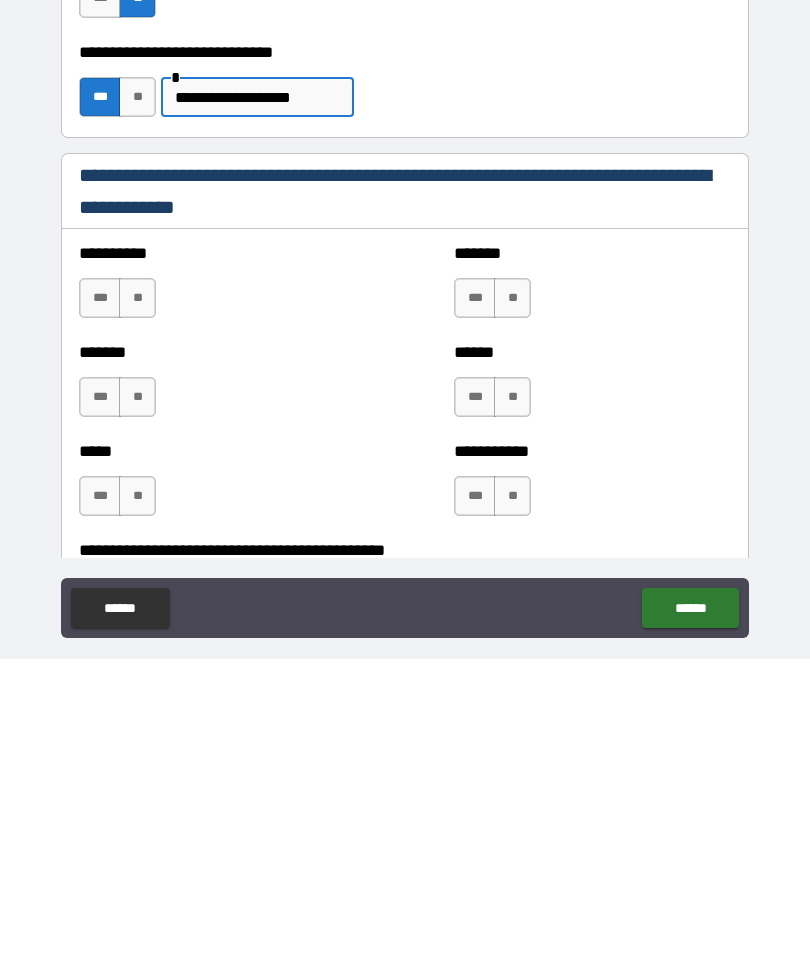 scroll, scrollTop: 3720, scrollLeft: 0, axis: vertical 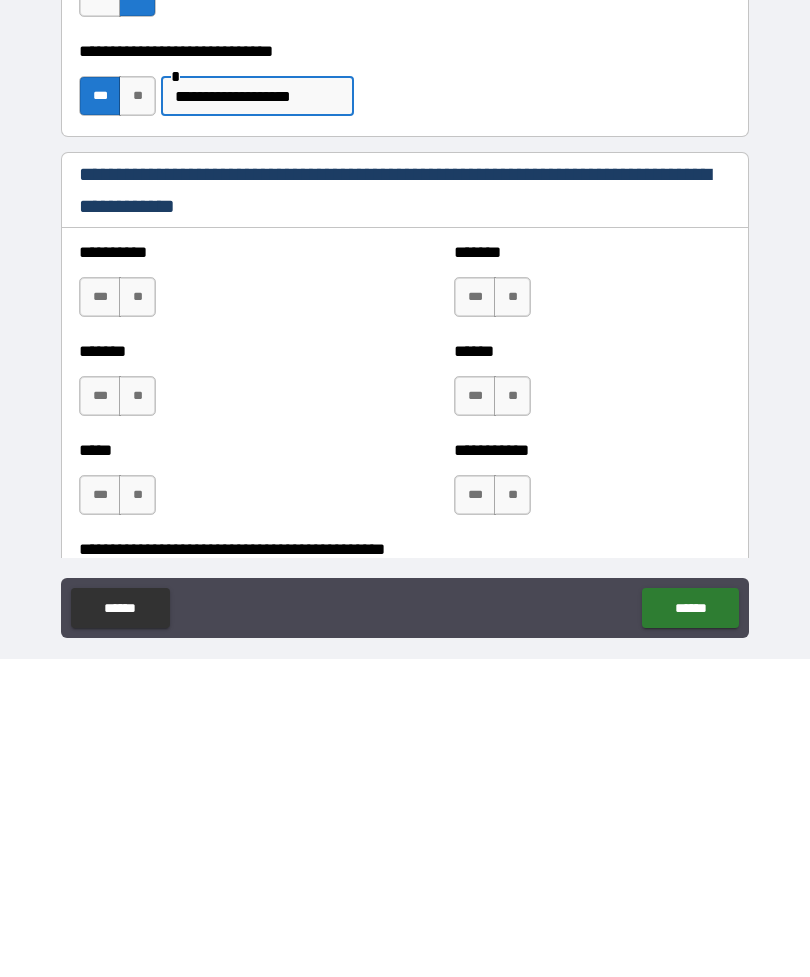 type on "**********" 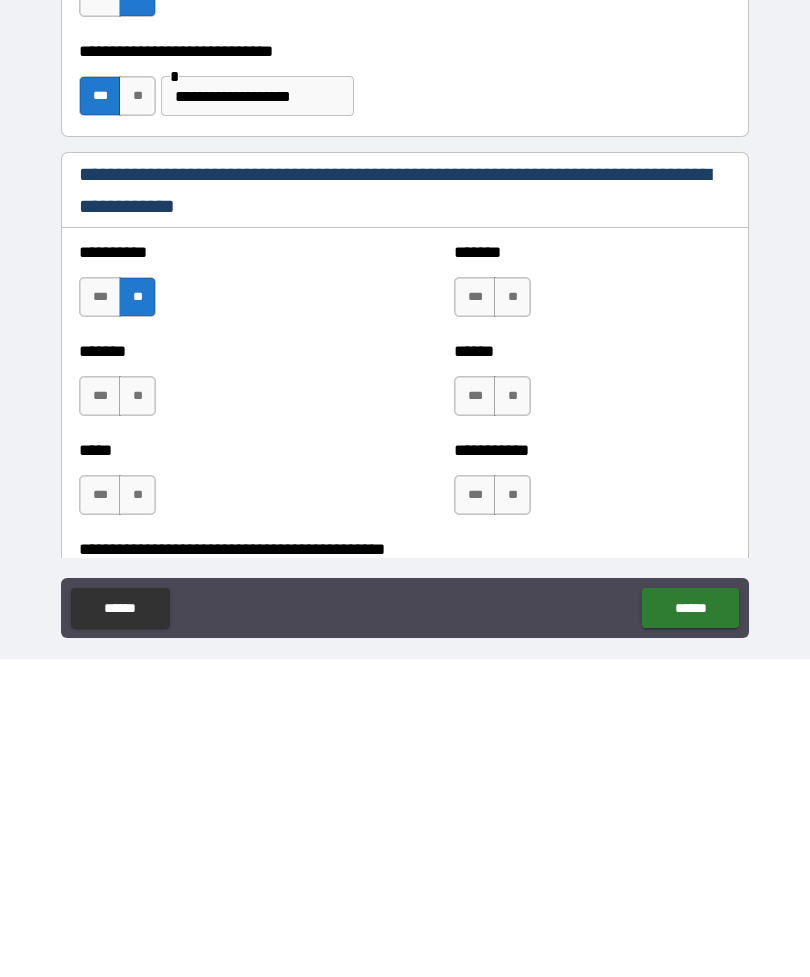 scroll, scrollTop: 64, scrollLeft: 0, axis: vertical 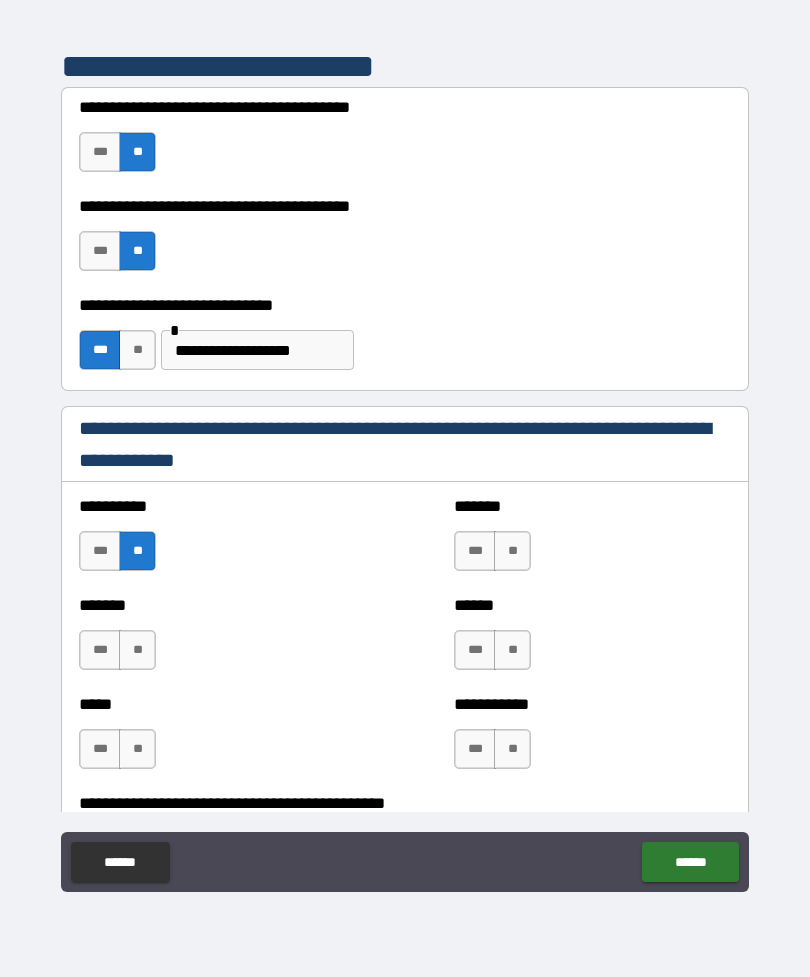 click on "**" at bounding box center (137, 650) 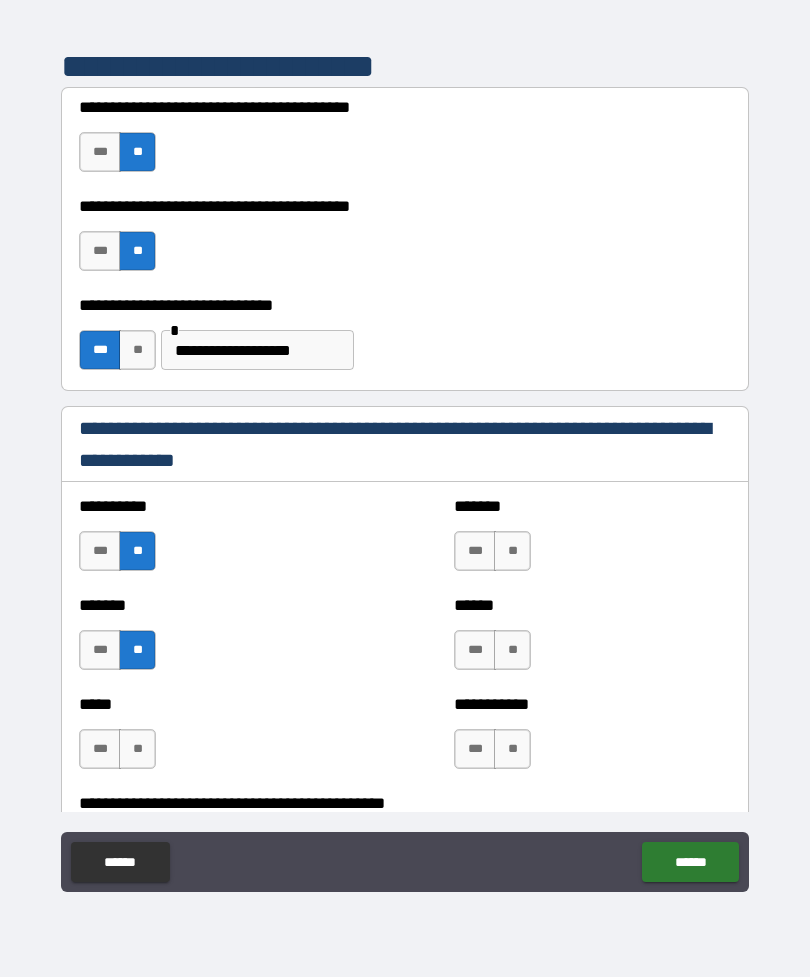 click on "***" at bounding box center [100, 749] 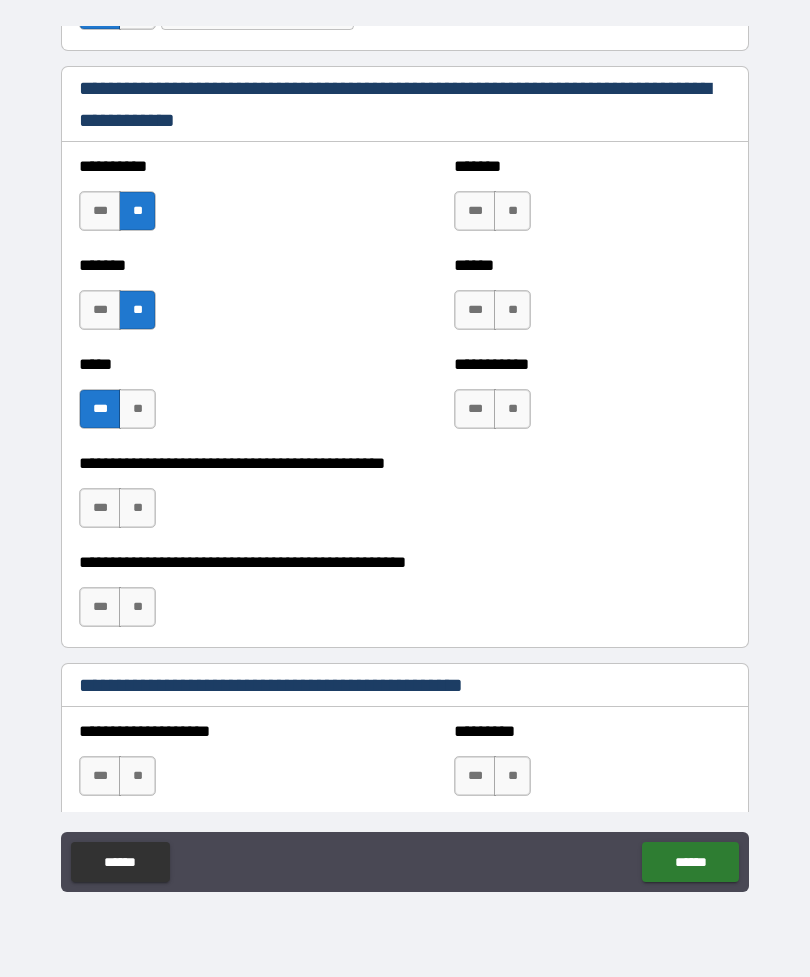 scroll, scrollTop: 4059, scrollLeft: 0, axis: vertical 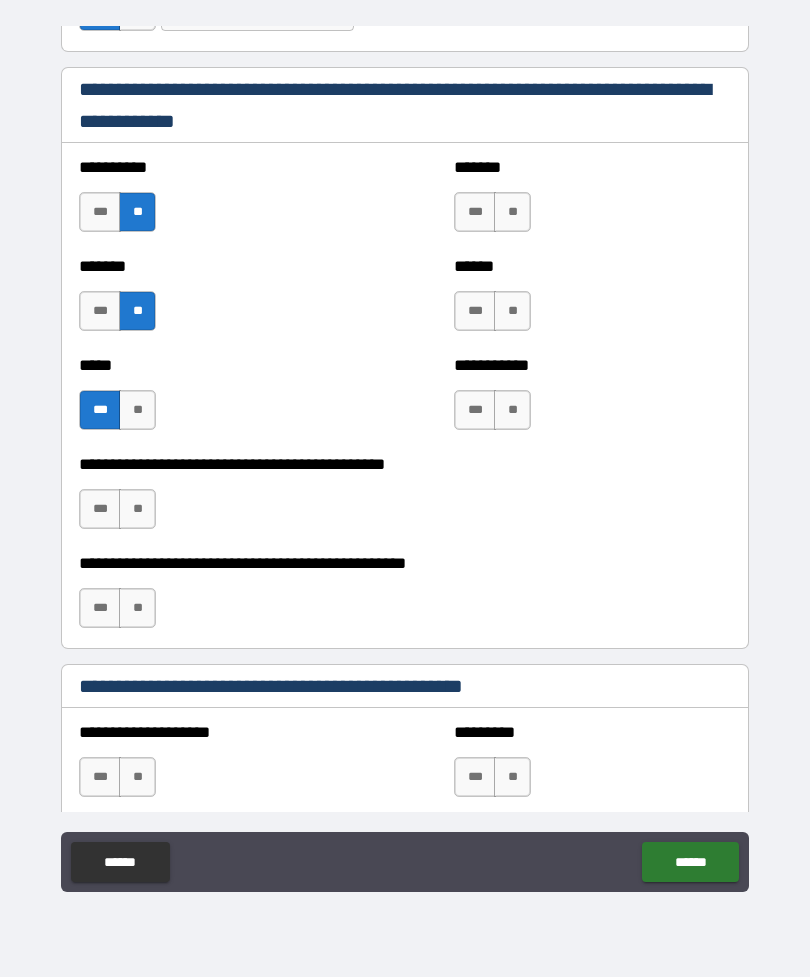 click on "**" at bounding box center (512, 212) 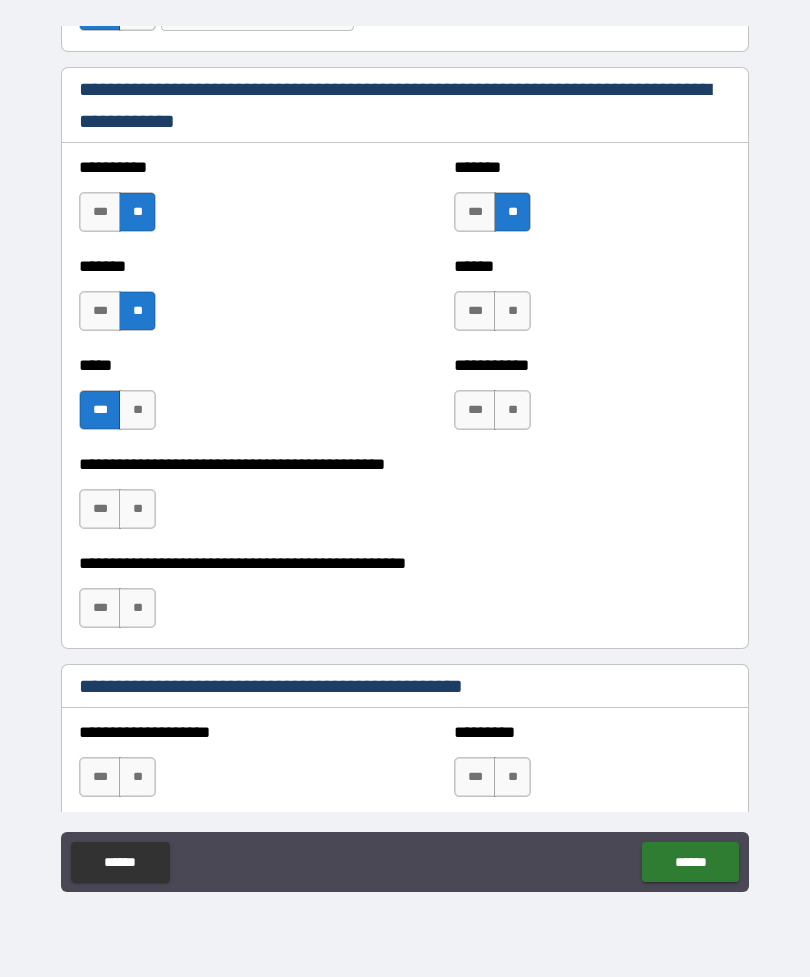 click on "**" at bounding box center [512, 311] 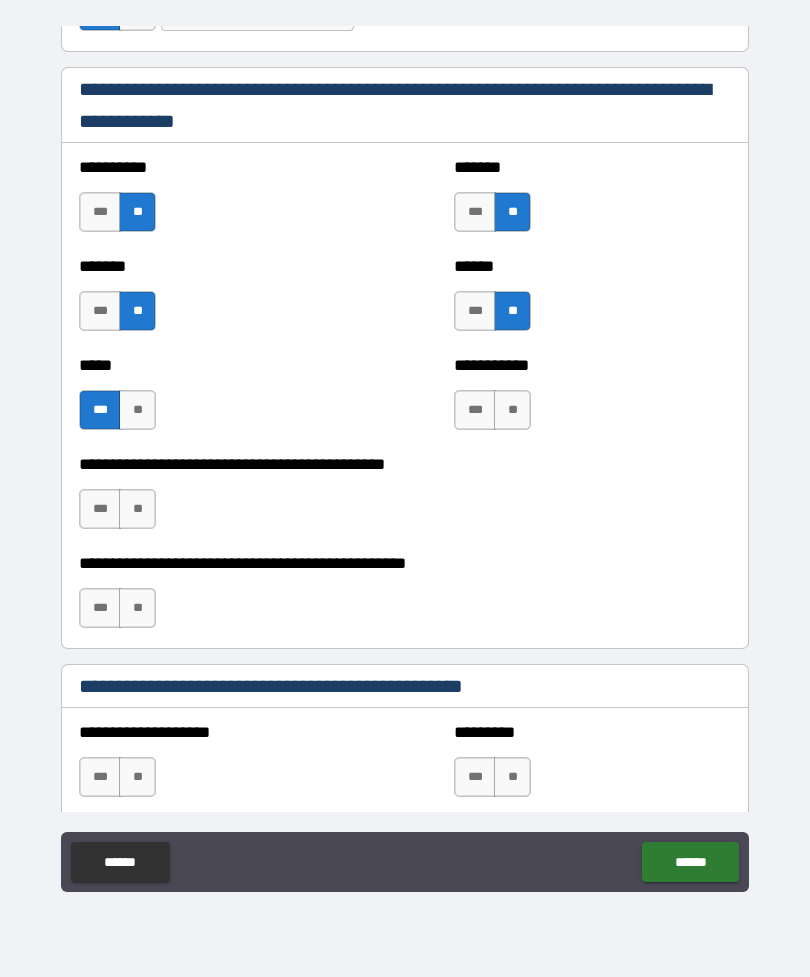 click on "**" at bounding box center (512, 410) 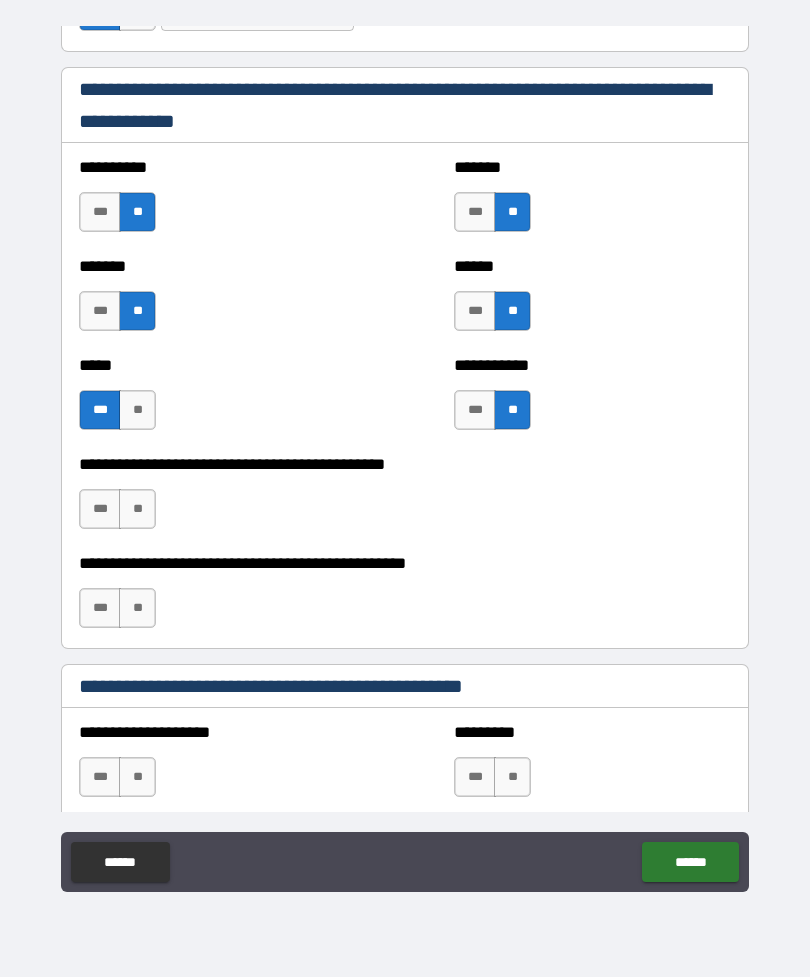 click on "**" at bounding box center [137, 509] 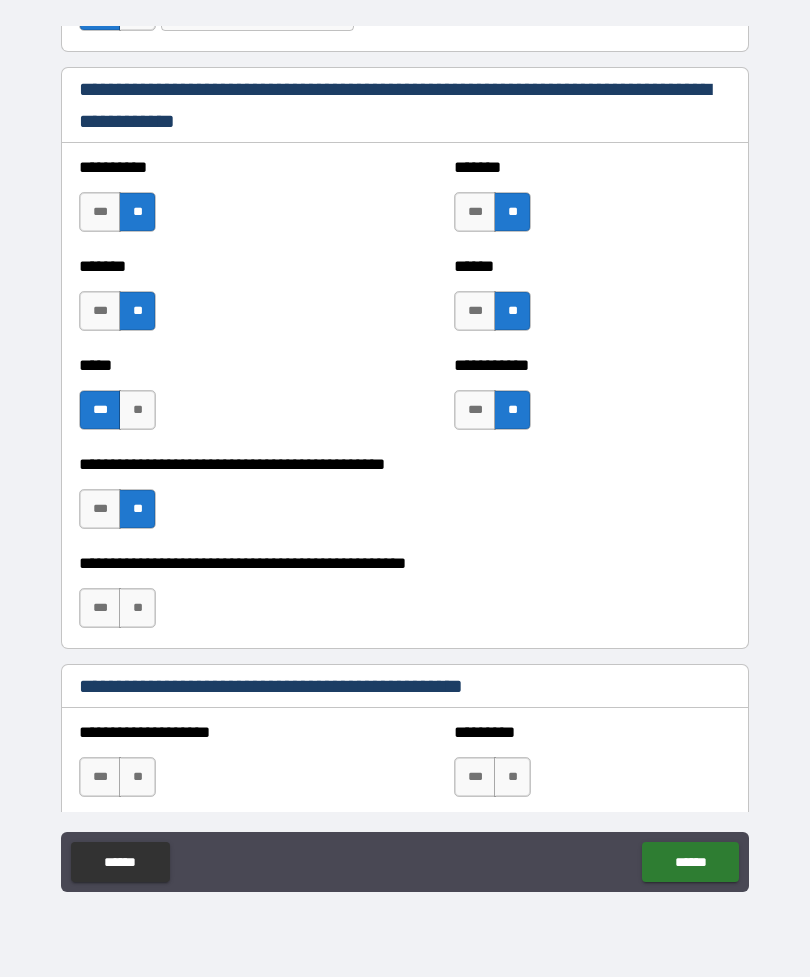 click on "***" at bounding box center [100, 608] 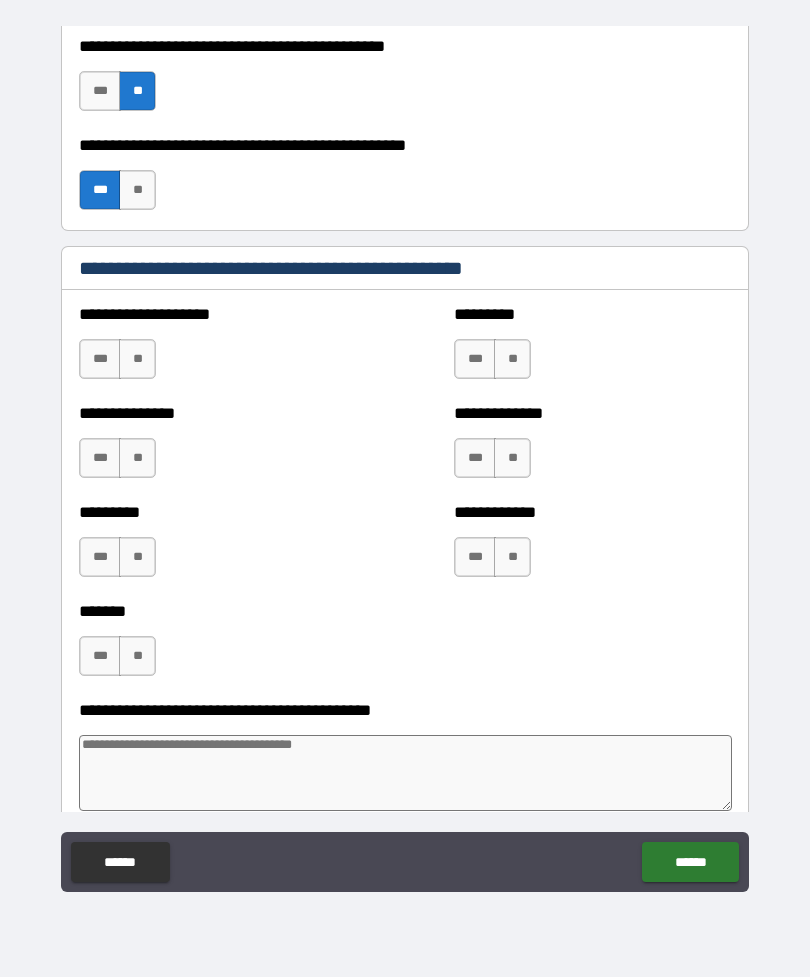 scroll, scrollTop: 4493, scrollLeft: 0, axis: vertical 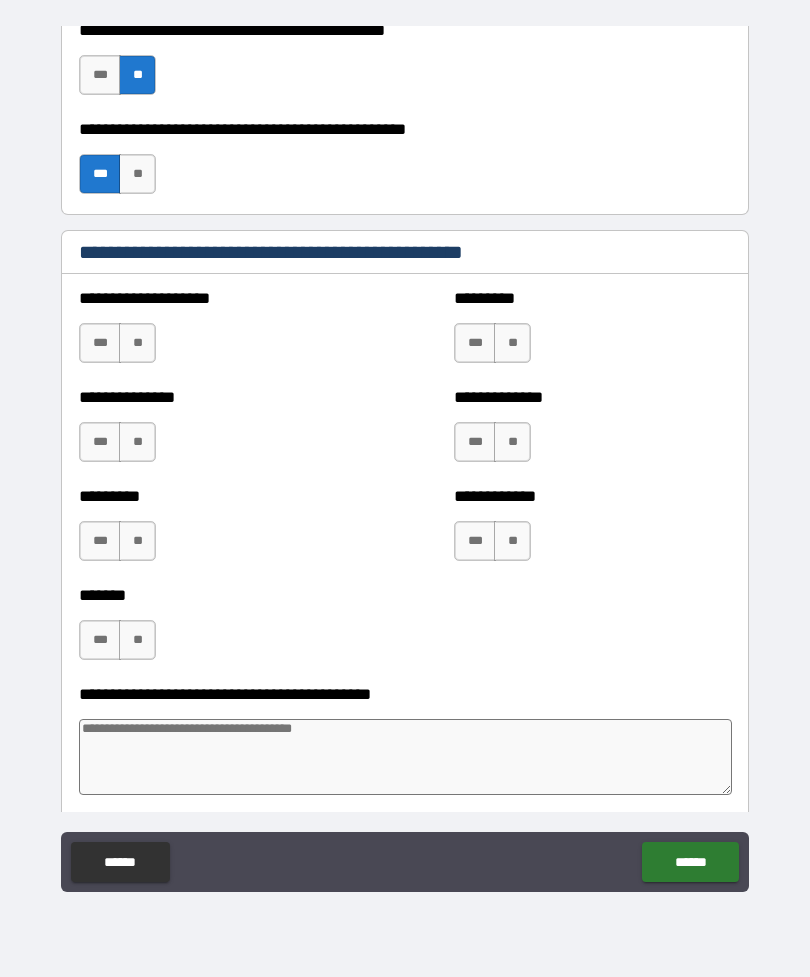click on "**" at bounding box center [137, 343] 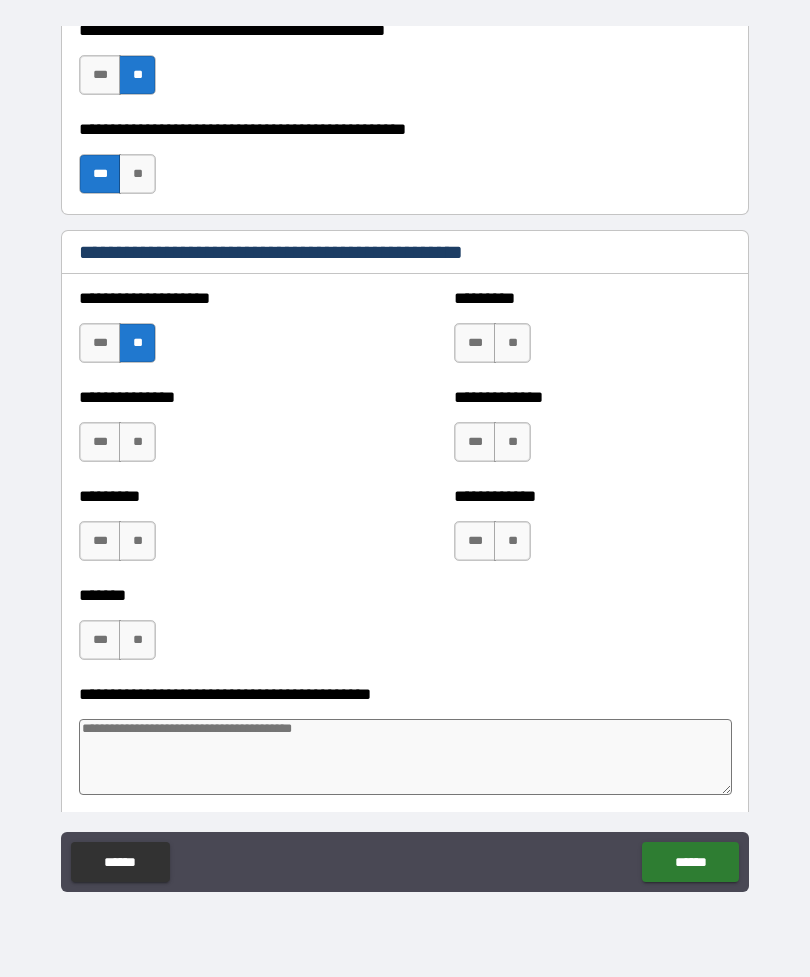 click on "**" at bounding box center (137, 442) 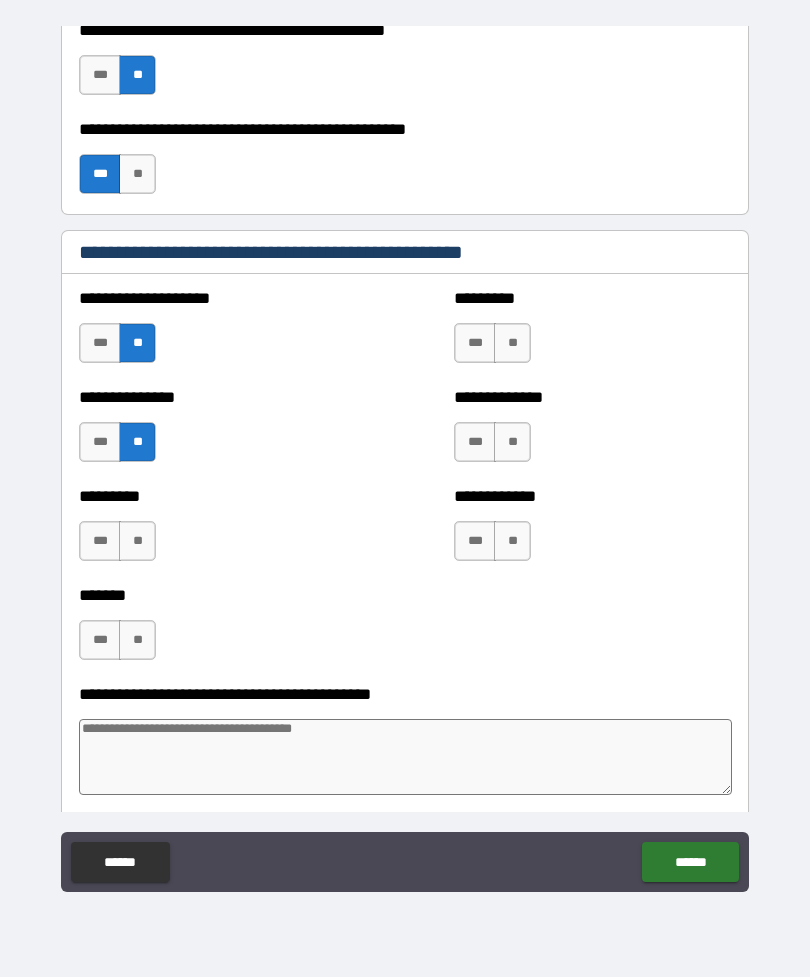 click on "**" at bounding box center [137, 541] 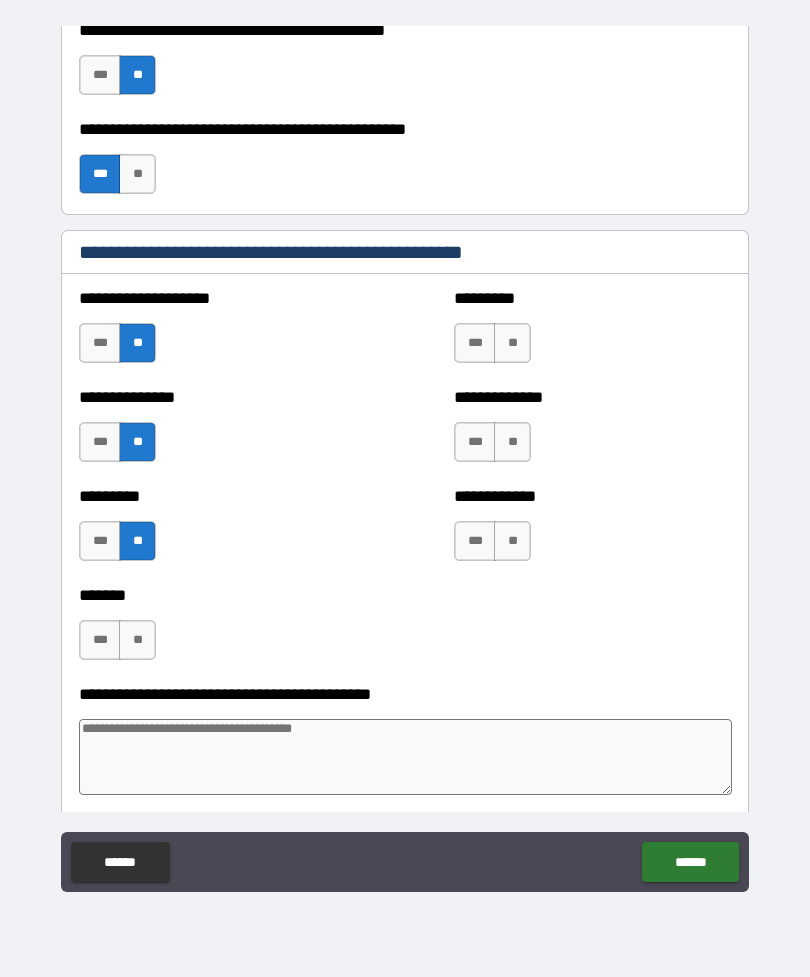 click on "**" at bounding box center [137, 640] 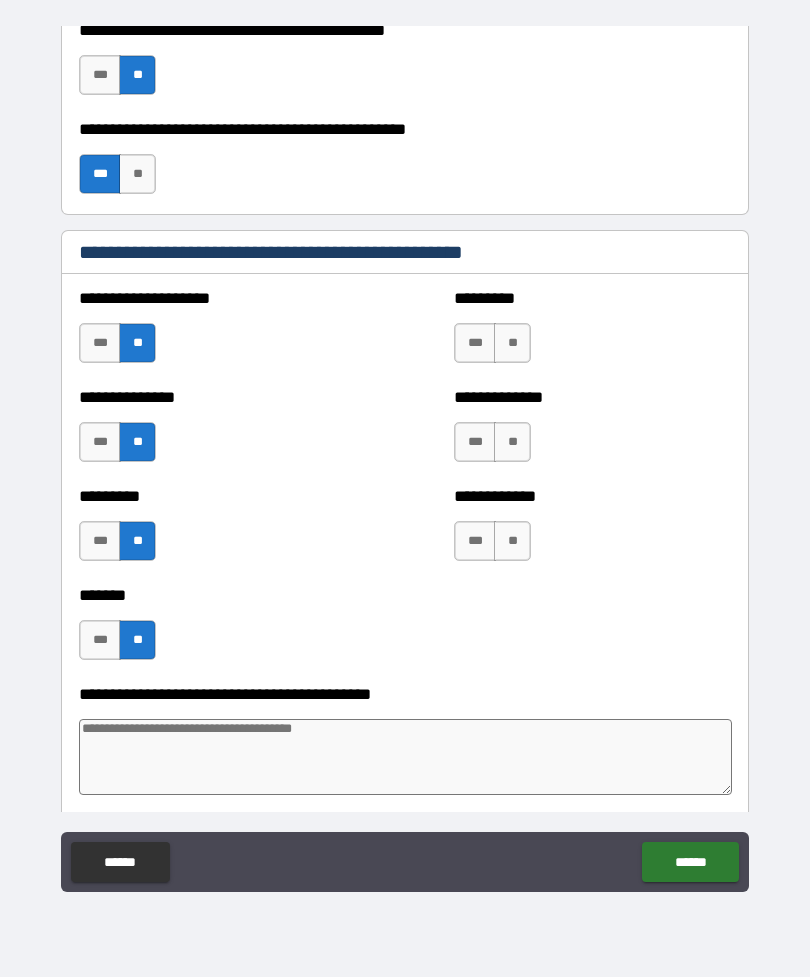 click on "**" at bounding box center [512, 343] 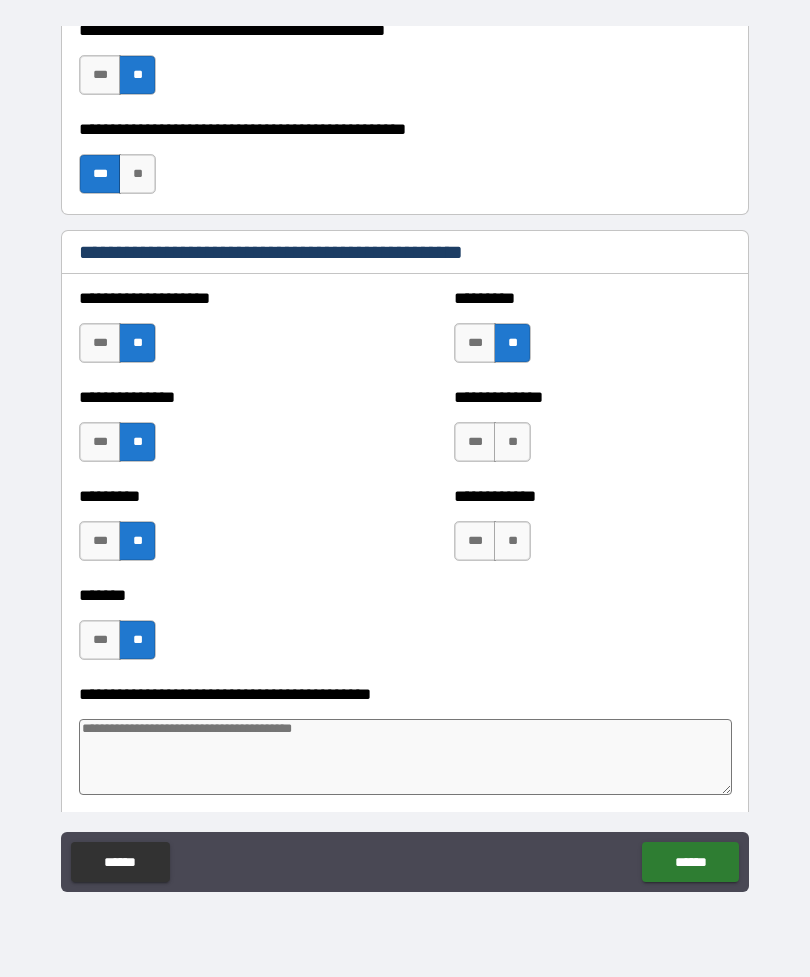 click on "**" at bounding box center (512, 442) 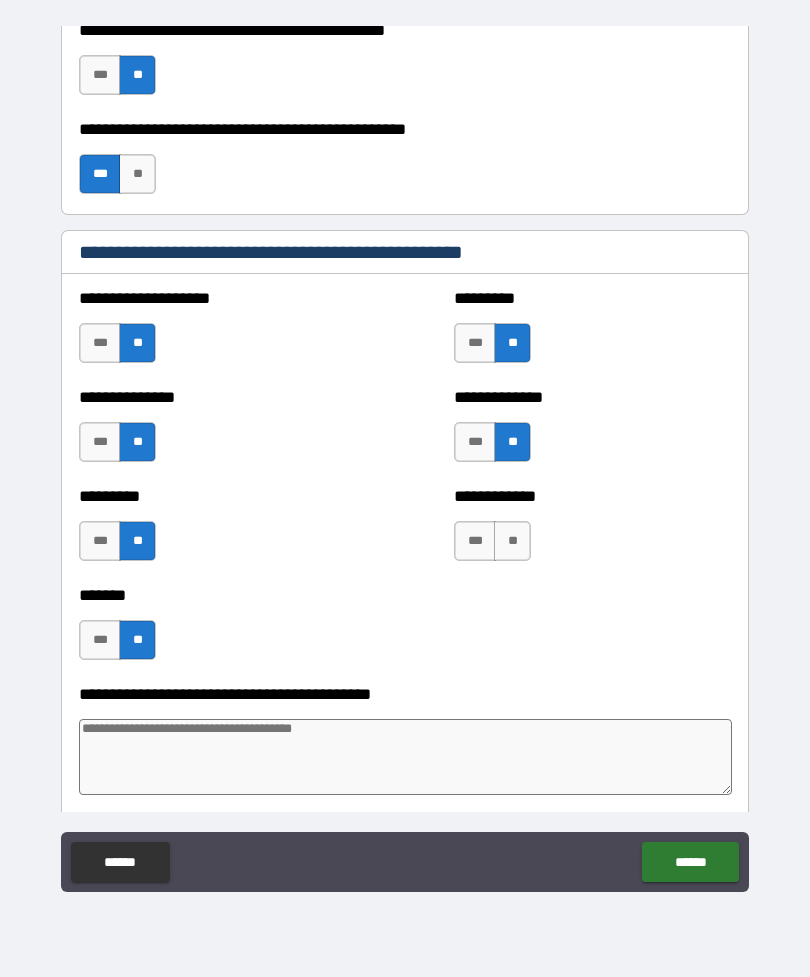 click on "**" at bounding box center (512, 541) 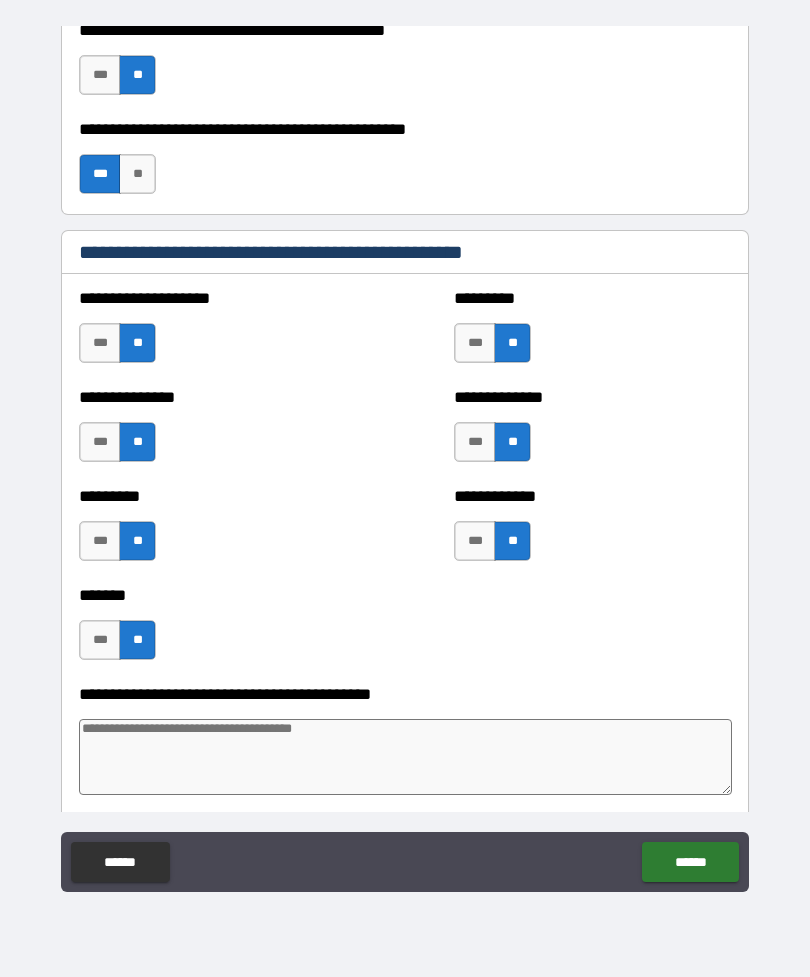 type on "*" 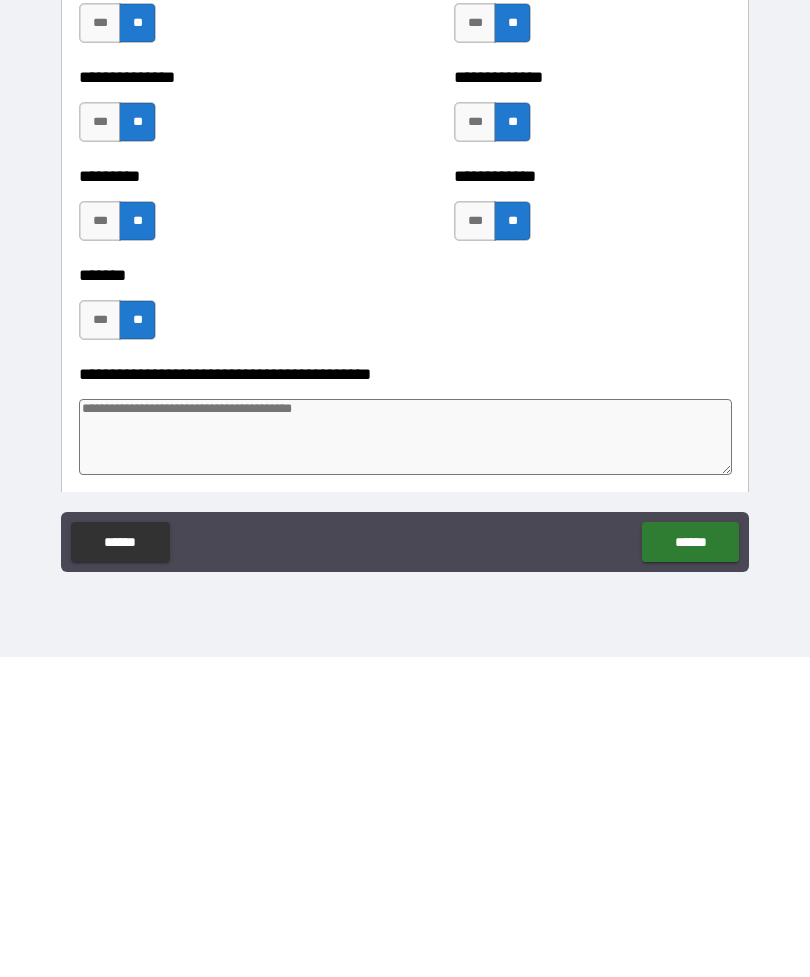 type on "*" 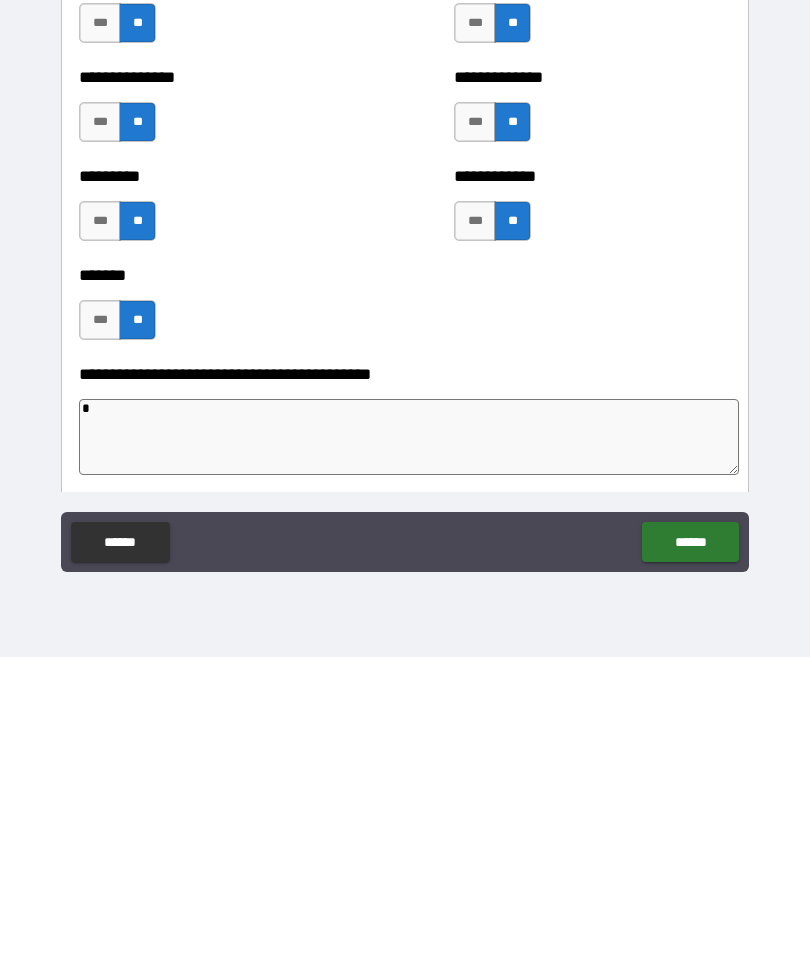 type on "*" 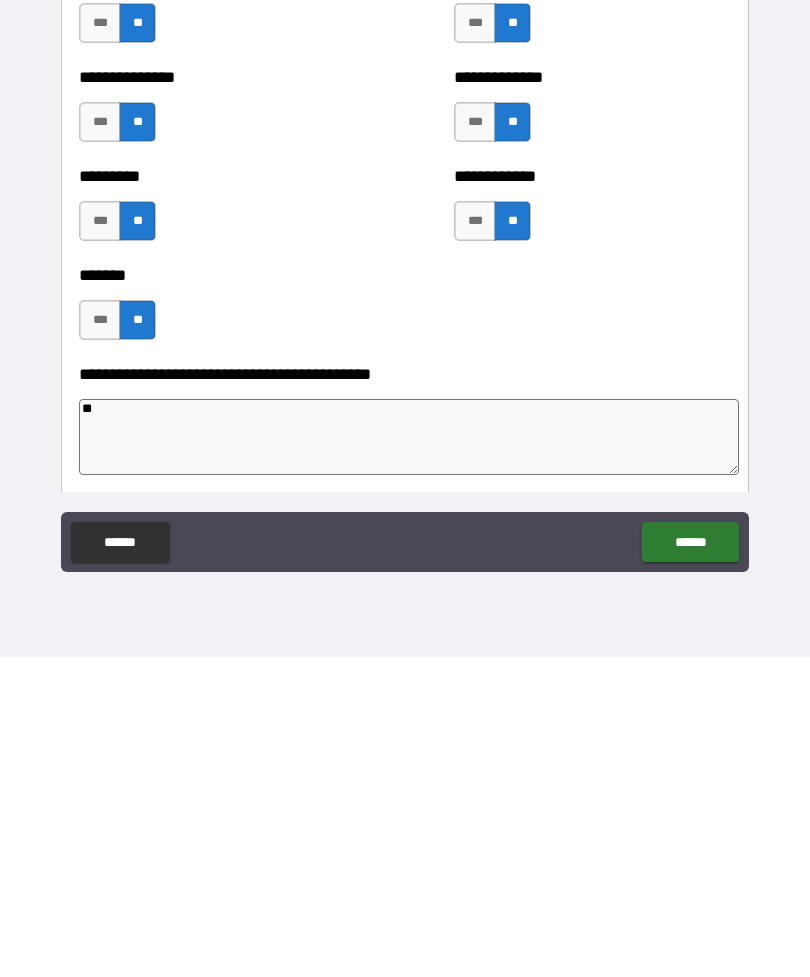 type on "*" 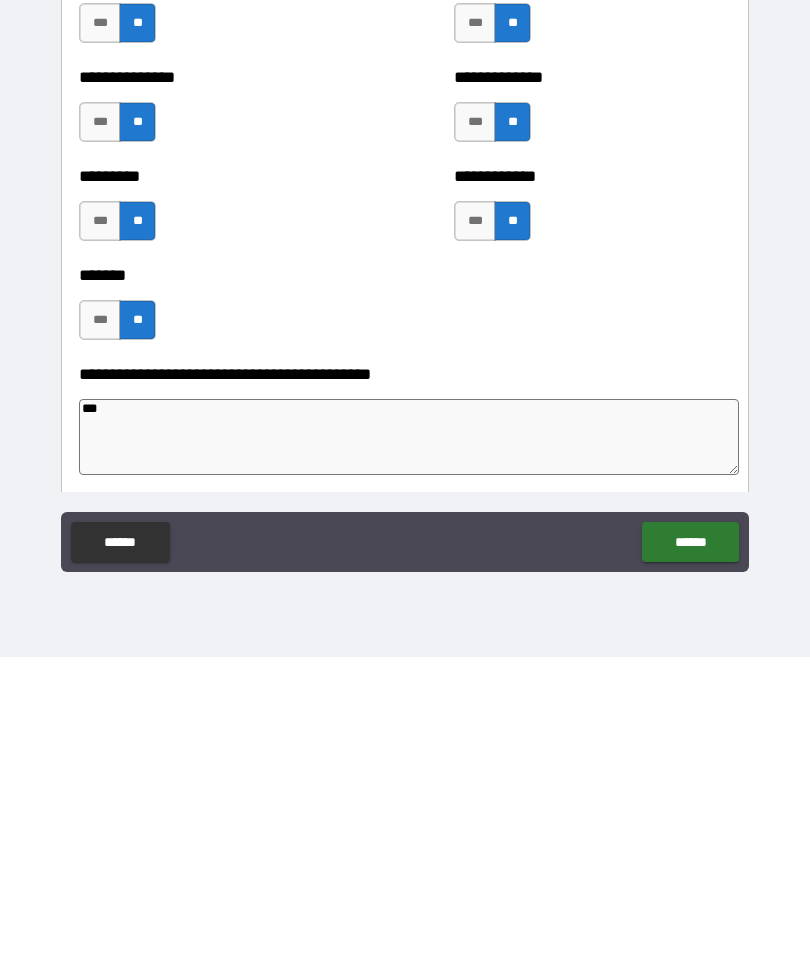type on "*" 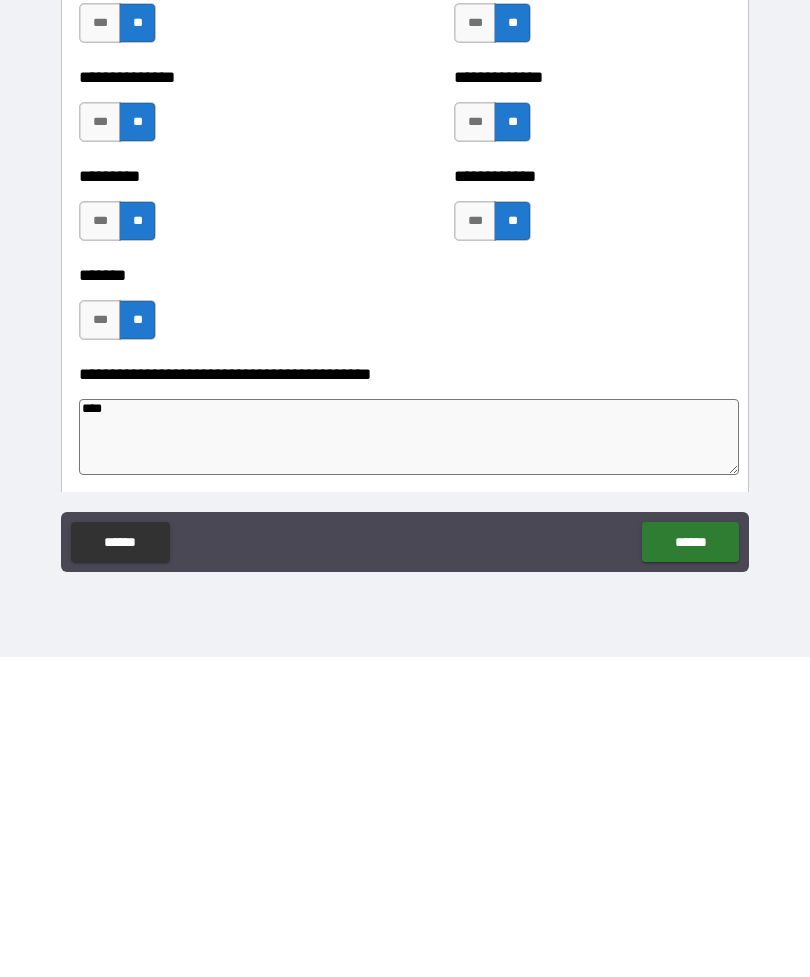 type on "*" 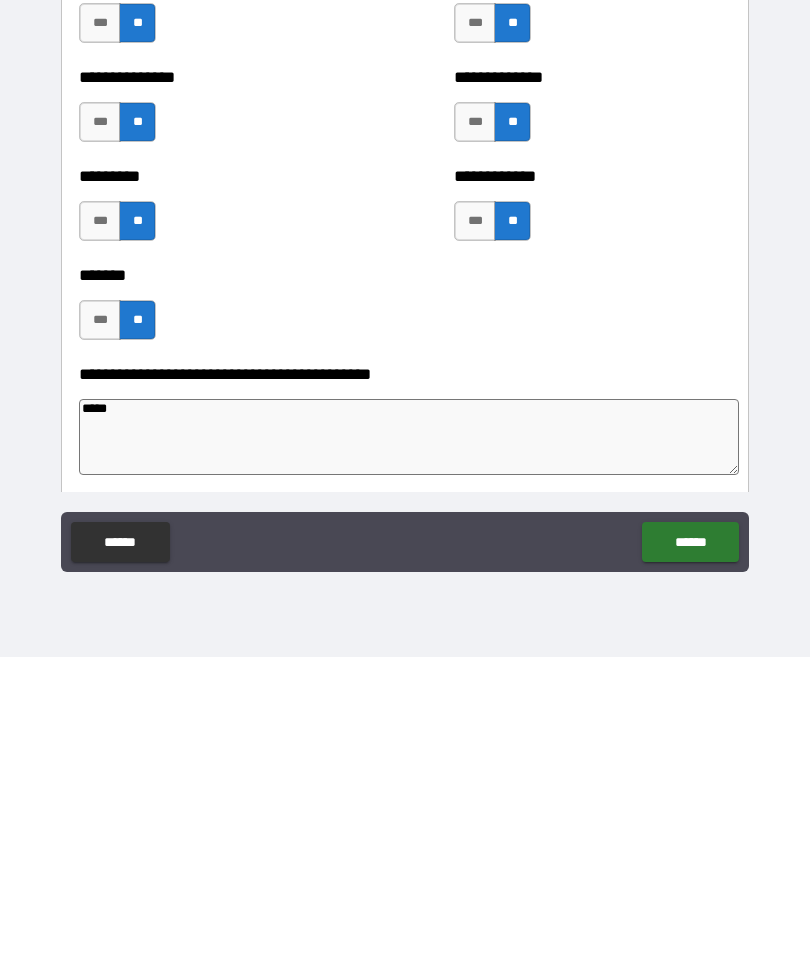 type on "*" 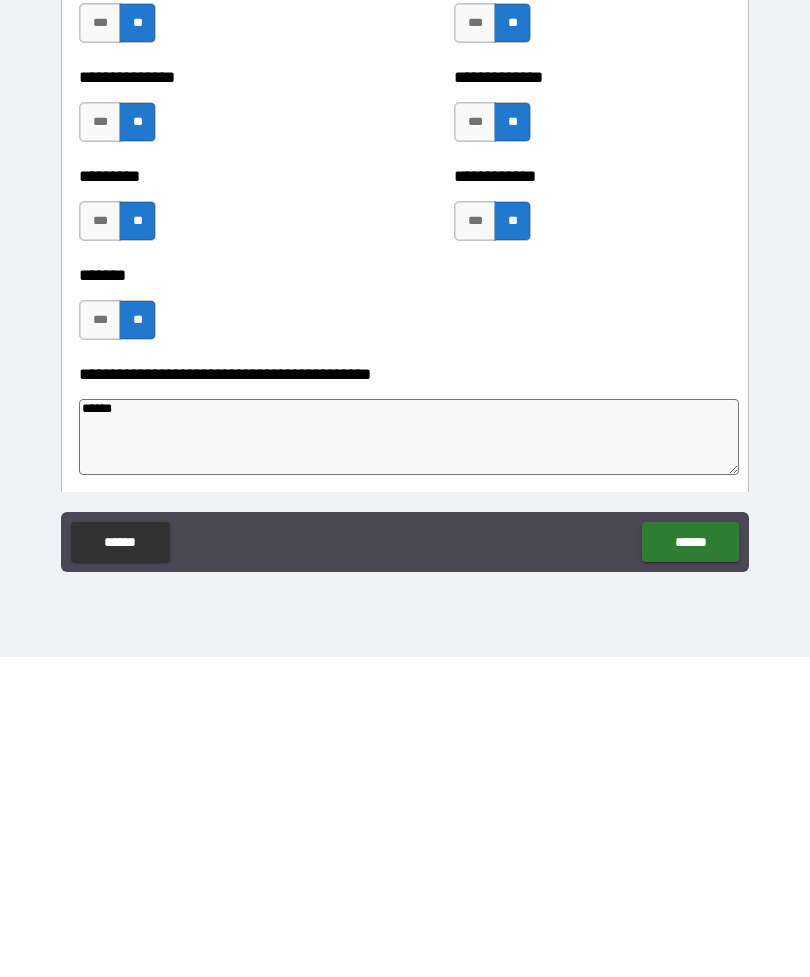 type on "*" 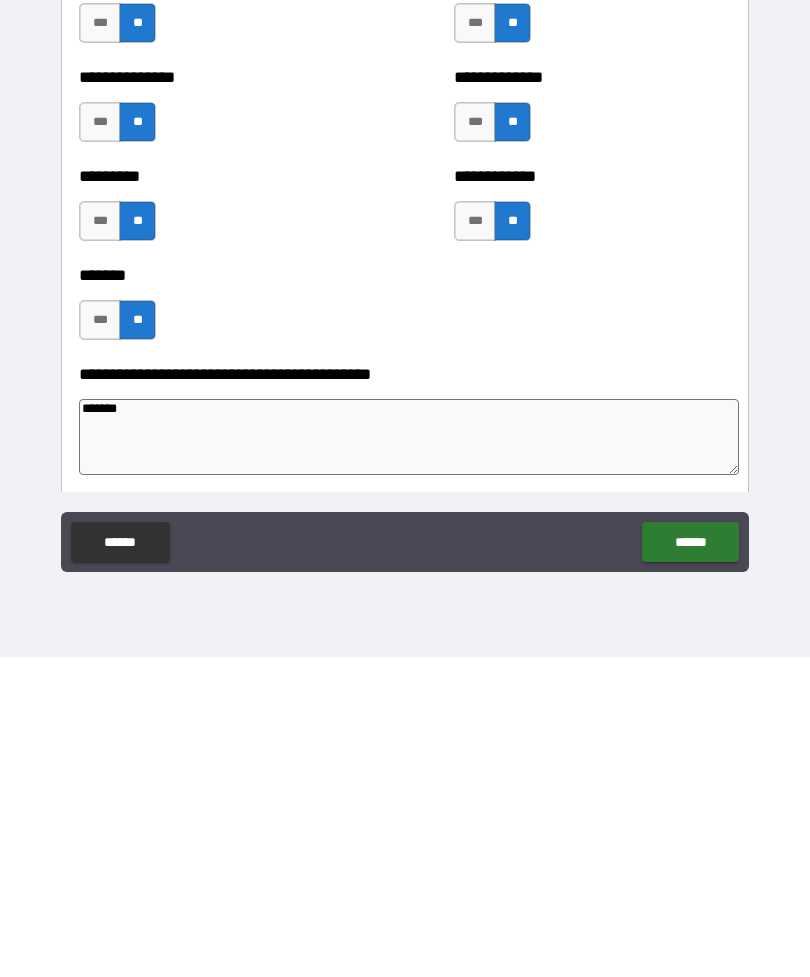 type on "*" 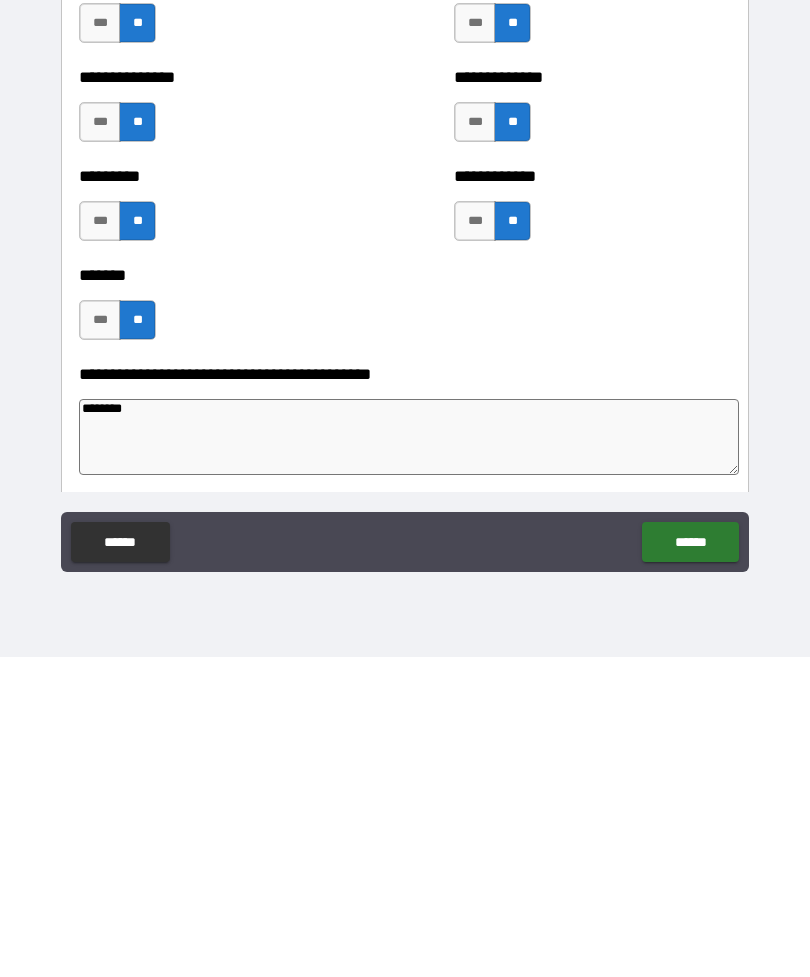 type on "*" 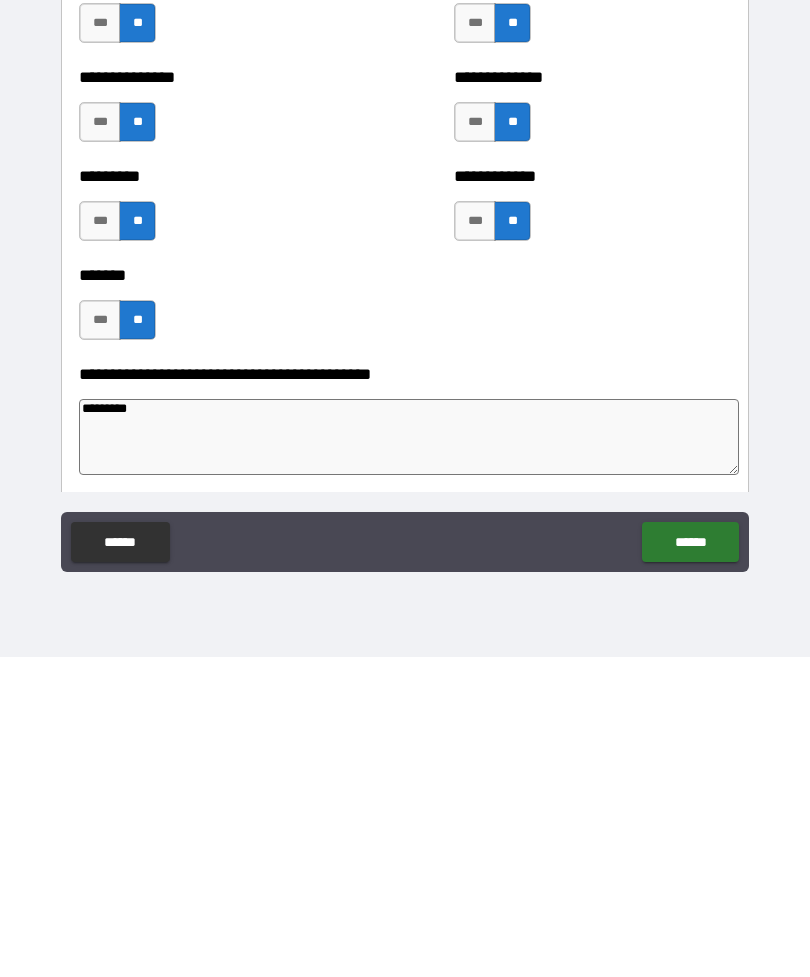 type on "*" 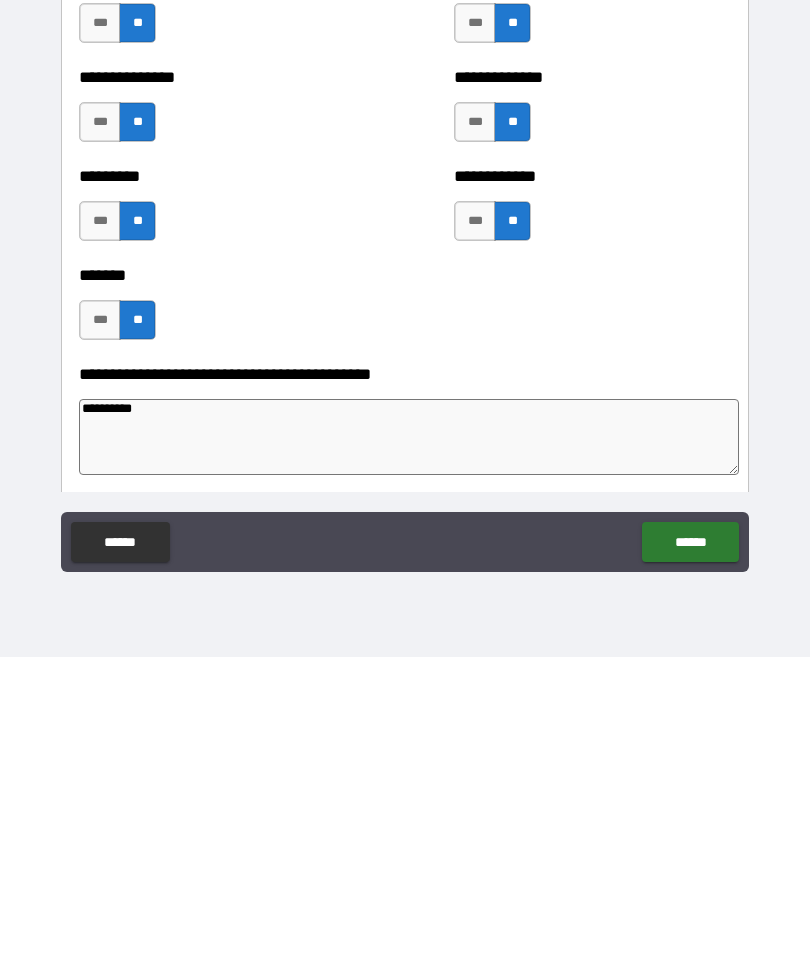 type on "*" 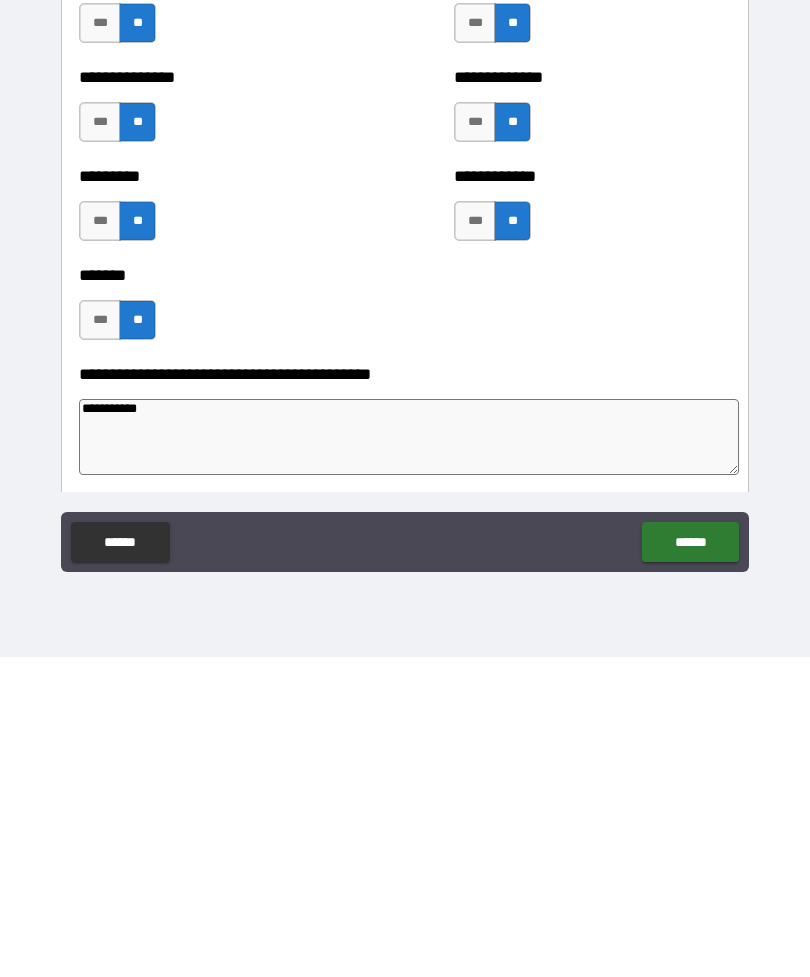 type on "*" 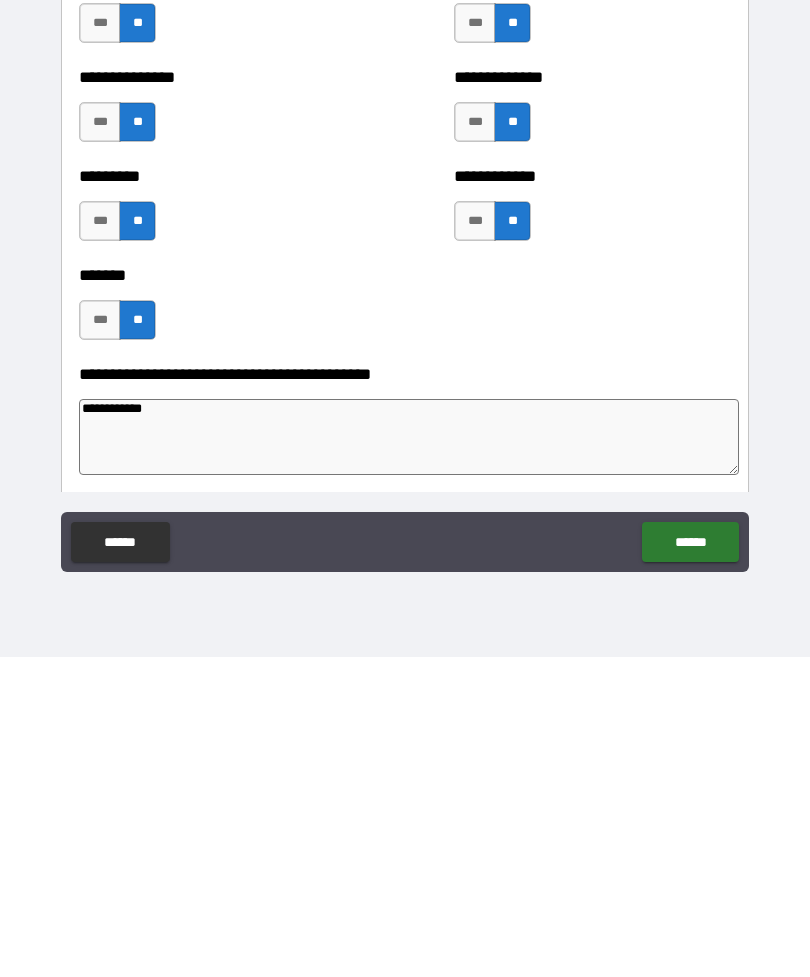 type on "*" 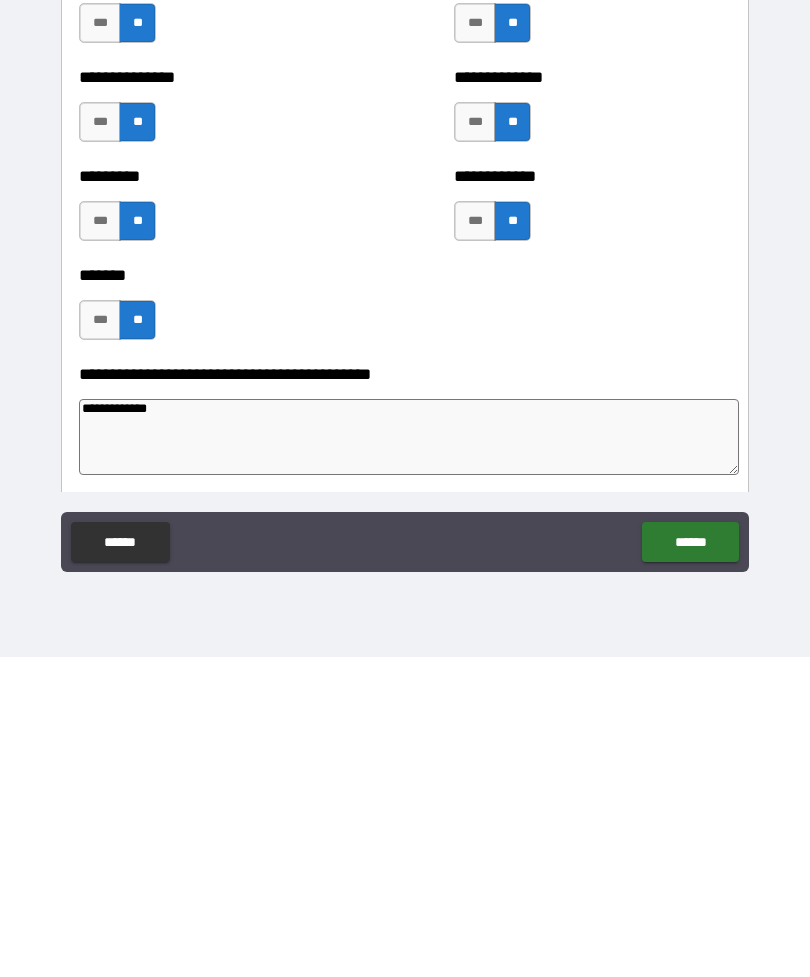 type on "*" 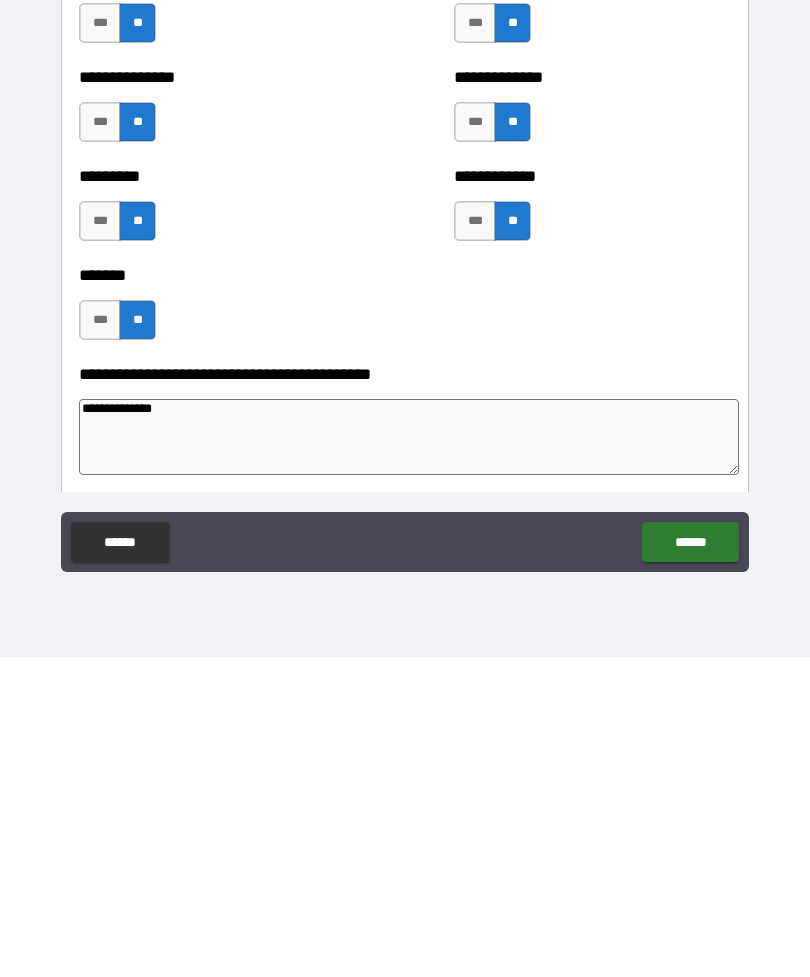 type on "*" 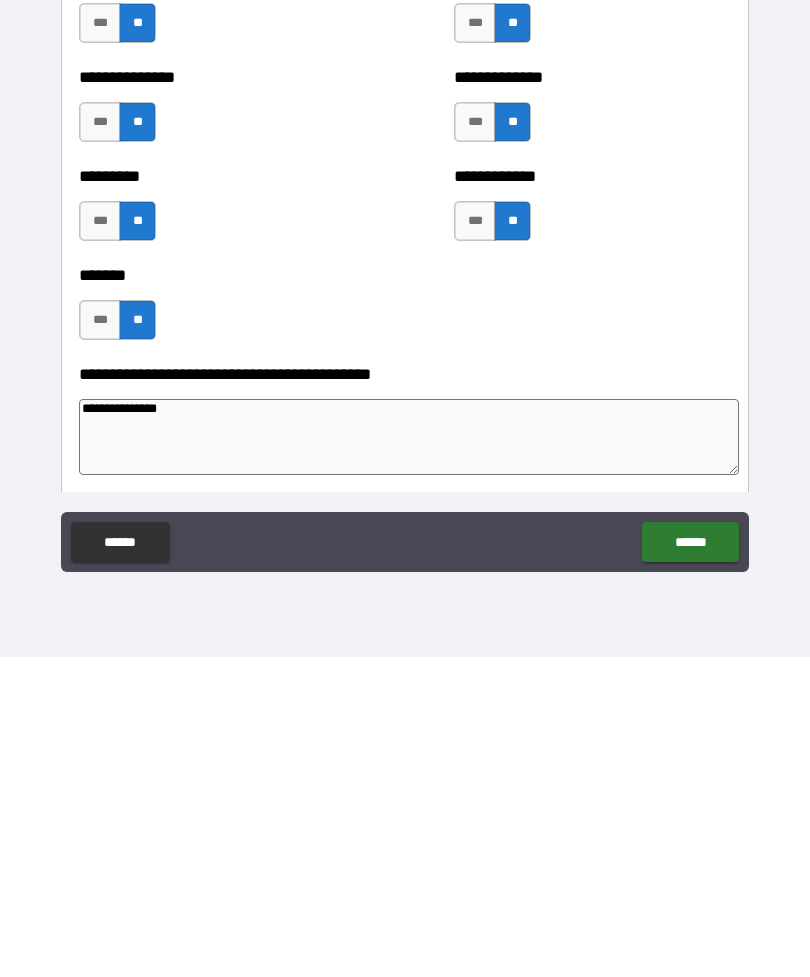 type on "*" 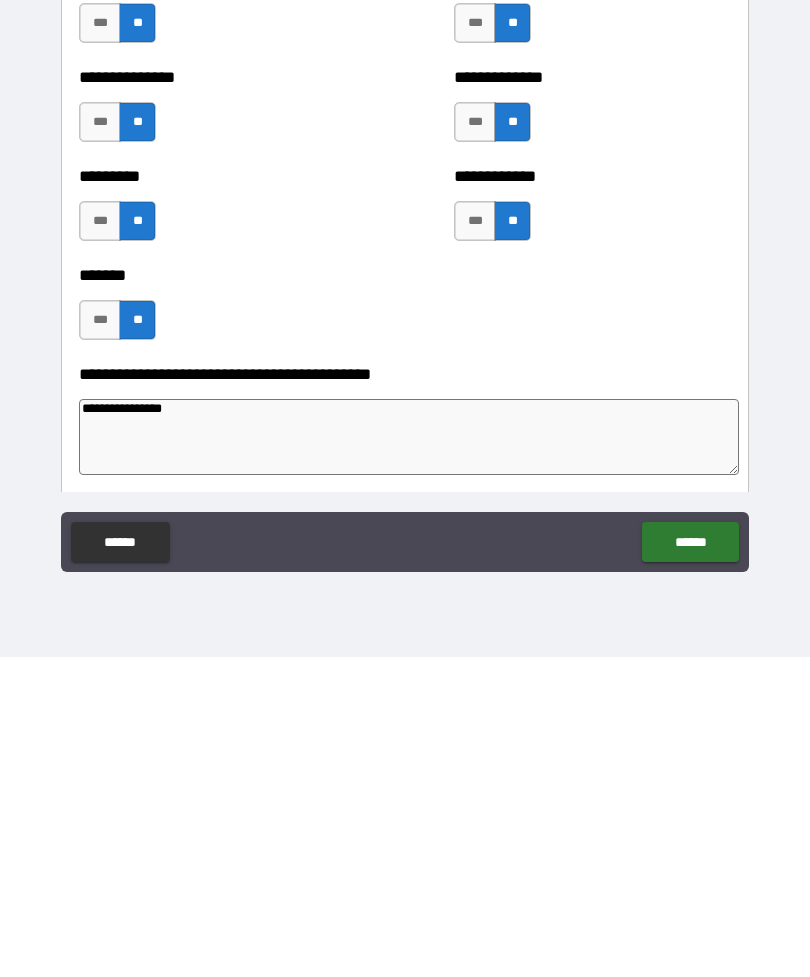 type on "*" 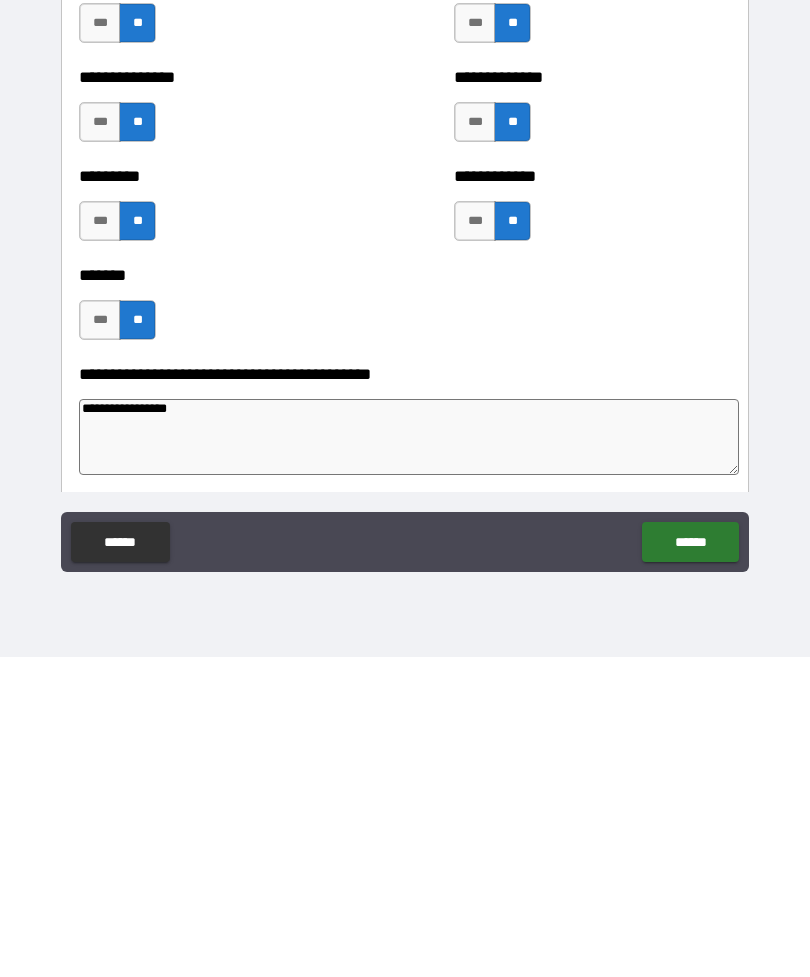 type on "*" 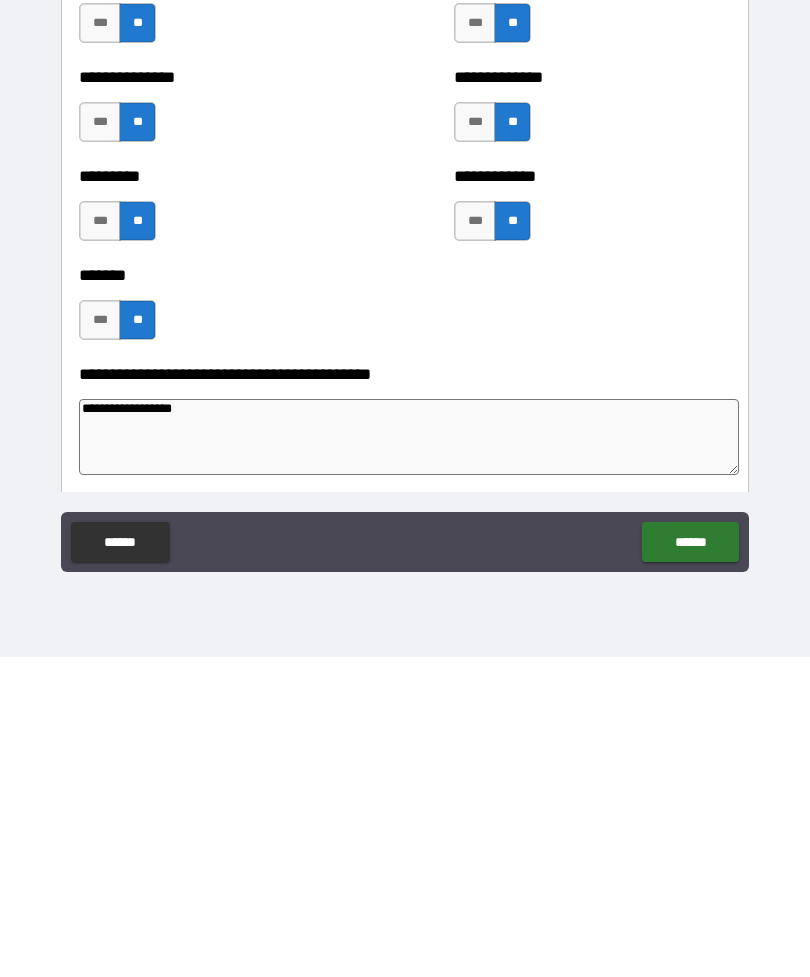 type on "*" 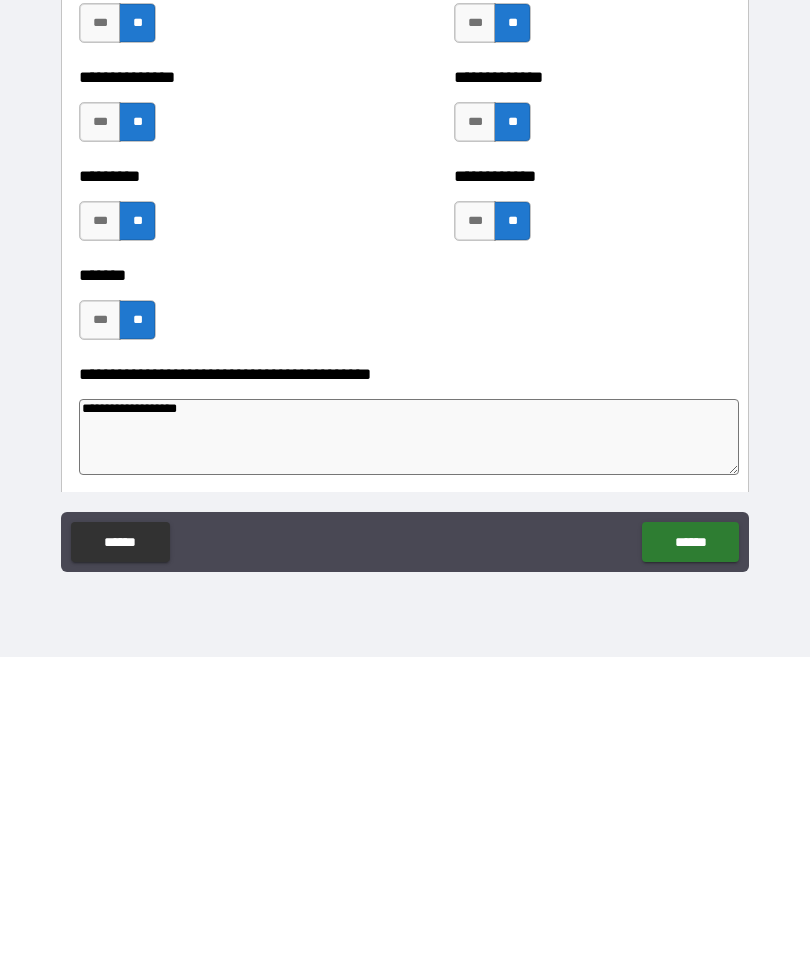 type on "*" 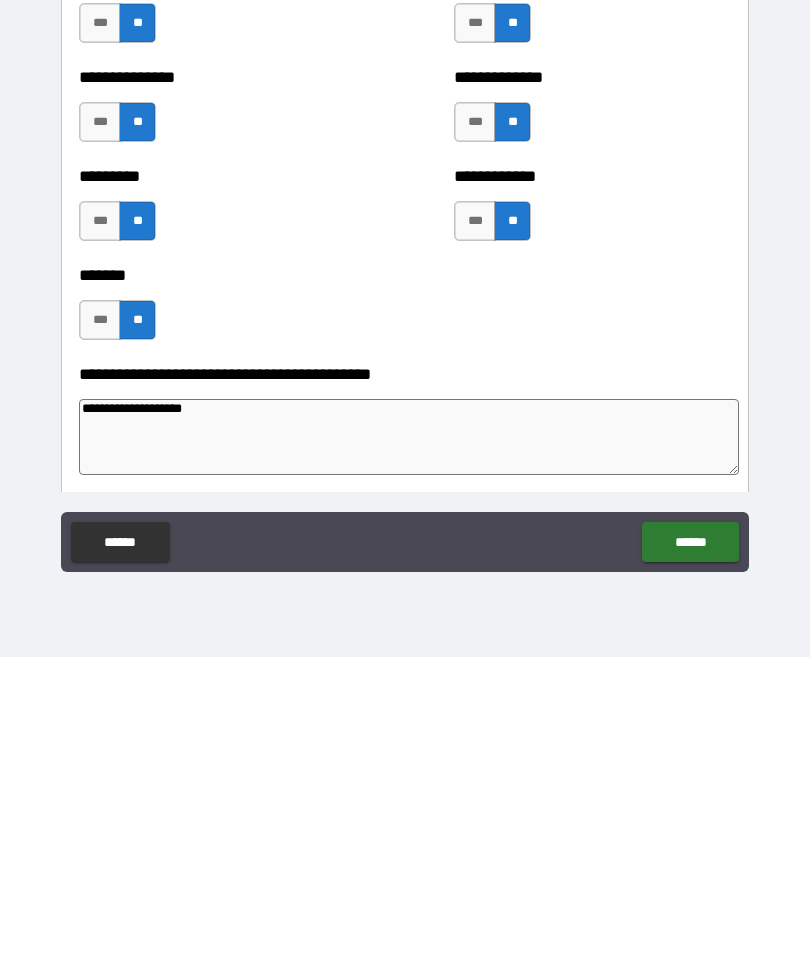 type on "*" 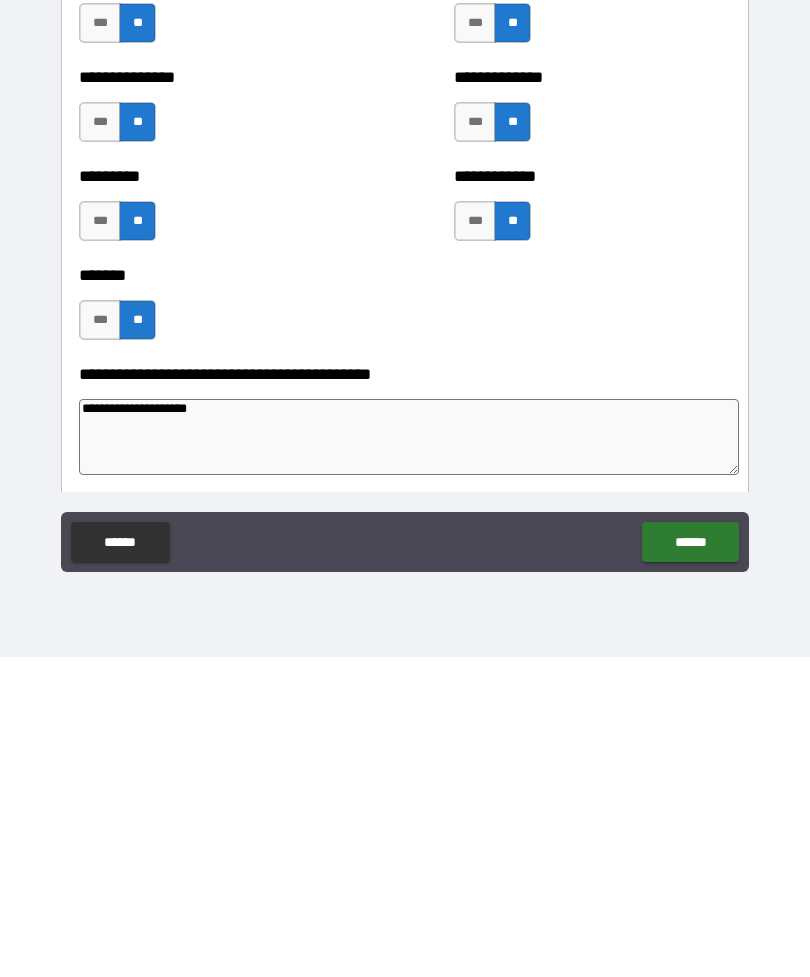 type on "*" 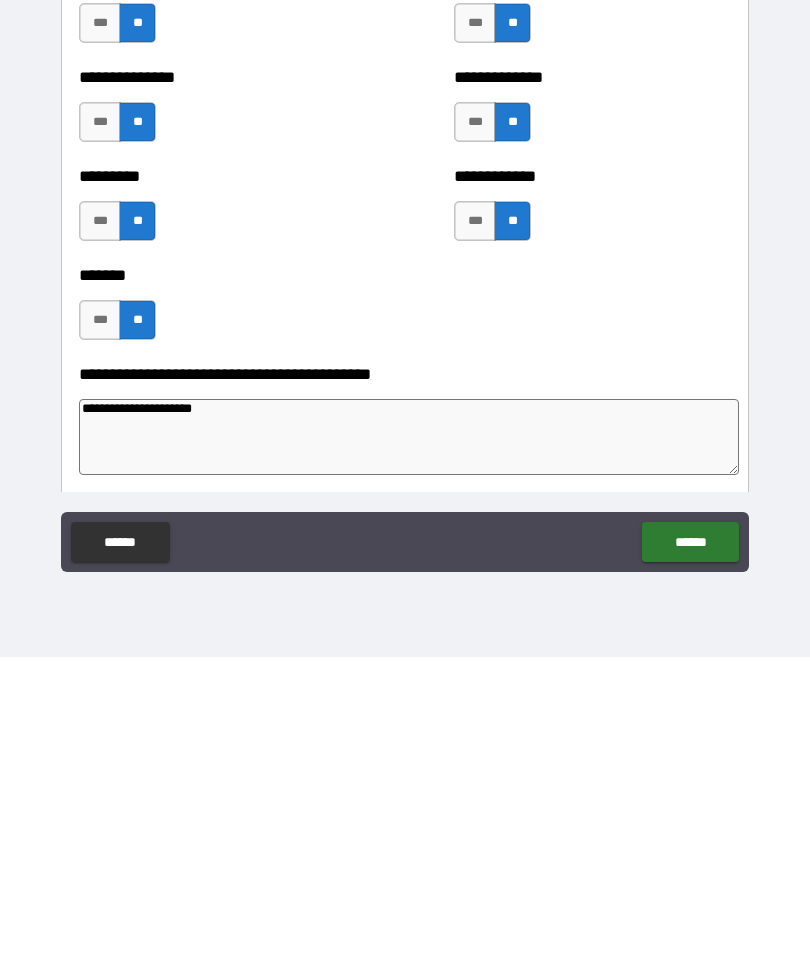 type on "*" 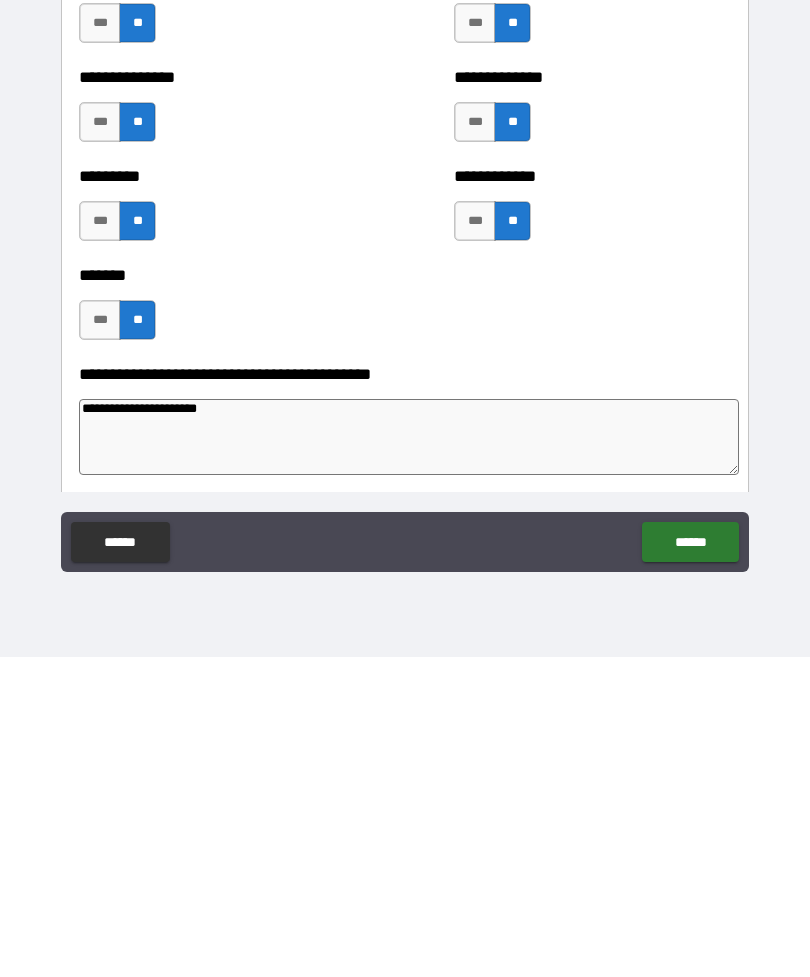 type on "**********" 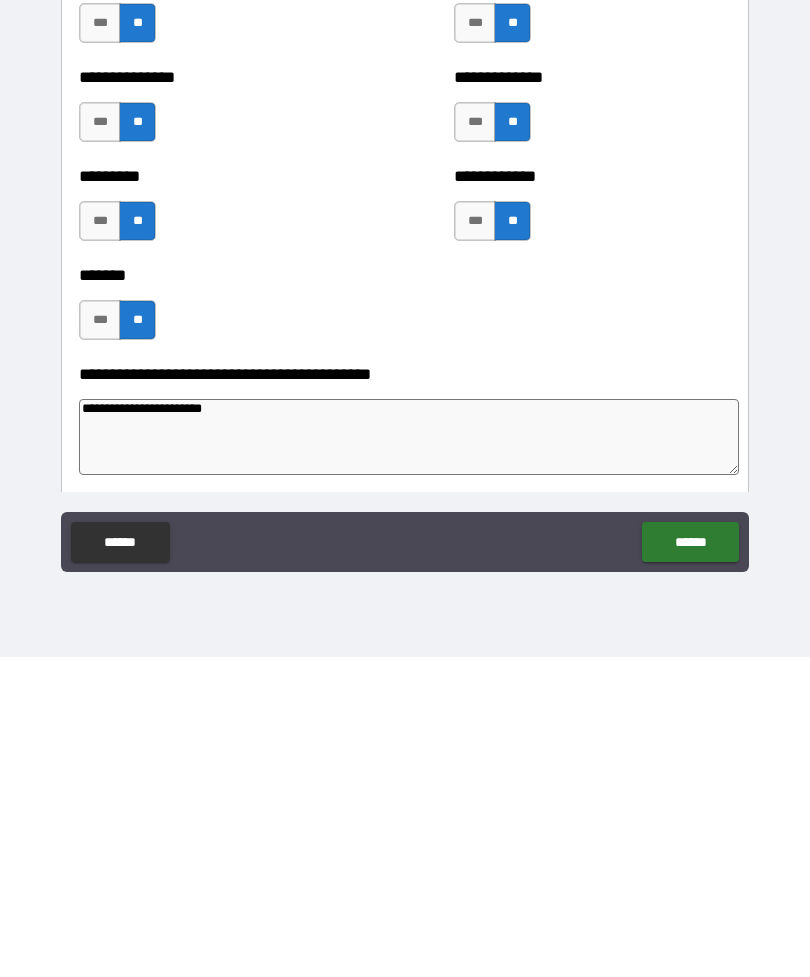 type on "*" 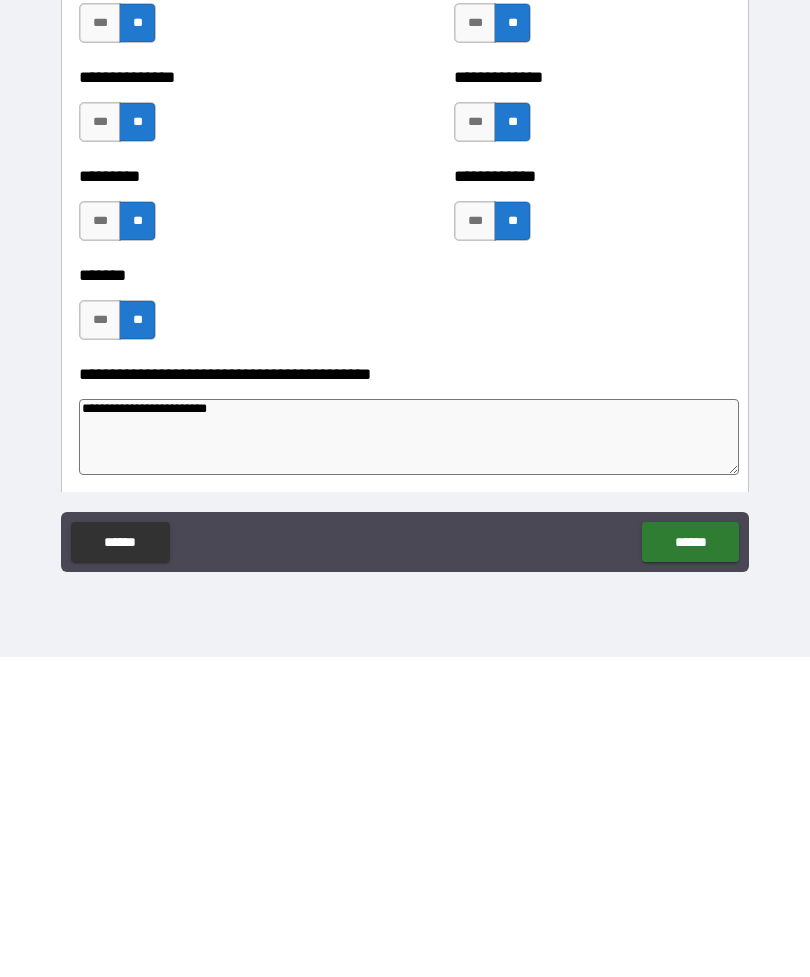 type on "*" 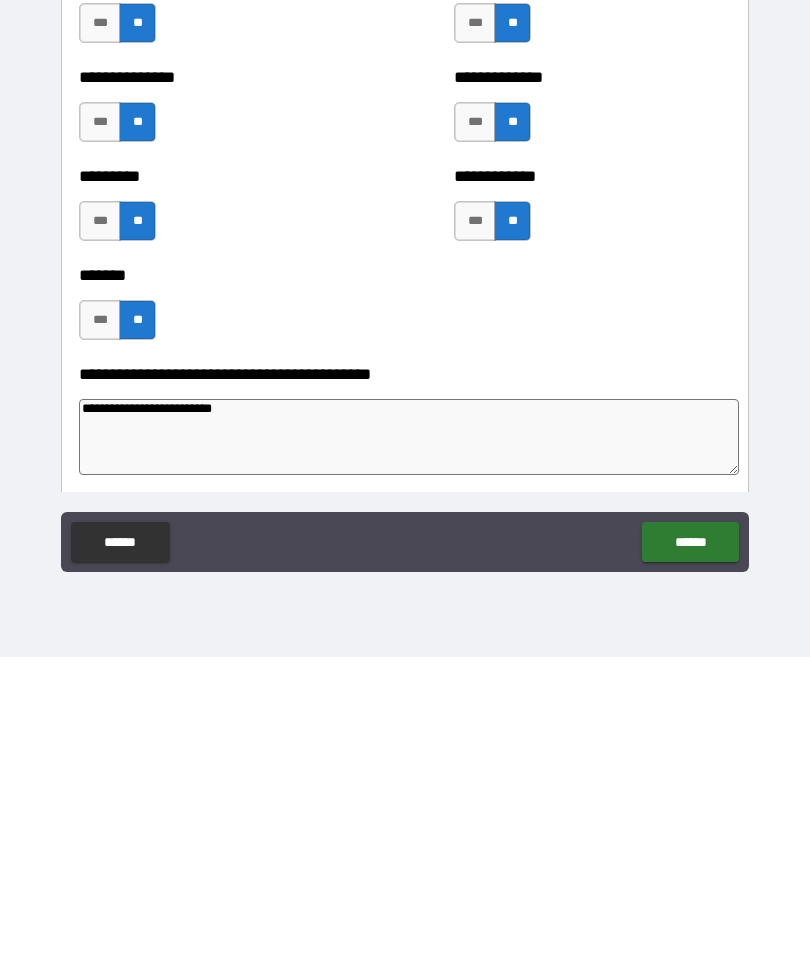 type on "*" 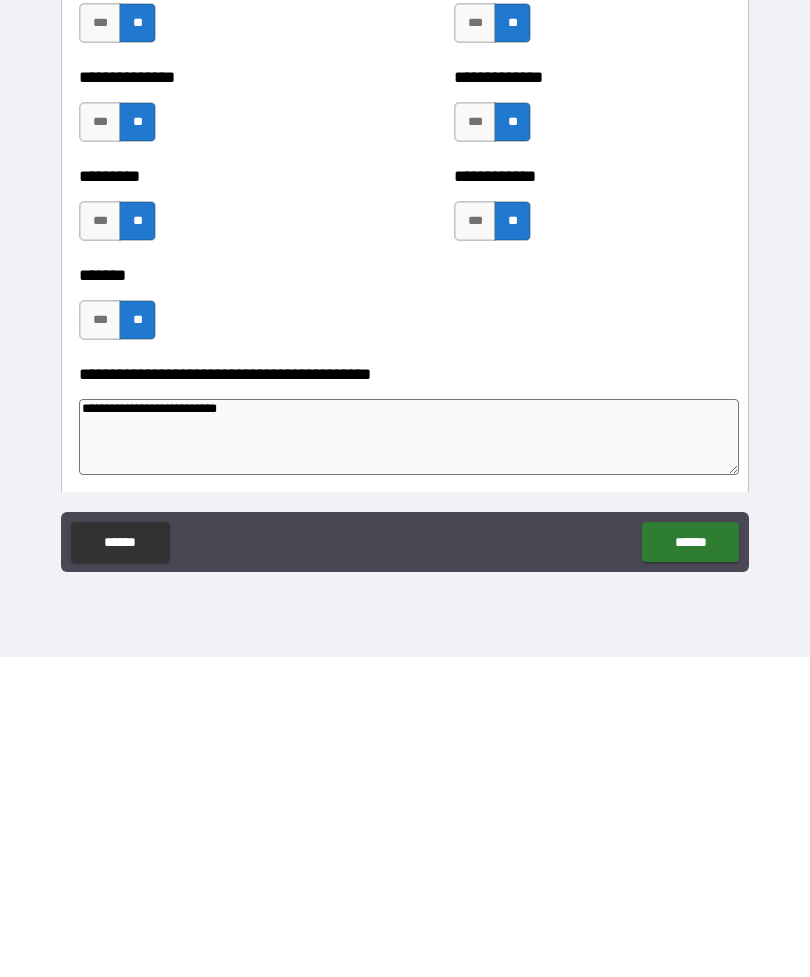type on "*" 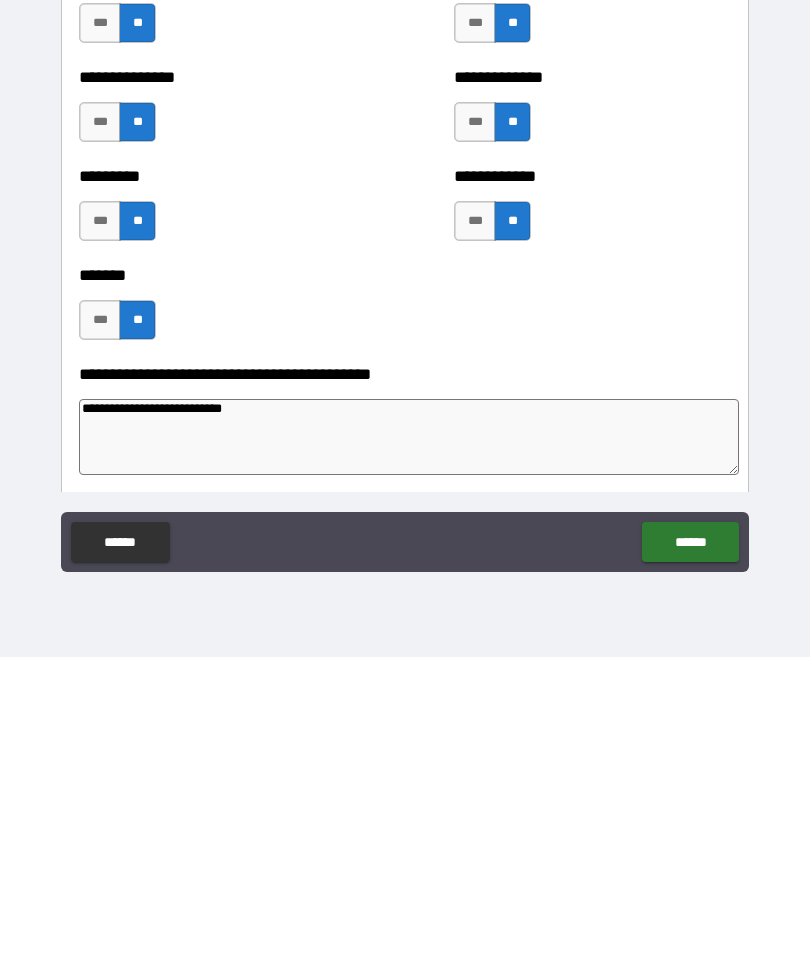 type on "**********" 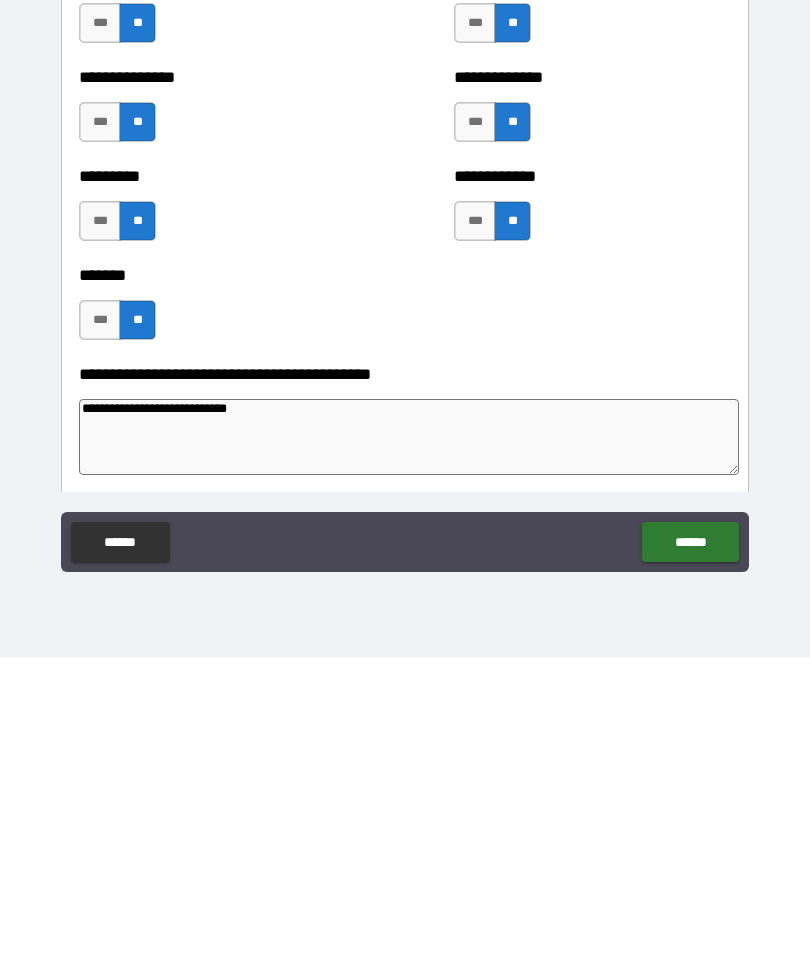type on "*" 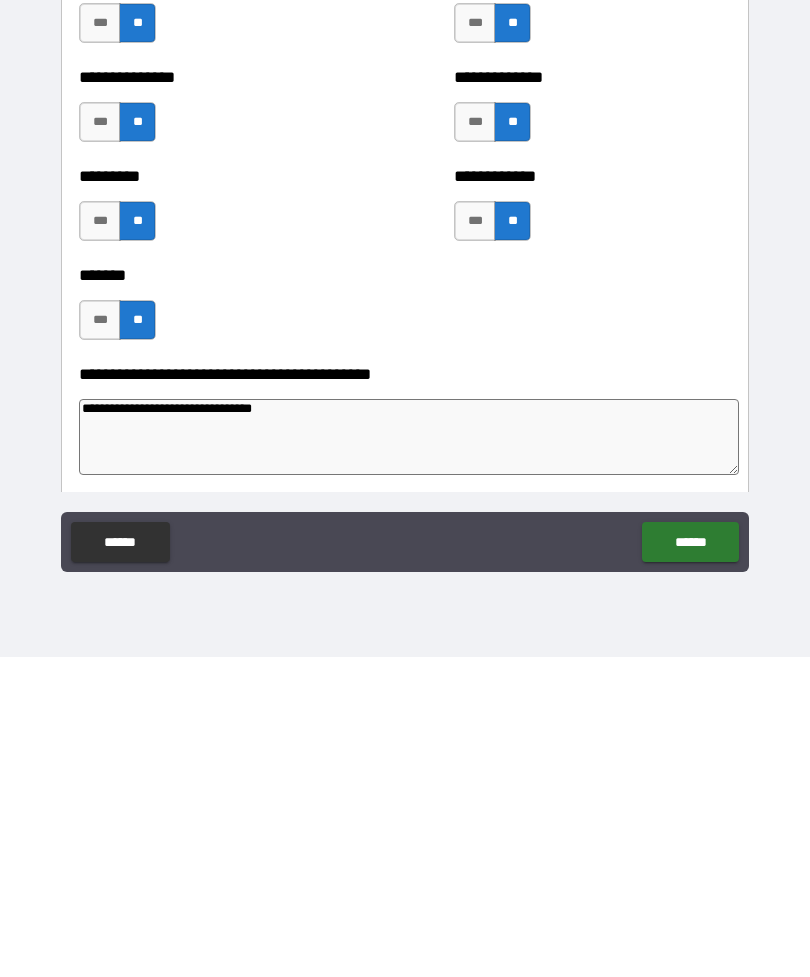 type on "**********" 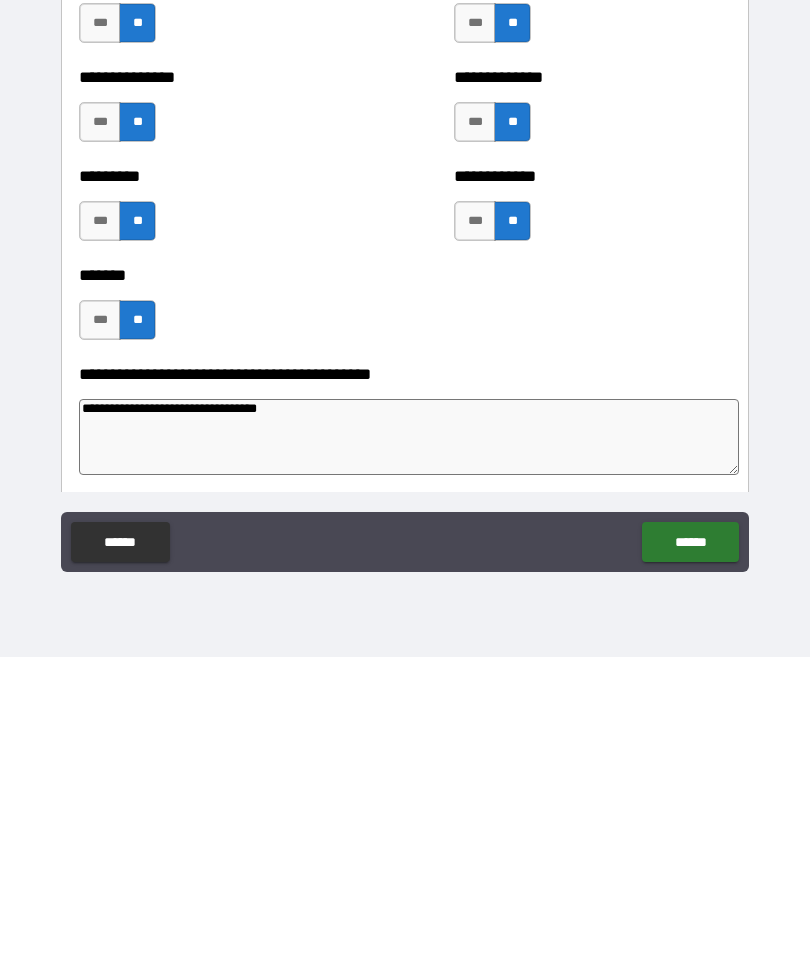 type on "*" 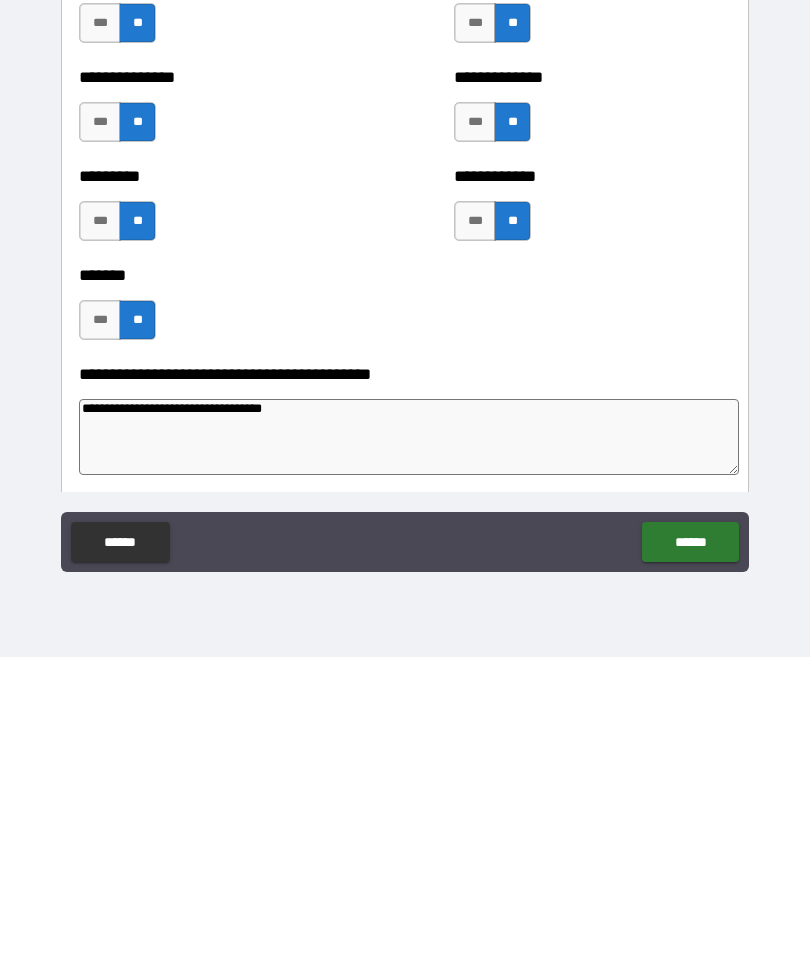 type on "*" 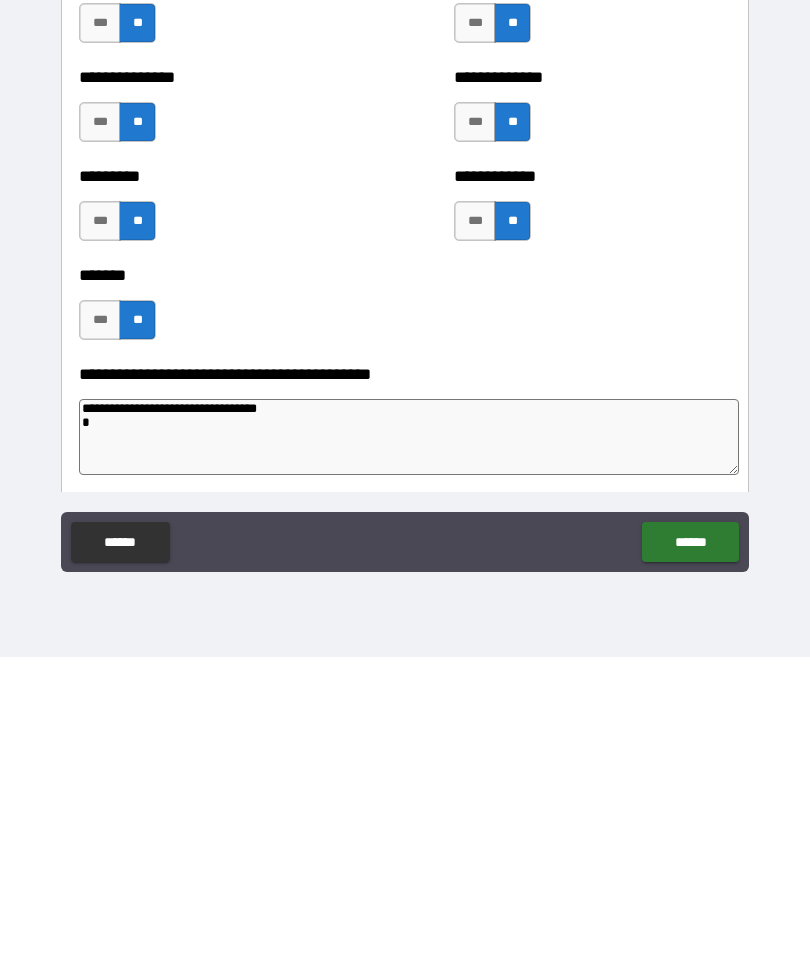 type on "*" 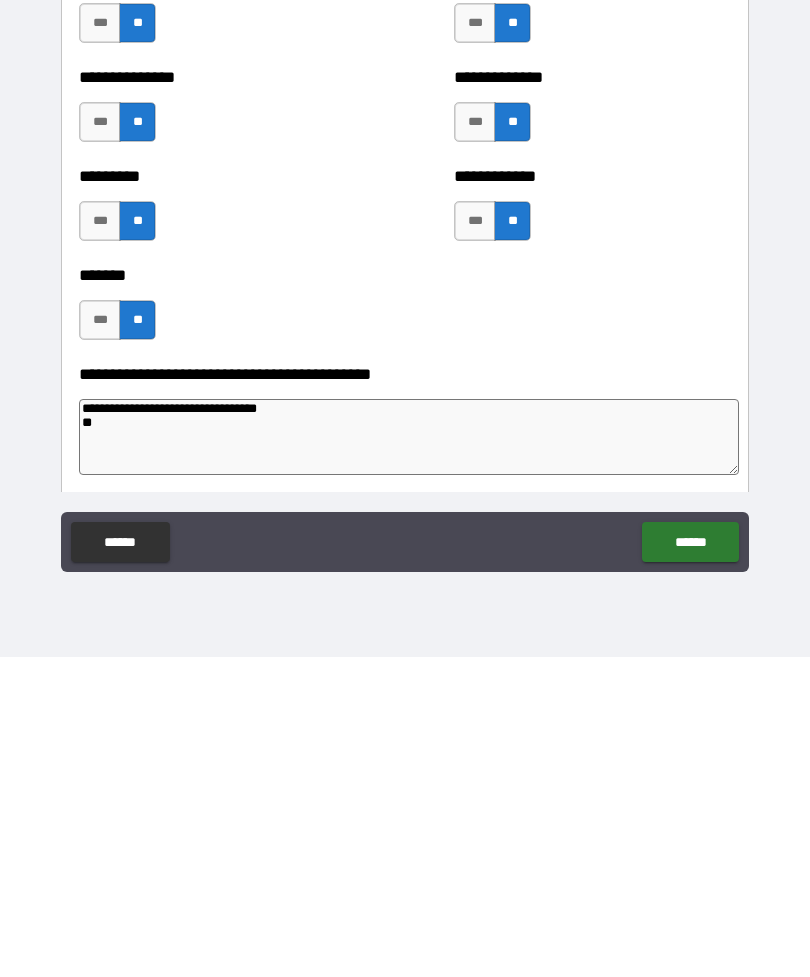 type on "*" 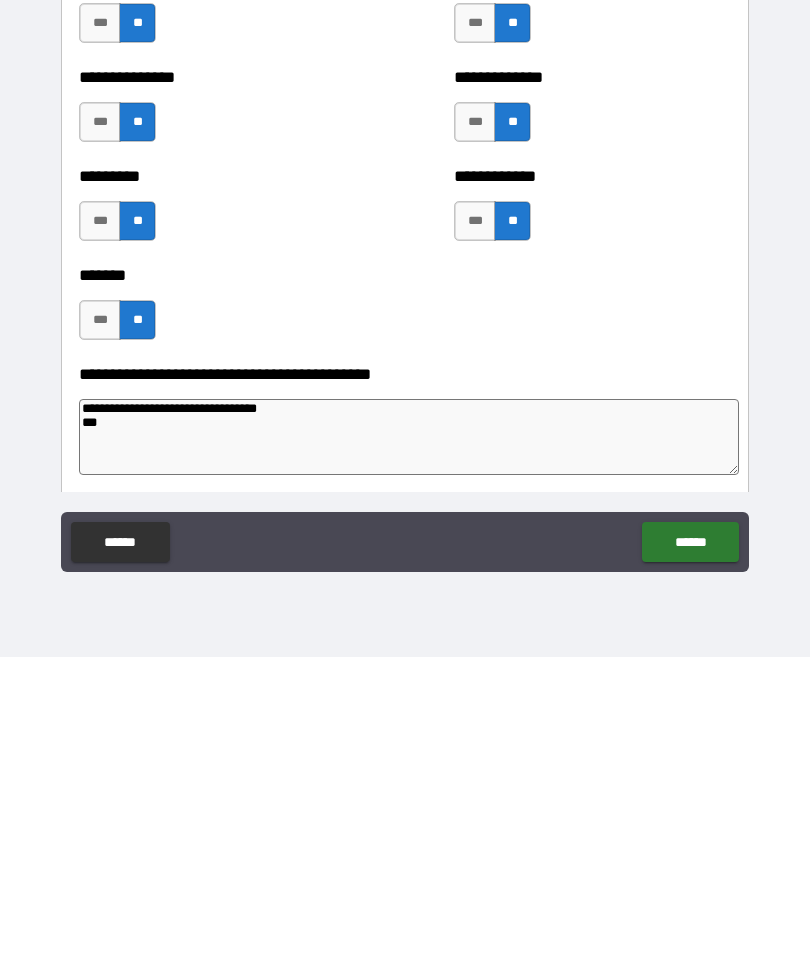 type on "*" 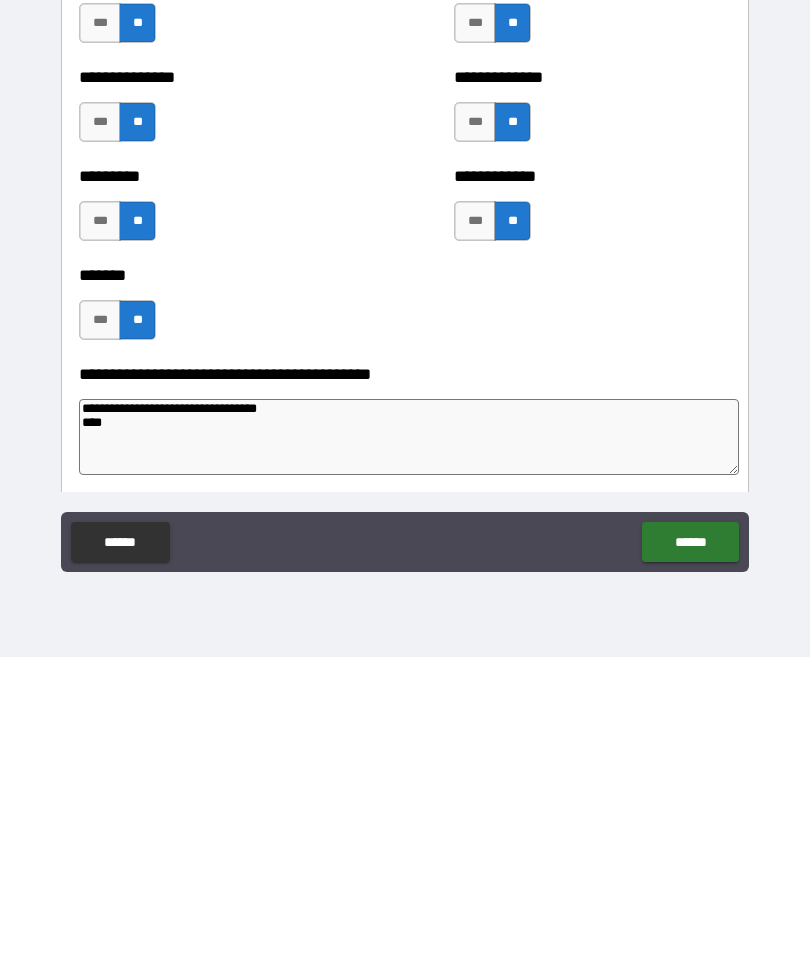 type on "*" 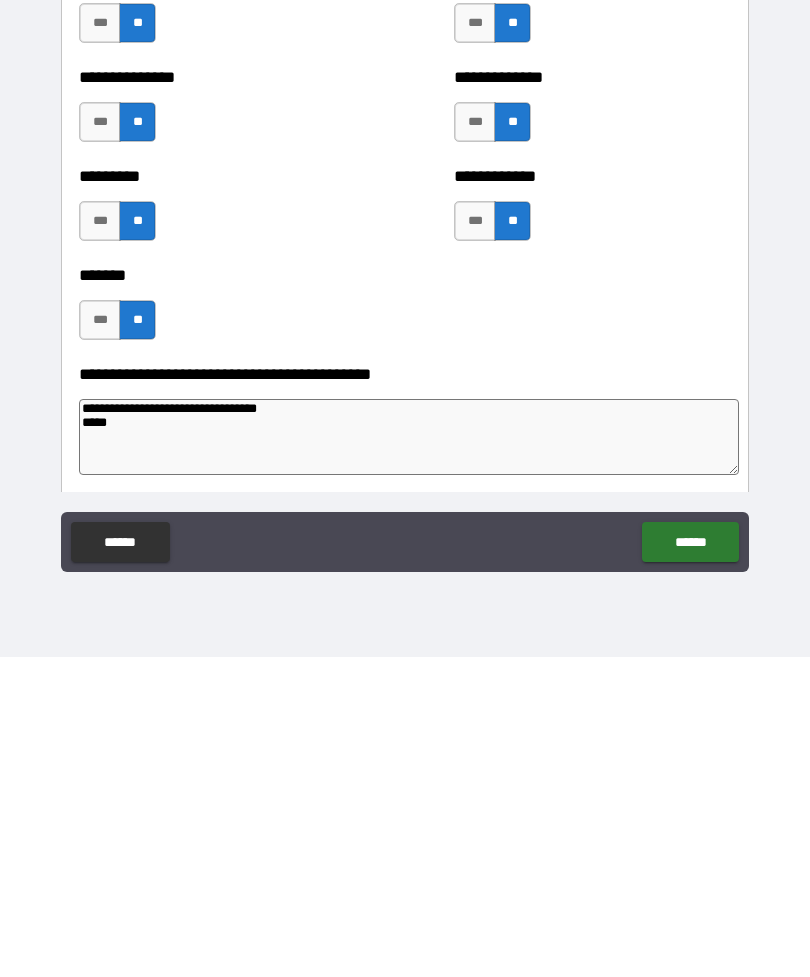 type on "*" 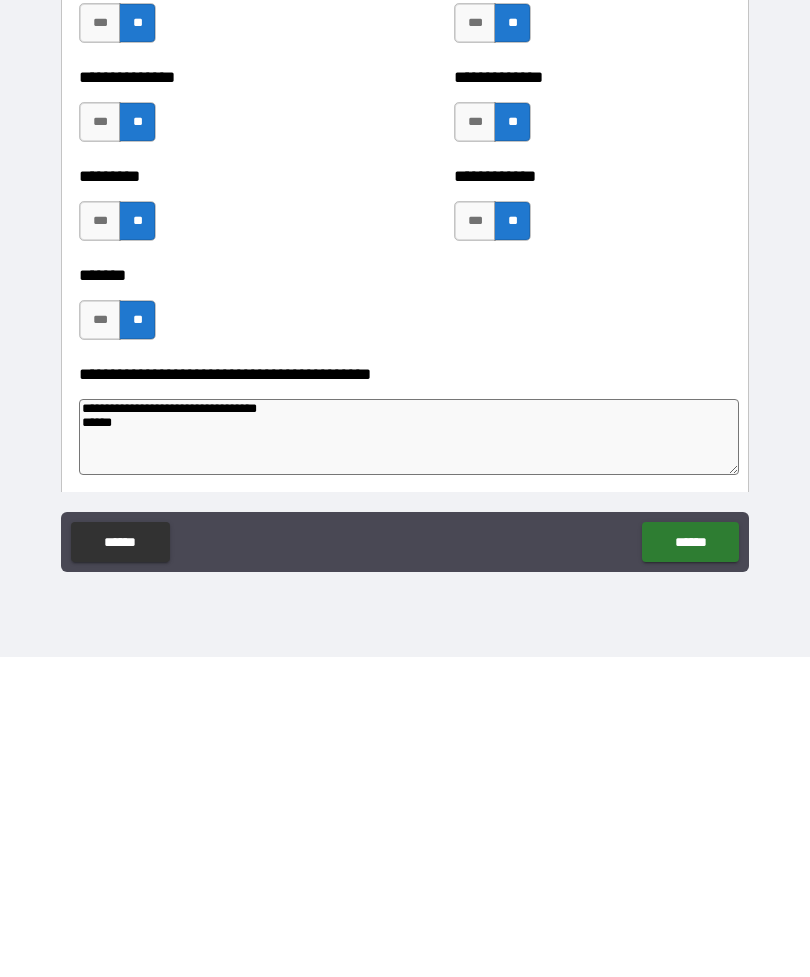 type on "*" 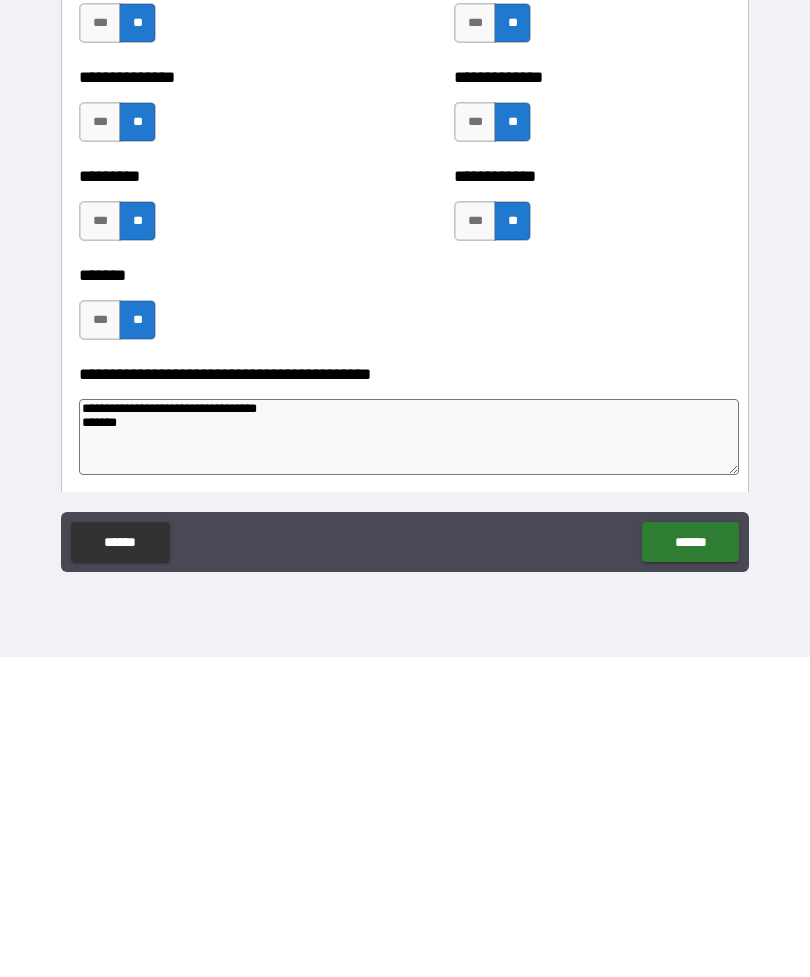 type on "*" 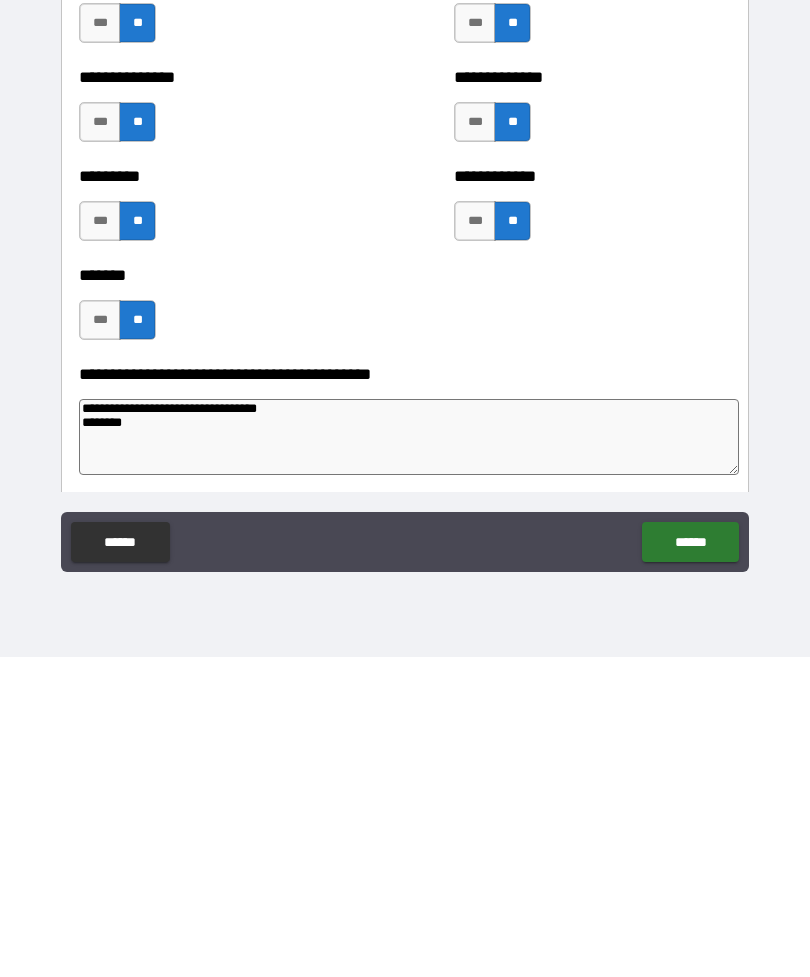 type on "*" 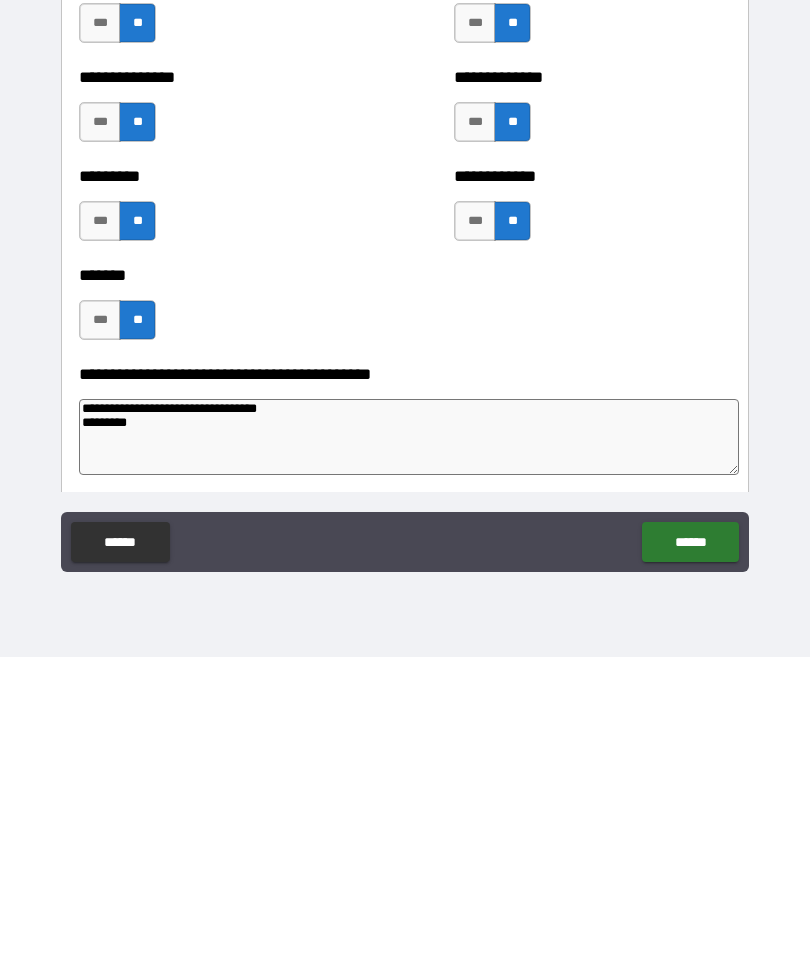 type on "*" 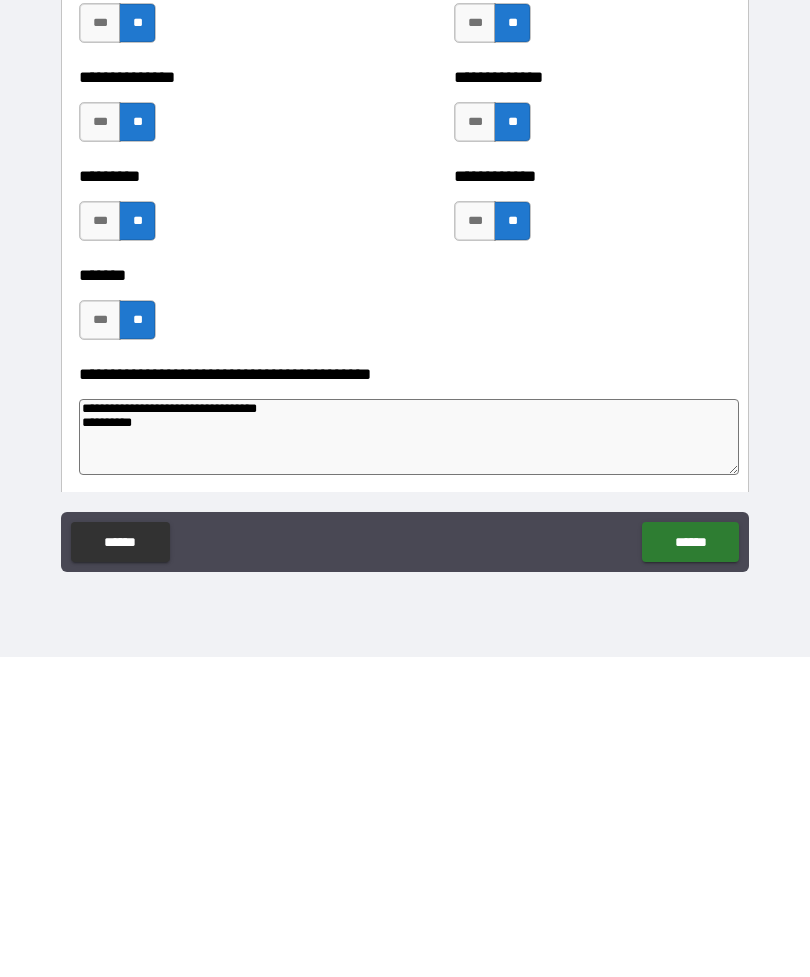type on "*" 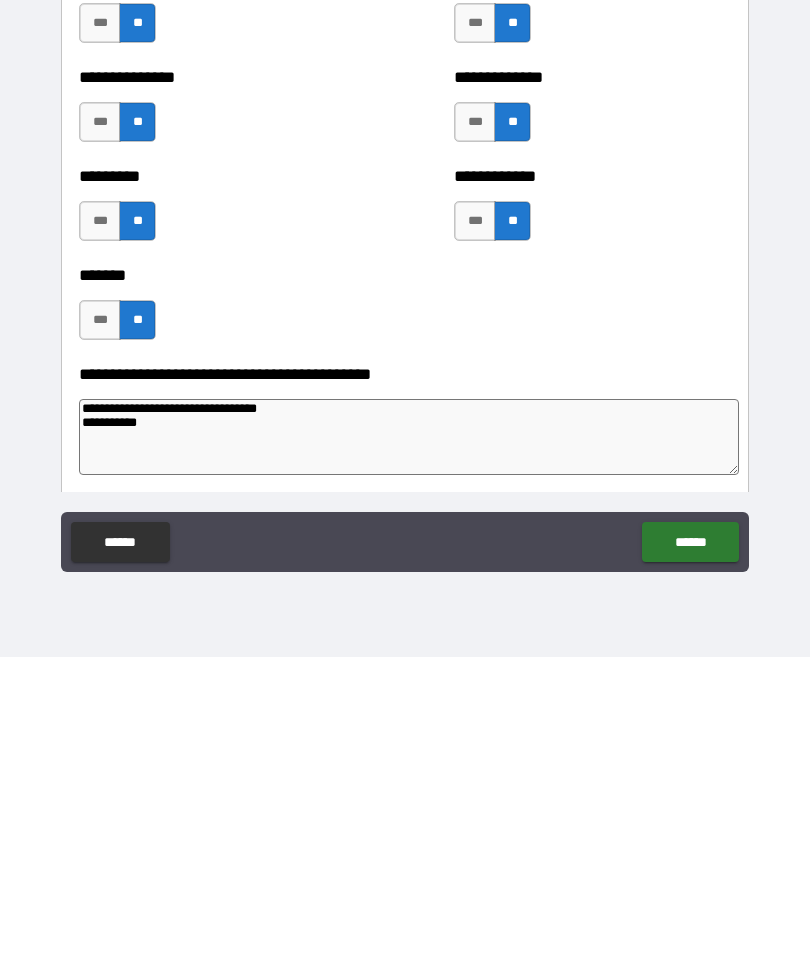 type on "*" 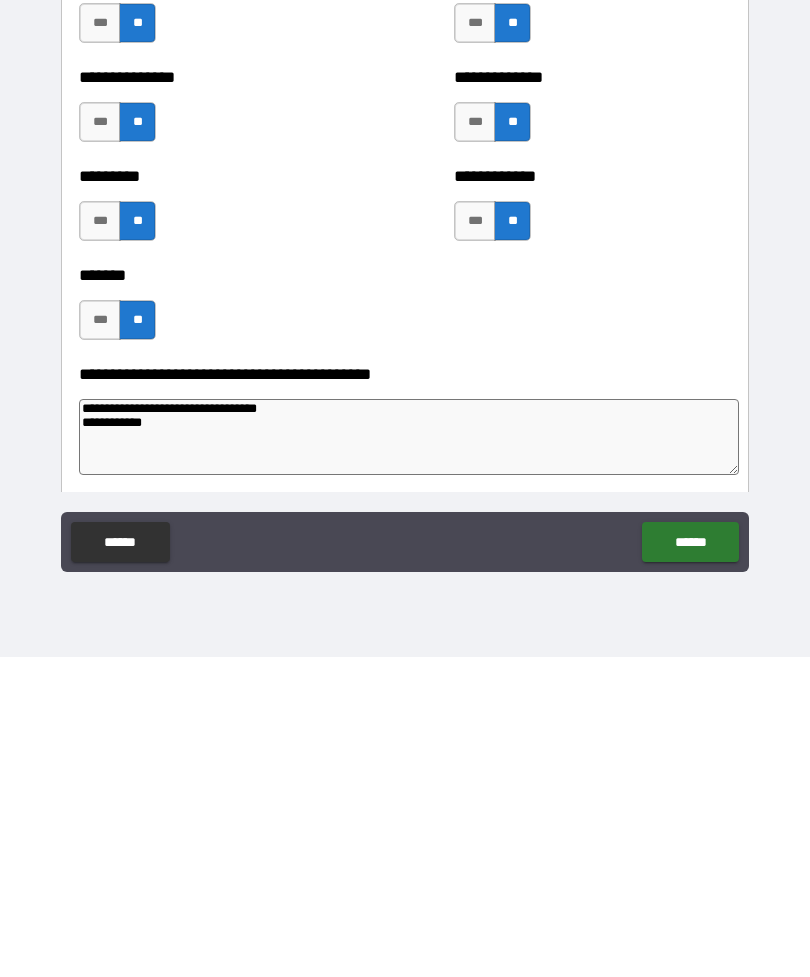 type on "*" 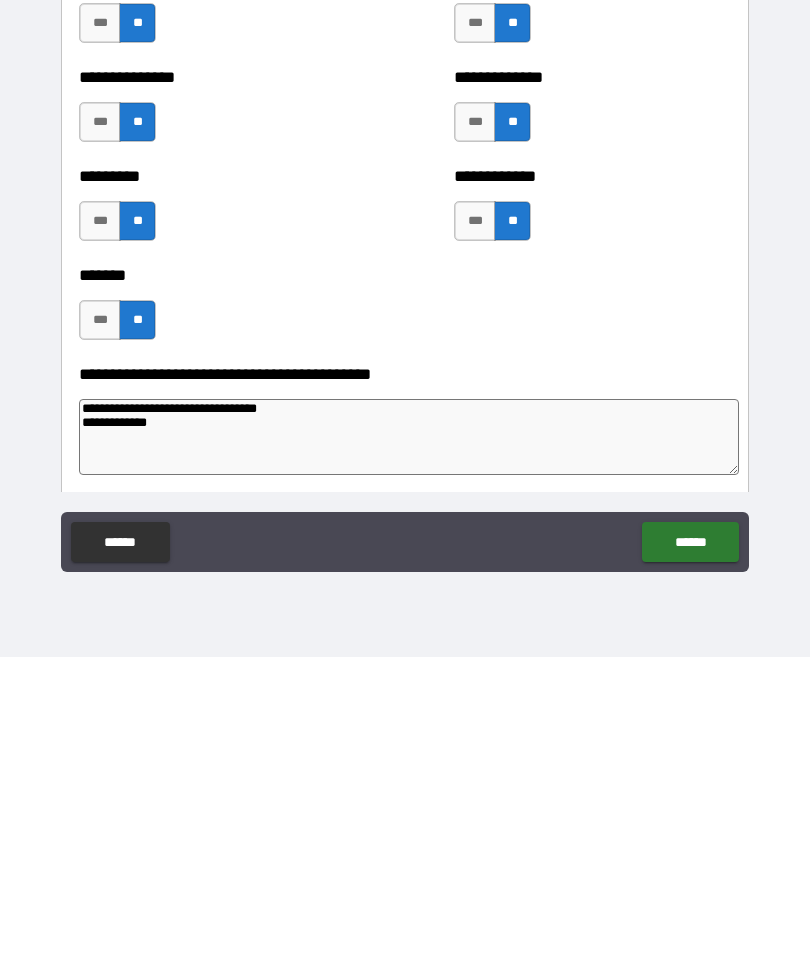 type on "*" 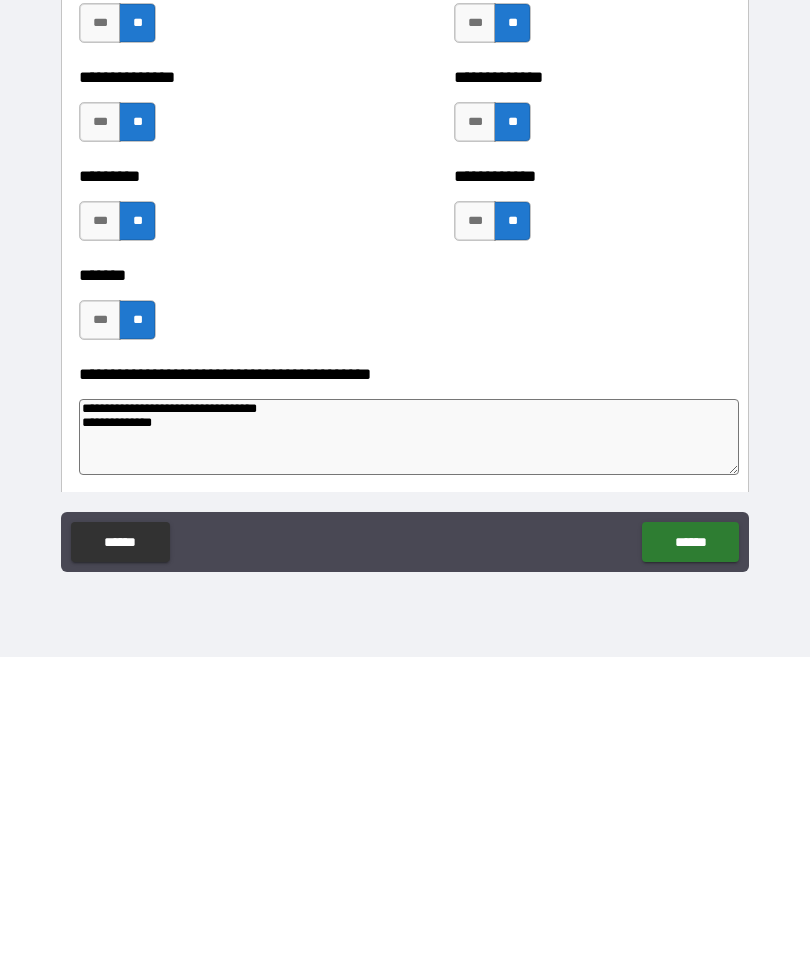 type on "*" 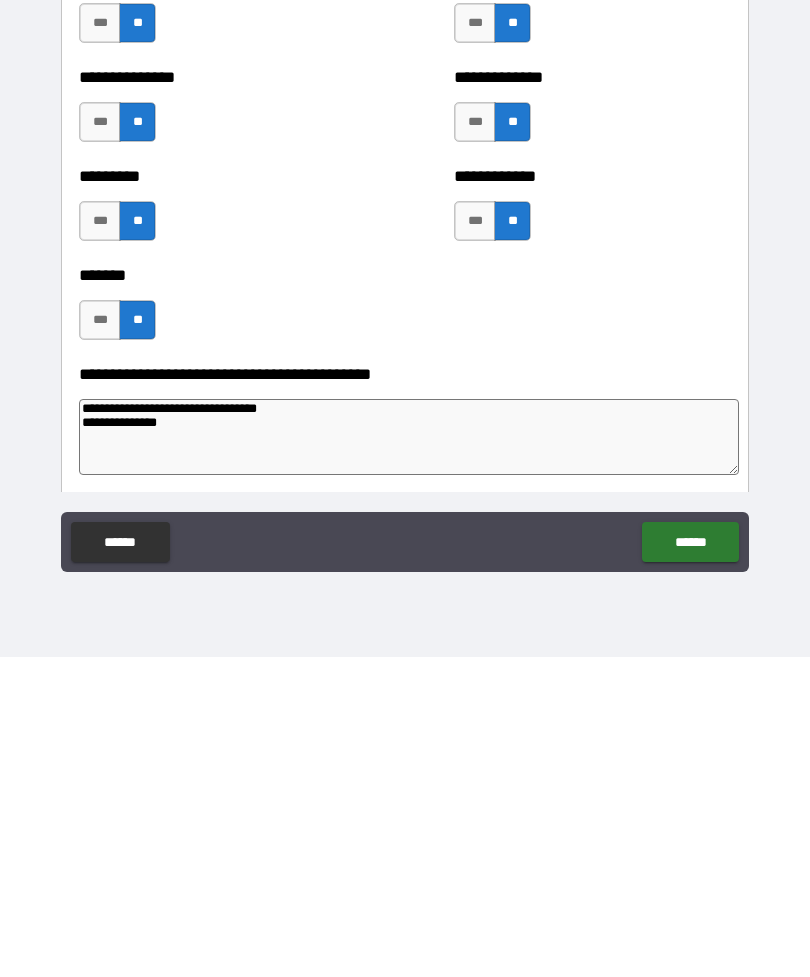 type on "*" 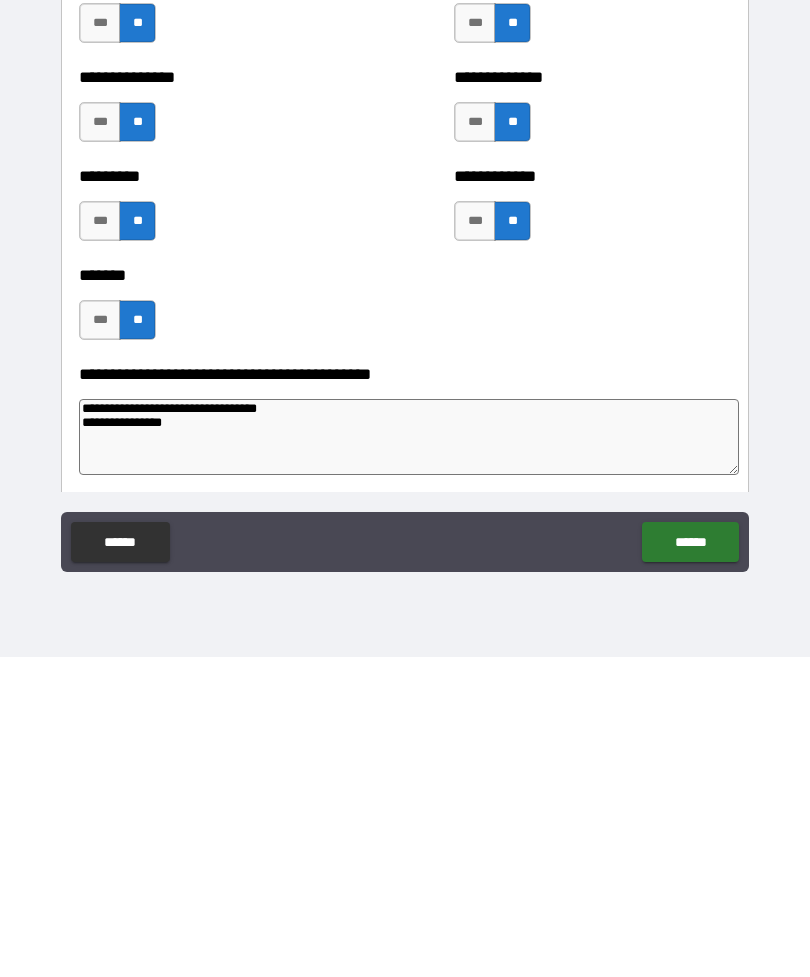 type on "*" 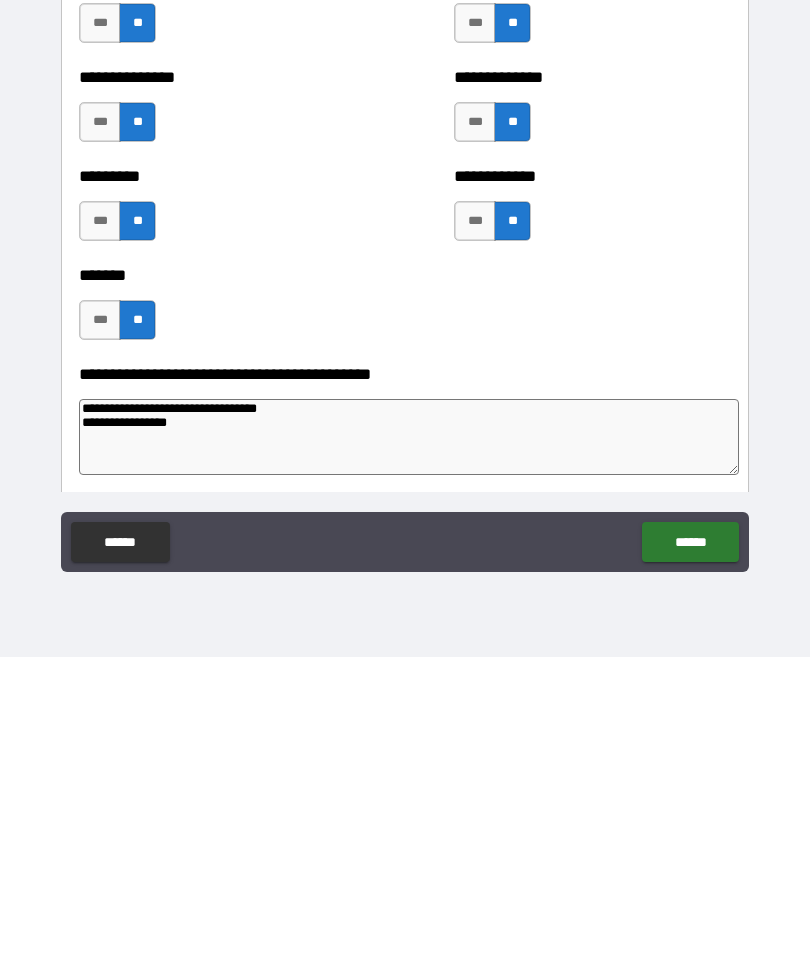 type on "*" 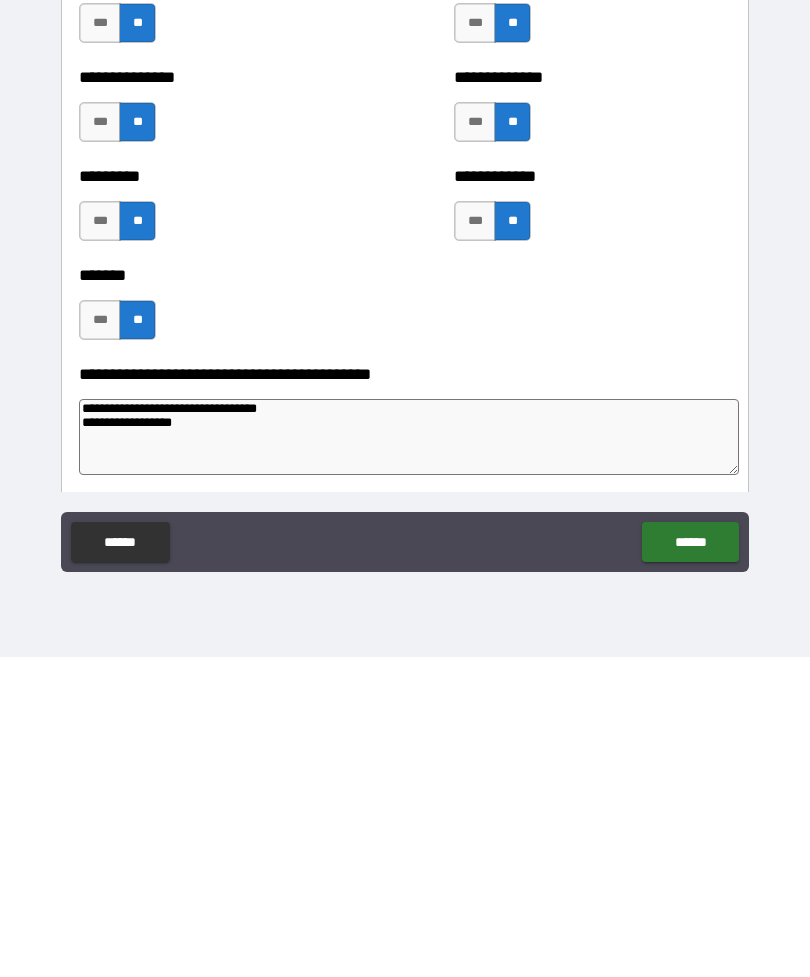 type on "*" 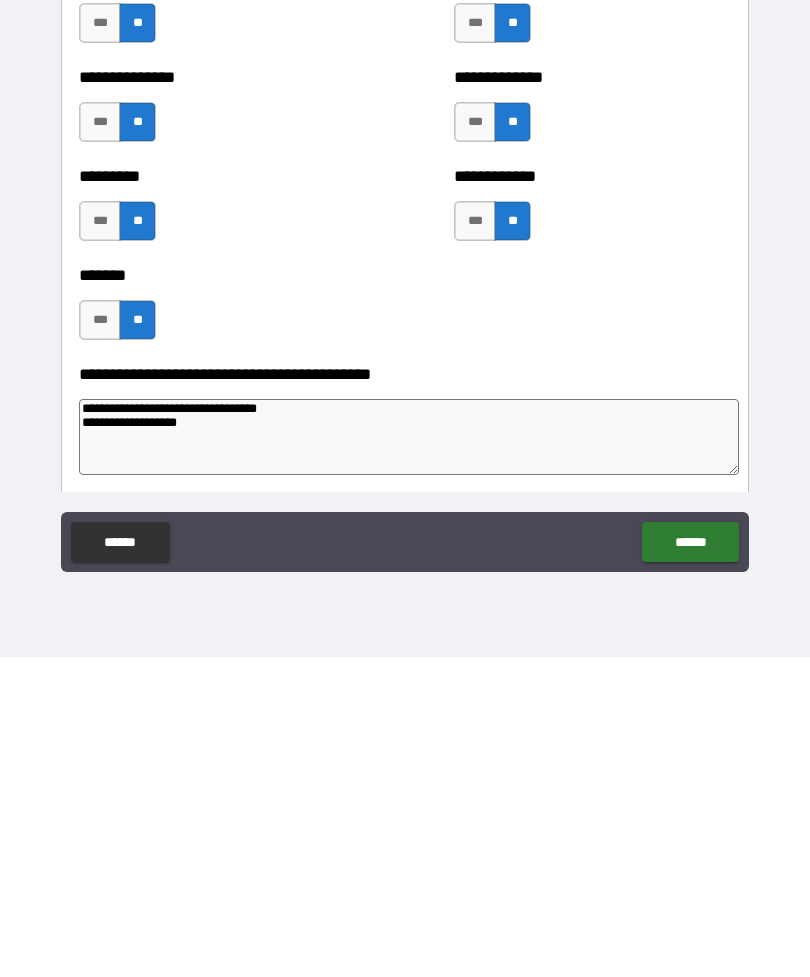 type on "*" 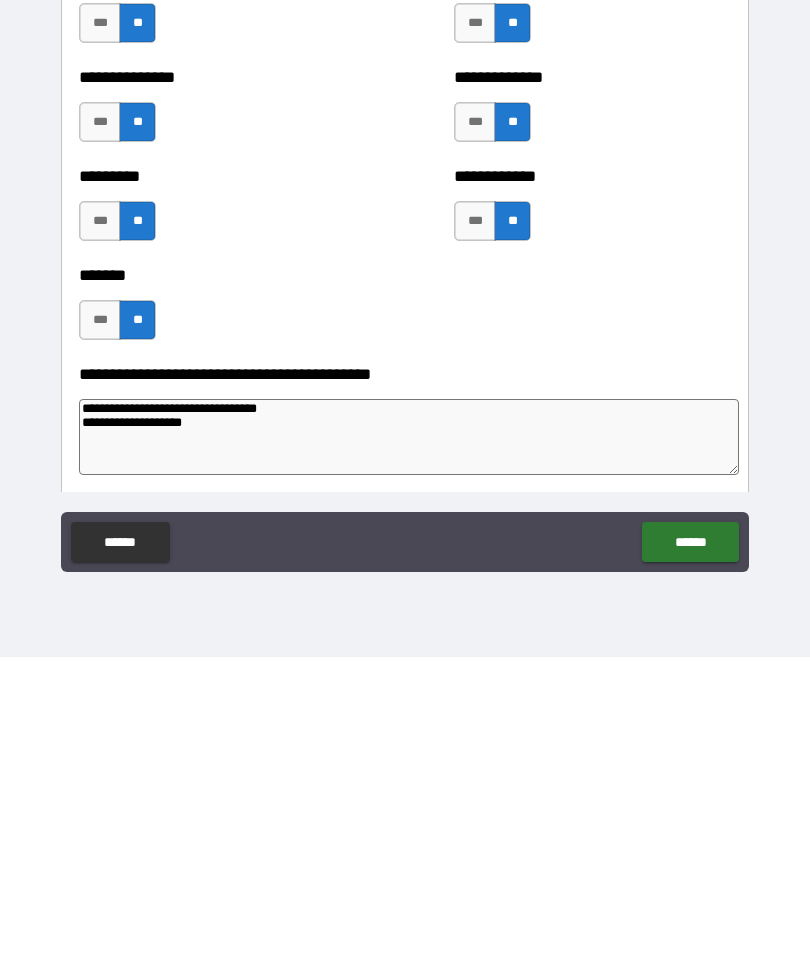 type on "*" 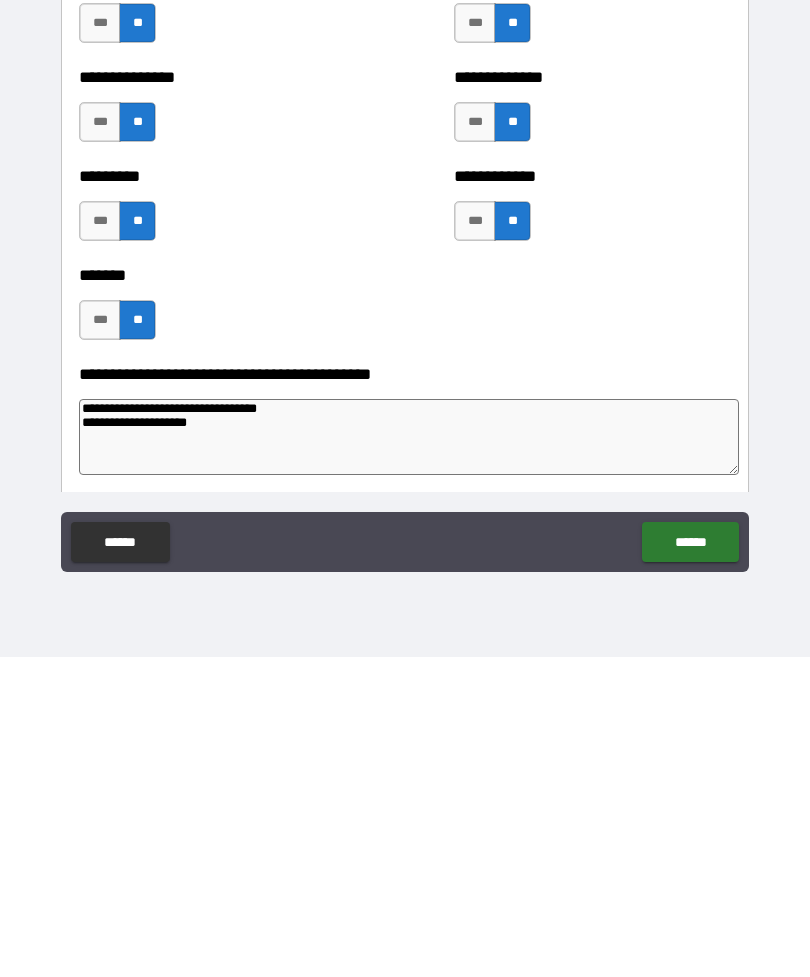 type on "*" 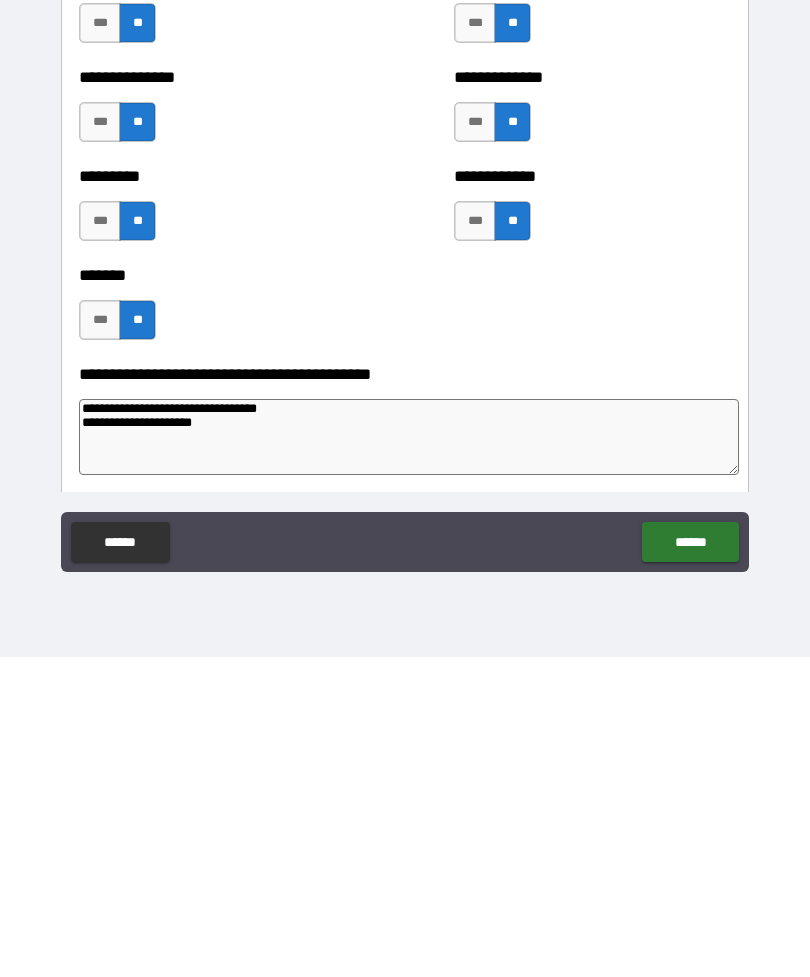 type on "*" 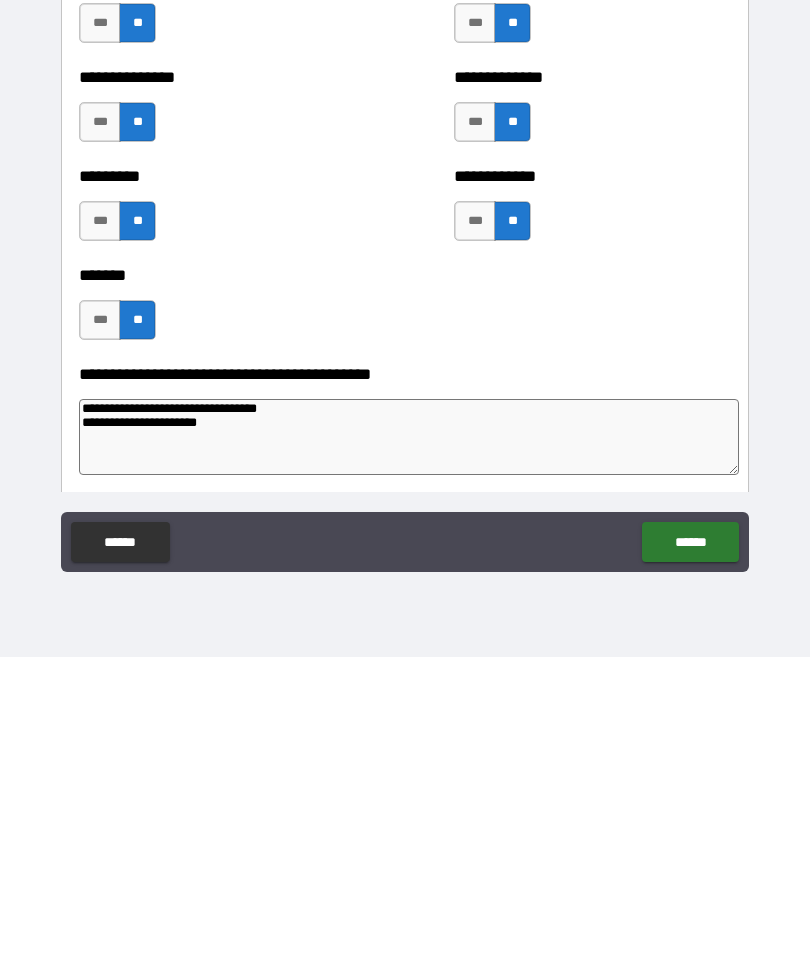 type on "*" 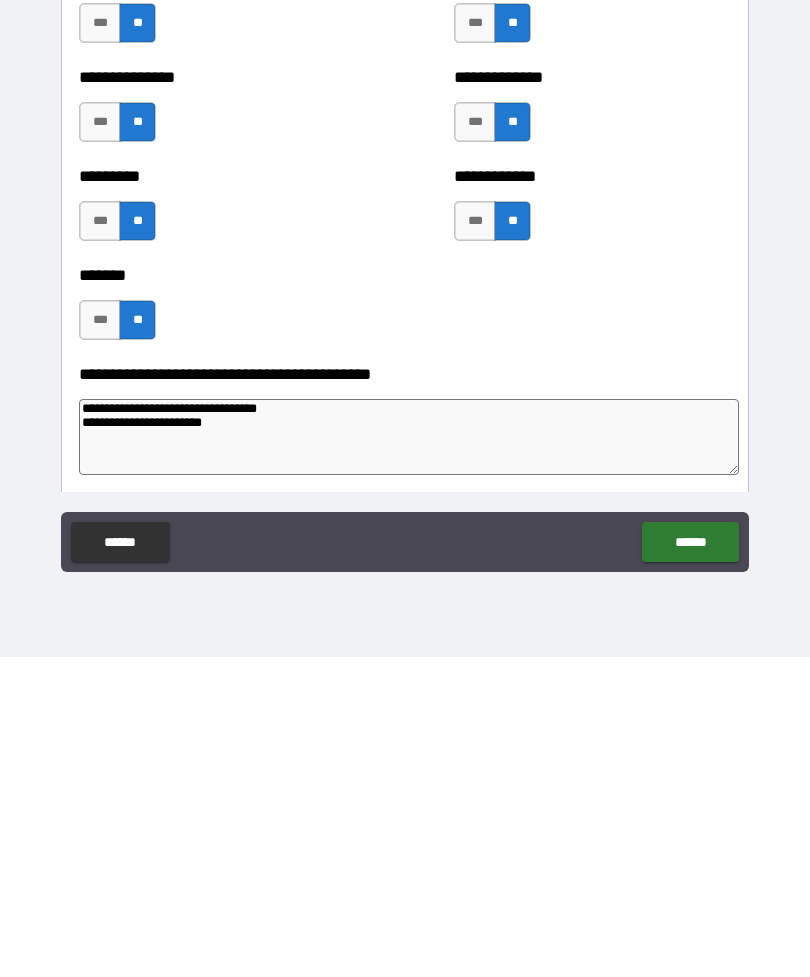type on "*" 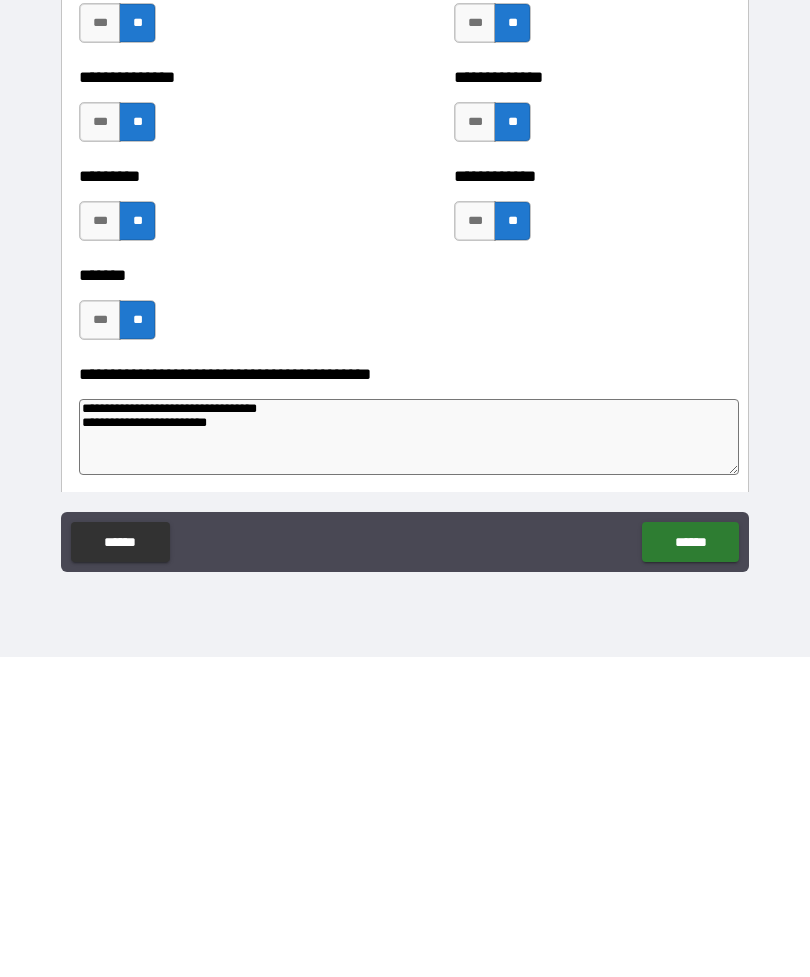 type on "*" 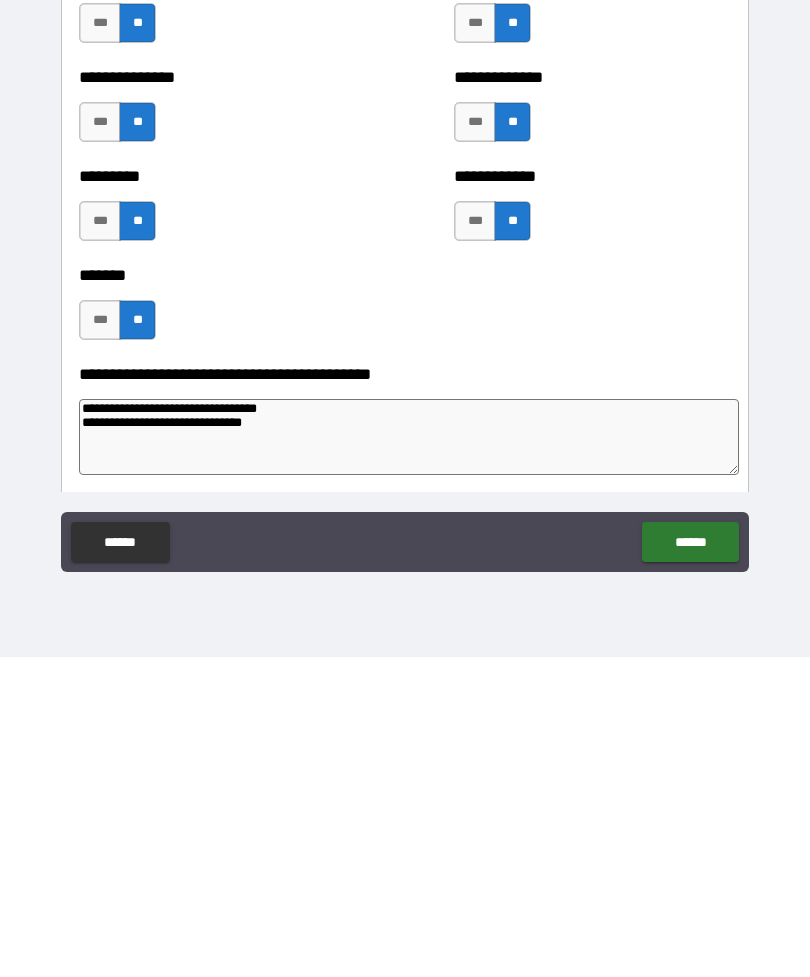 type on "**********" 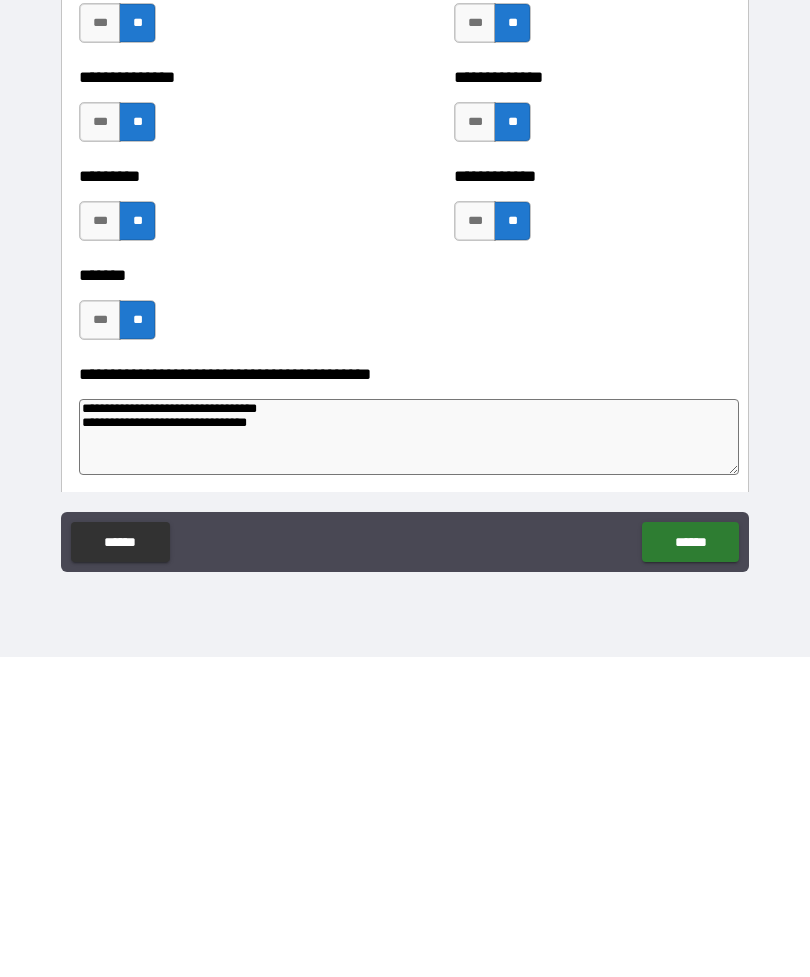 type on "*" 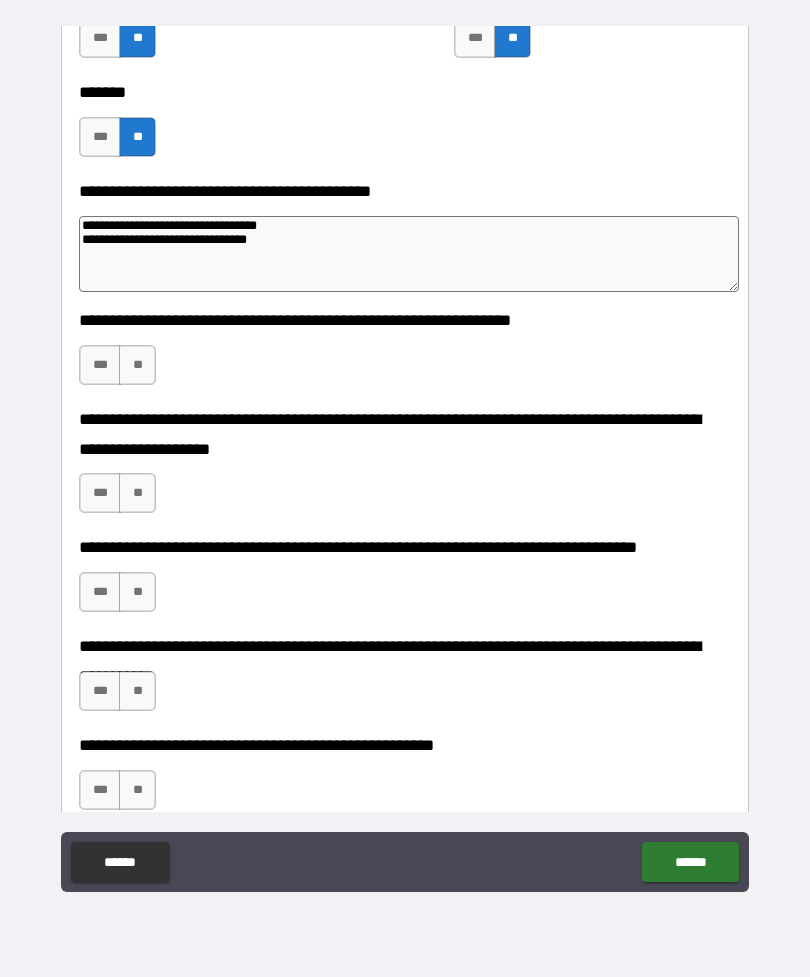 scroll, scrollTop: 5020, scrollLeft: 0, axis: vertical 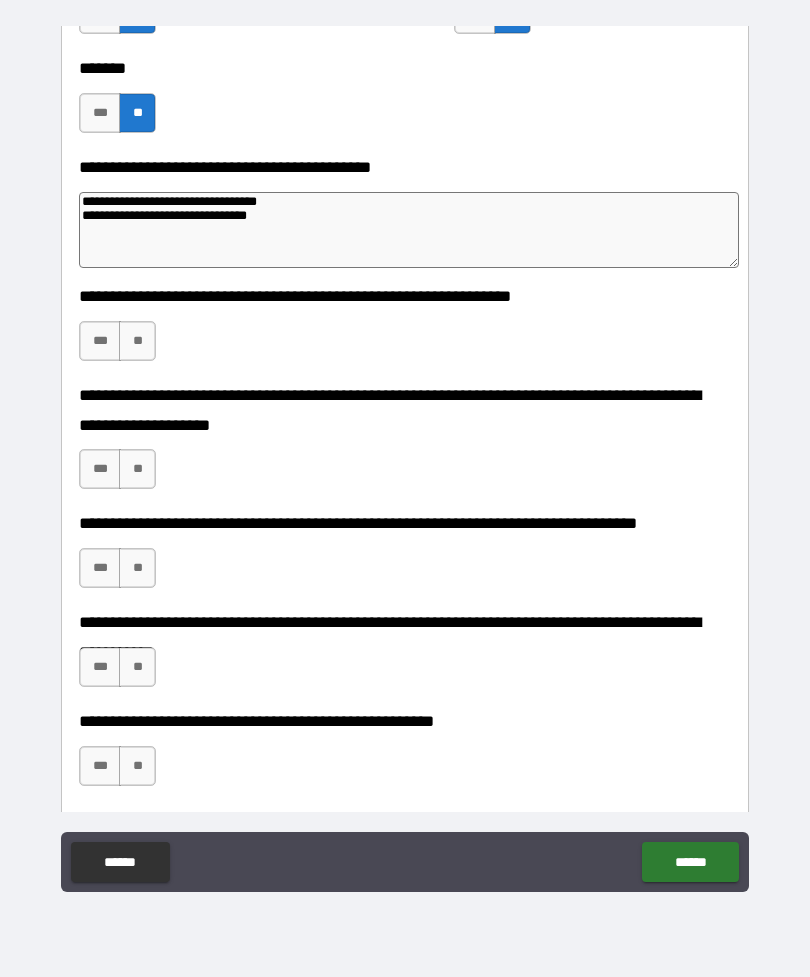 click on "**" at bounding box center [137, 341] 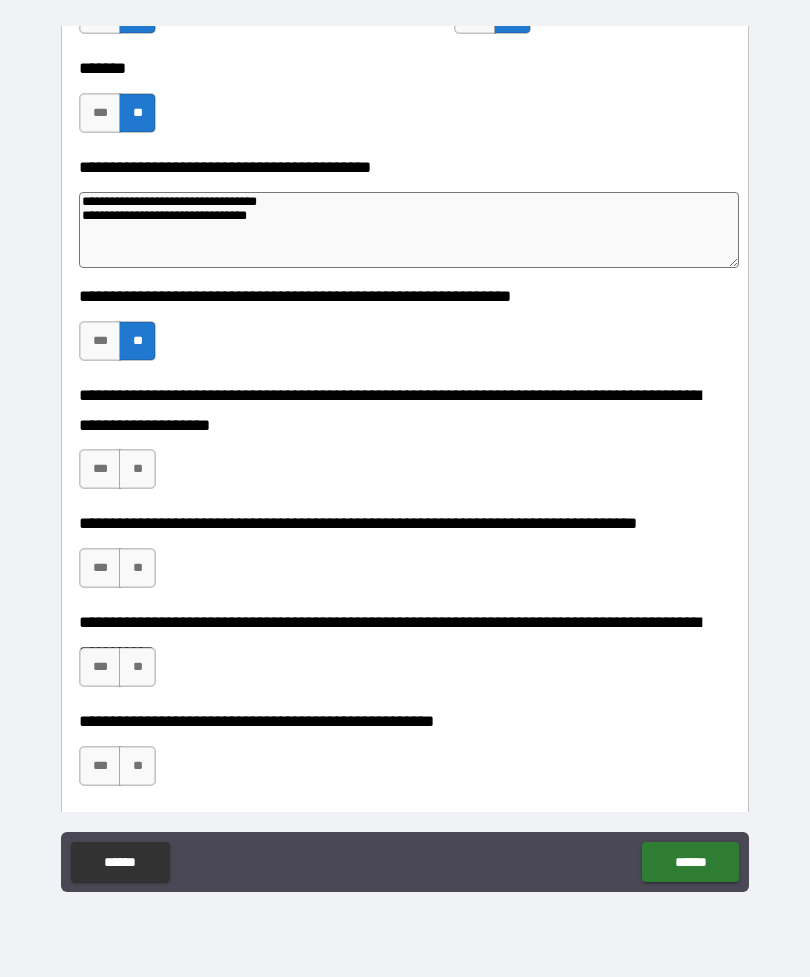 click on "**" at bounding box center (137, 469) 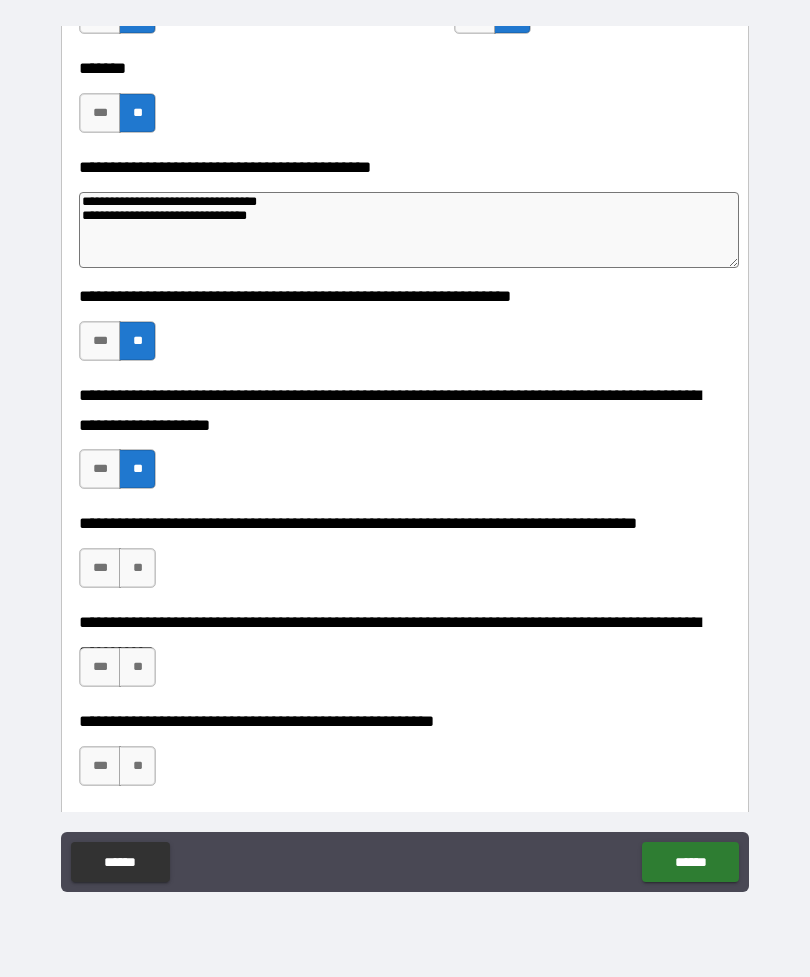click on "***" at bounding box center [100, 568] 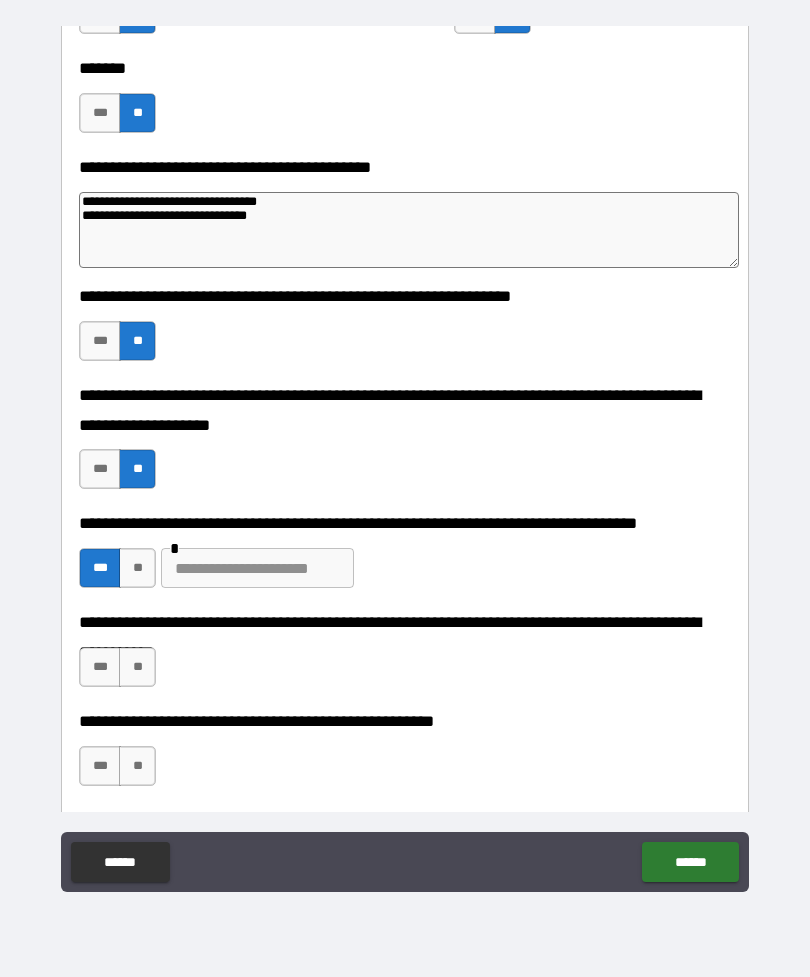 type on "*" 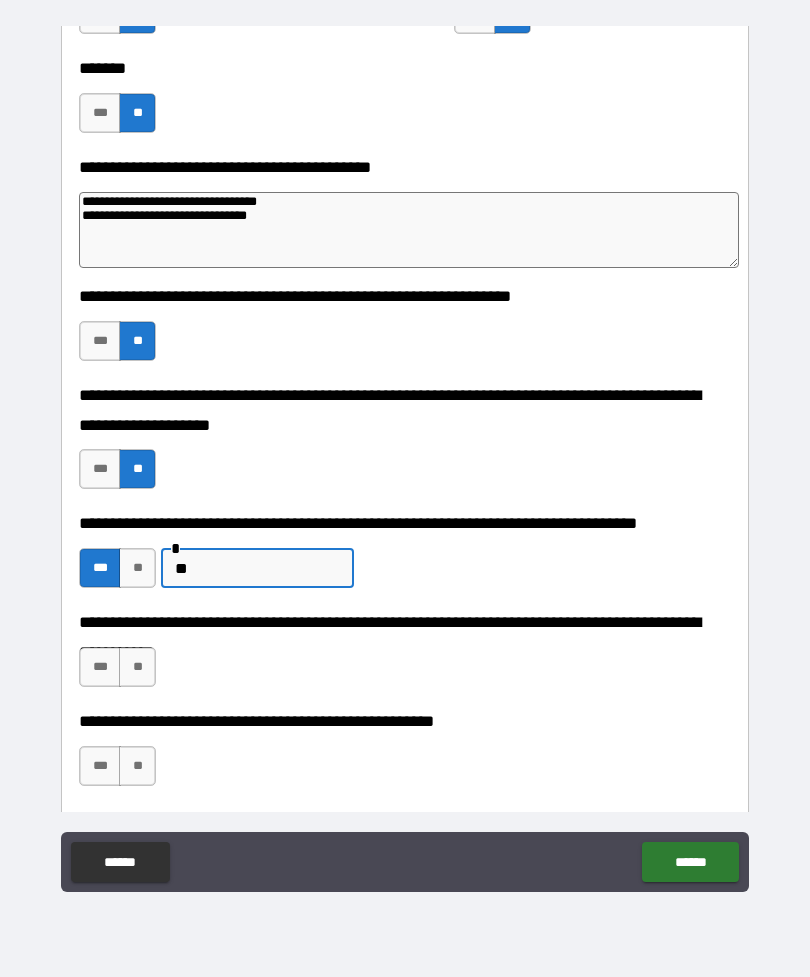 type on "*" 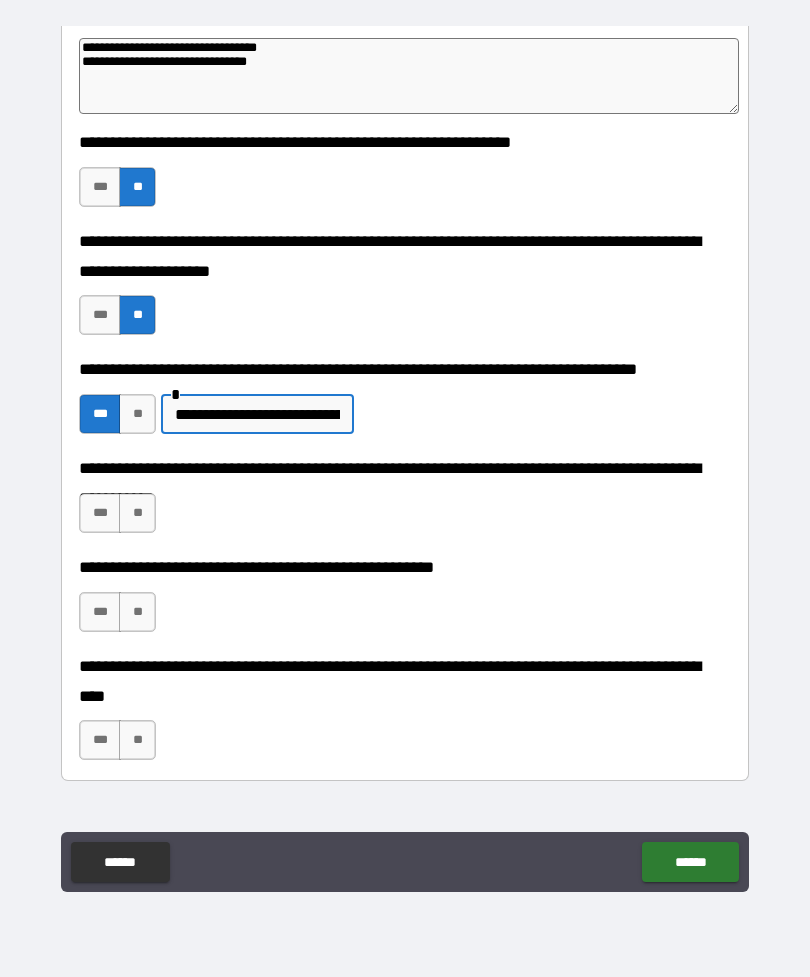 scroll, scrollTop: 5177, scrollLeft: 0, axis: vertical 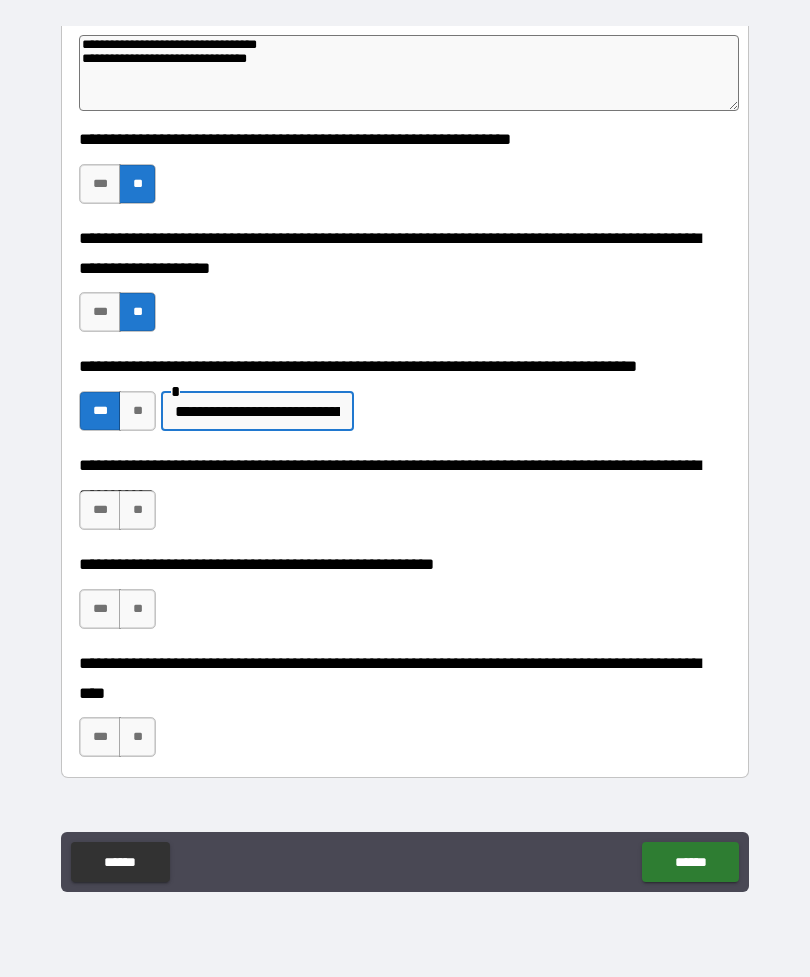 type on "**********" 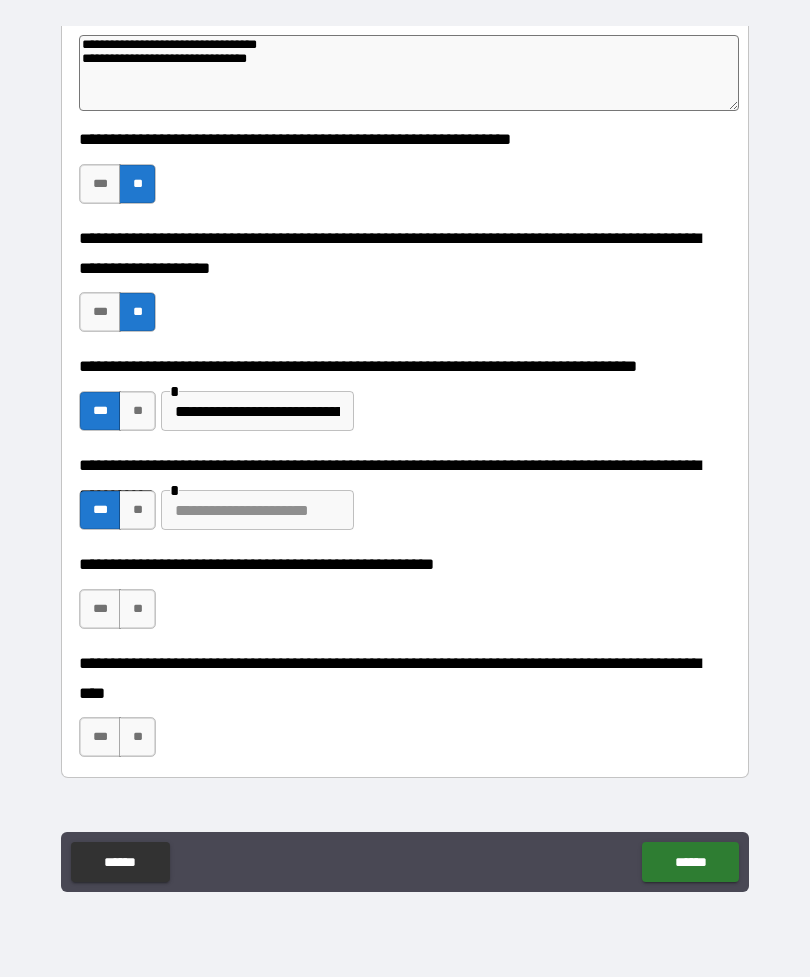 type on "*" 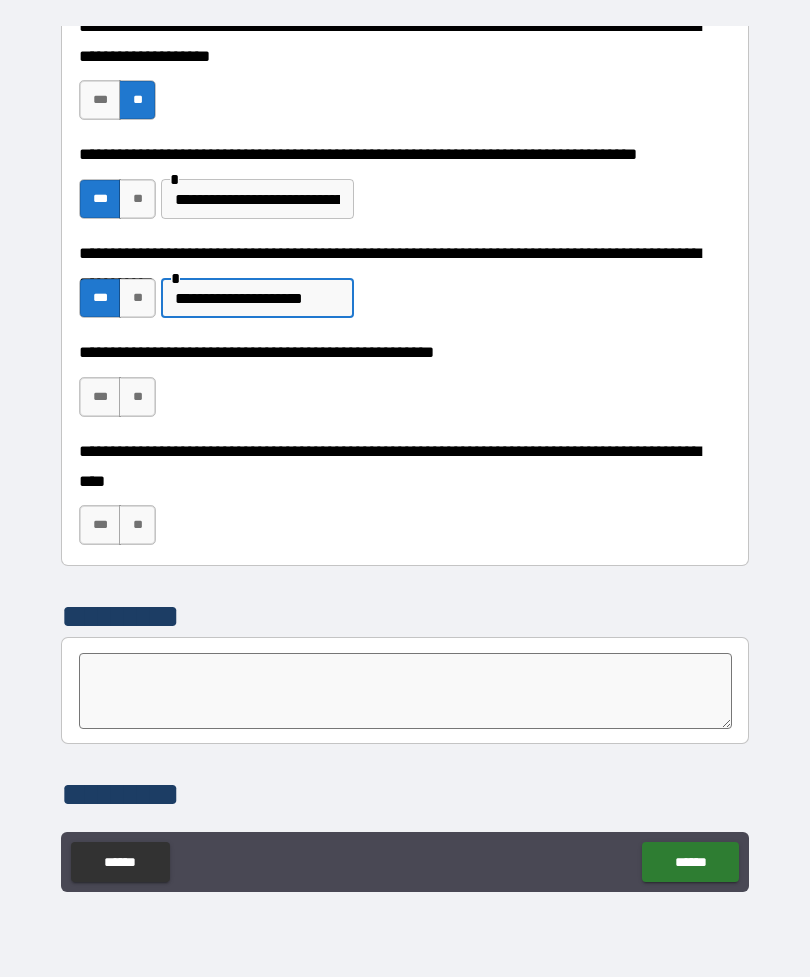scroll, scrollTop: 5395, scrollLeft: 0, axis: vertical 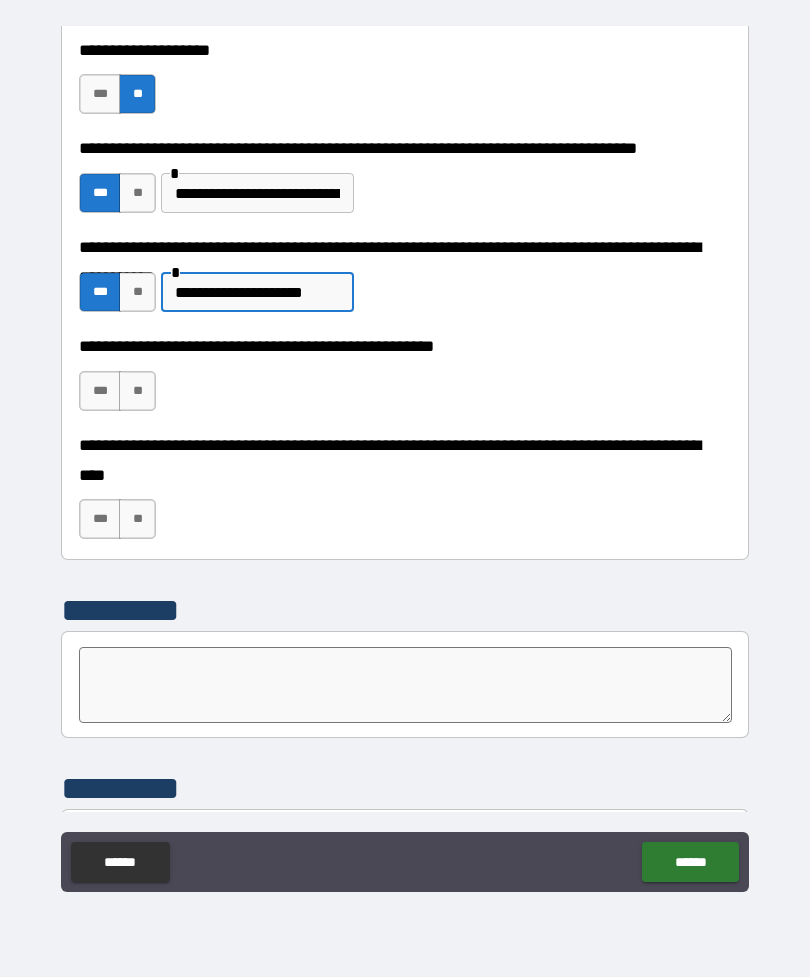 type on "**********" 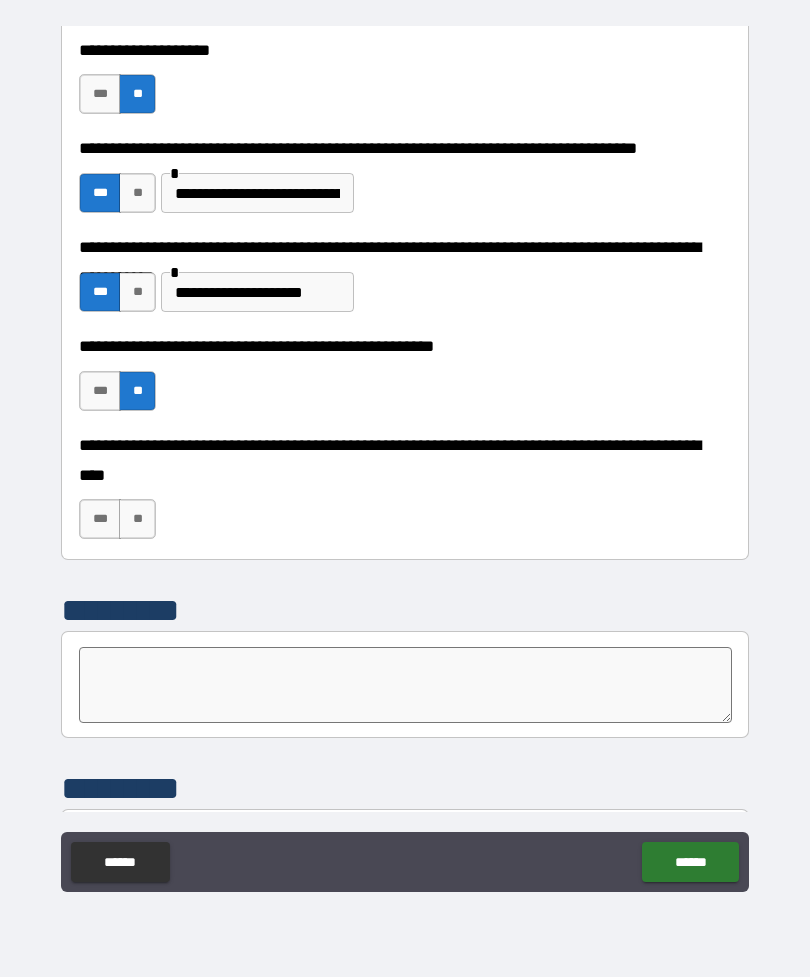 click on "**" at bounding box center (137, 519) 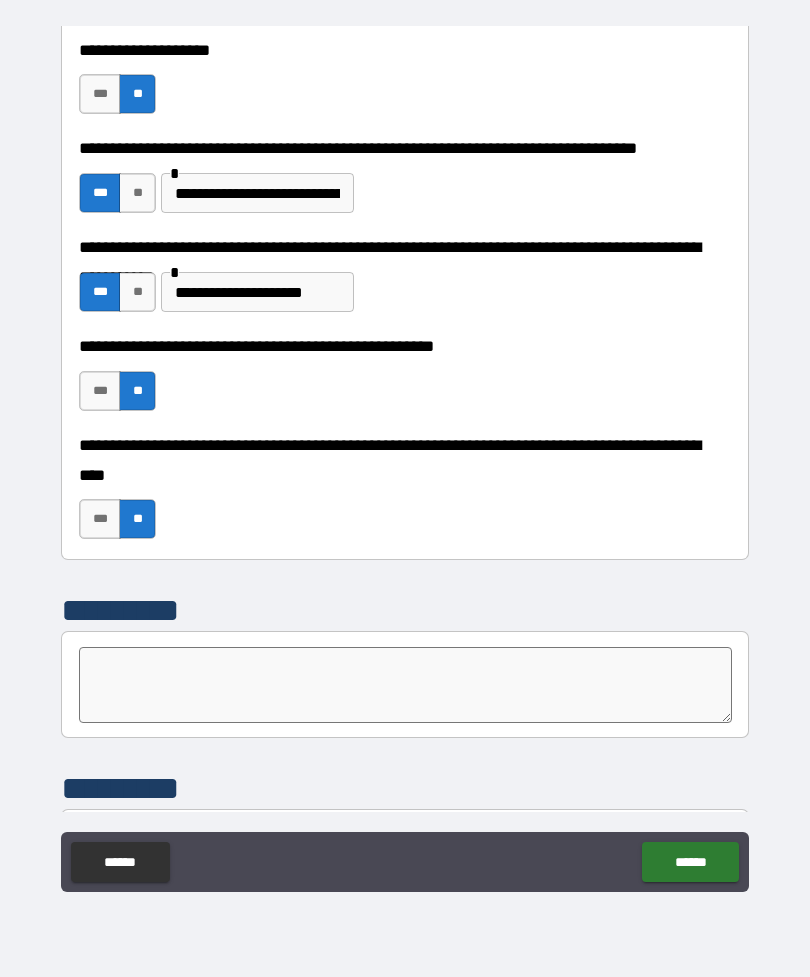 click on "******" at bounding box center (690, 862) 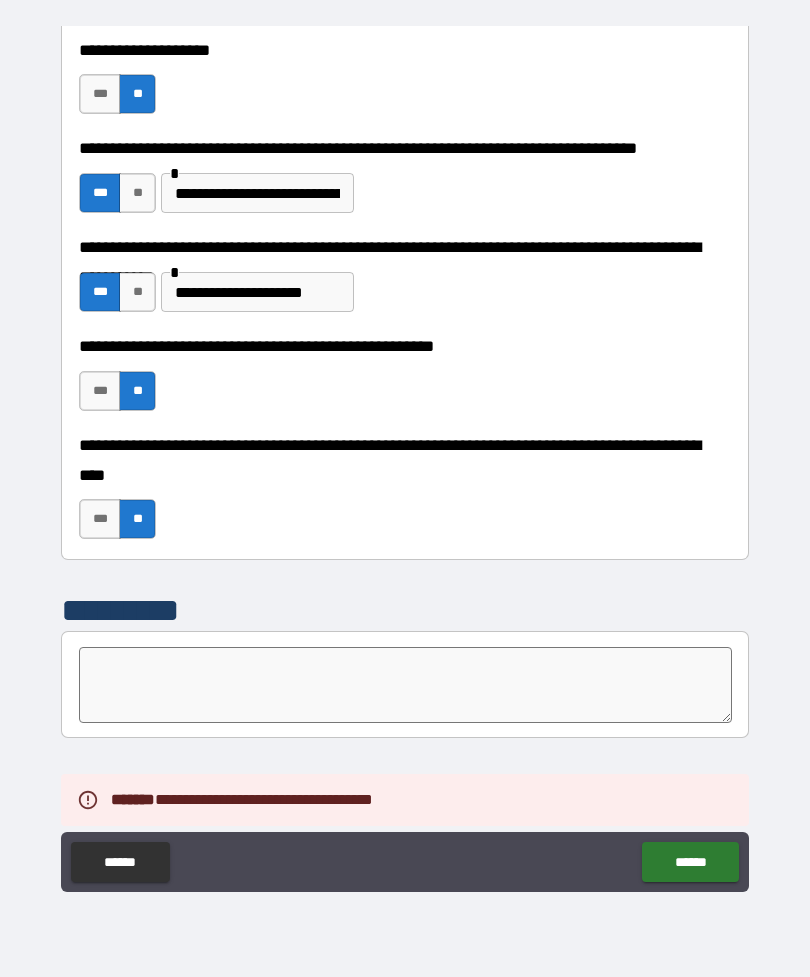 click at bounding box center (405, 685) 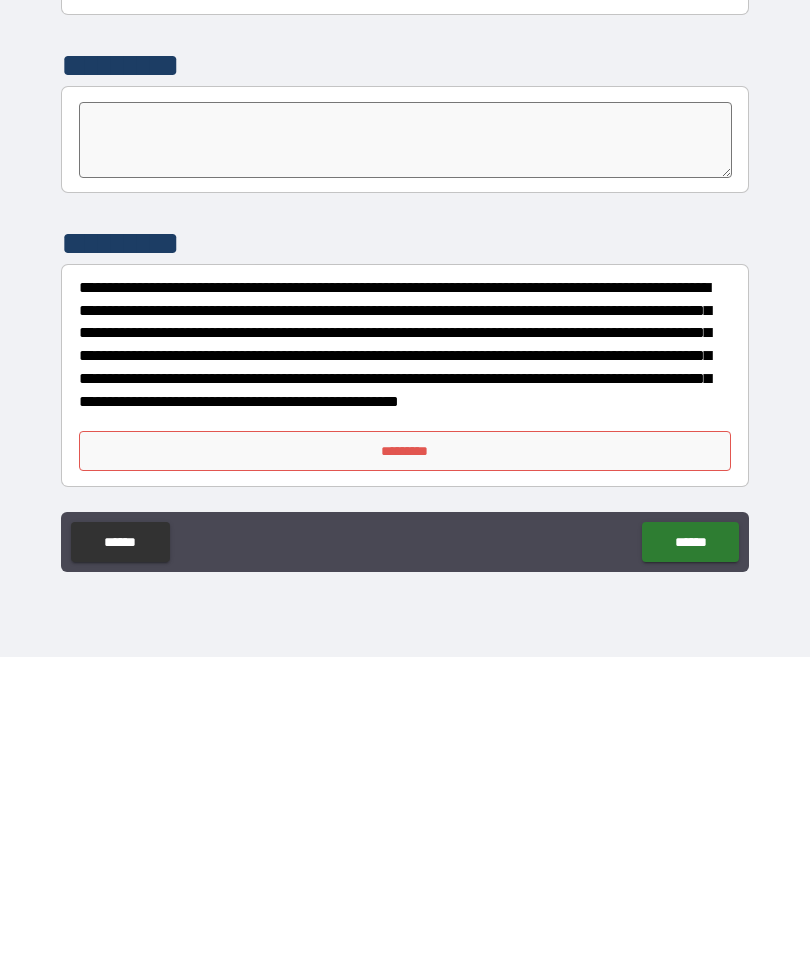 scroll, scrollTop: 5620, scrollLeft: 0, axis: vertical 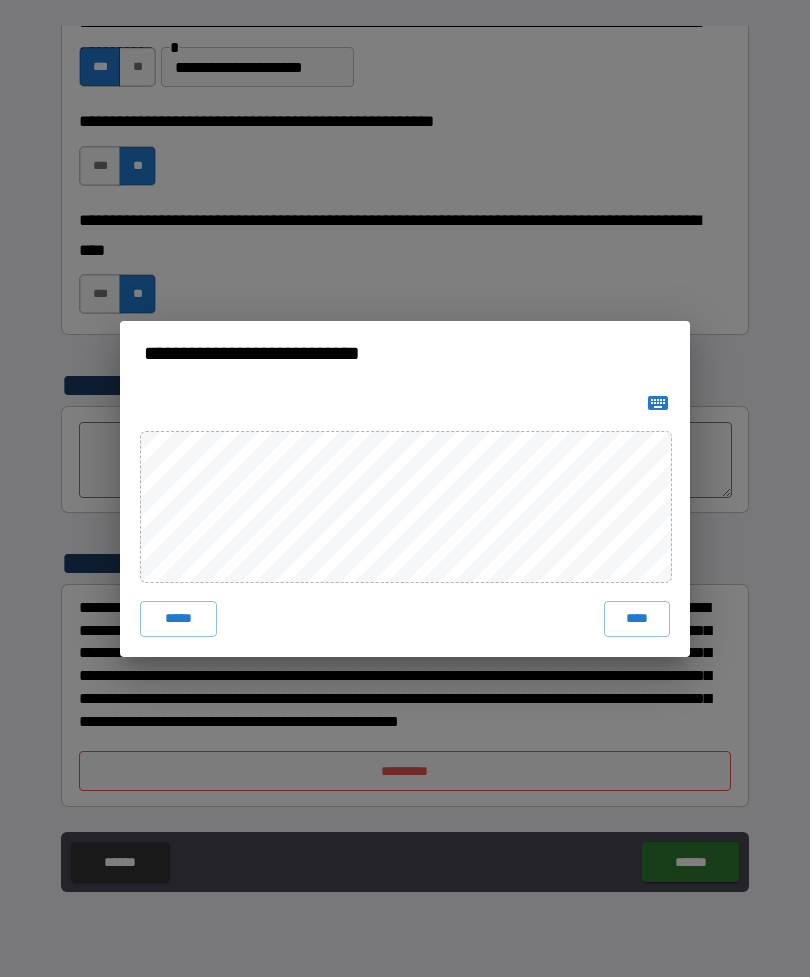 click on "****" at bounding box center (637, 619) 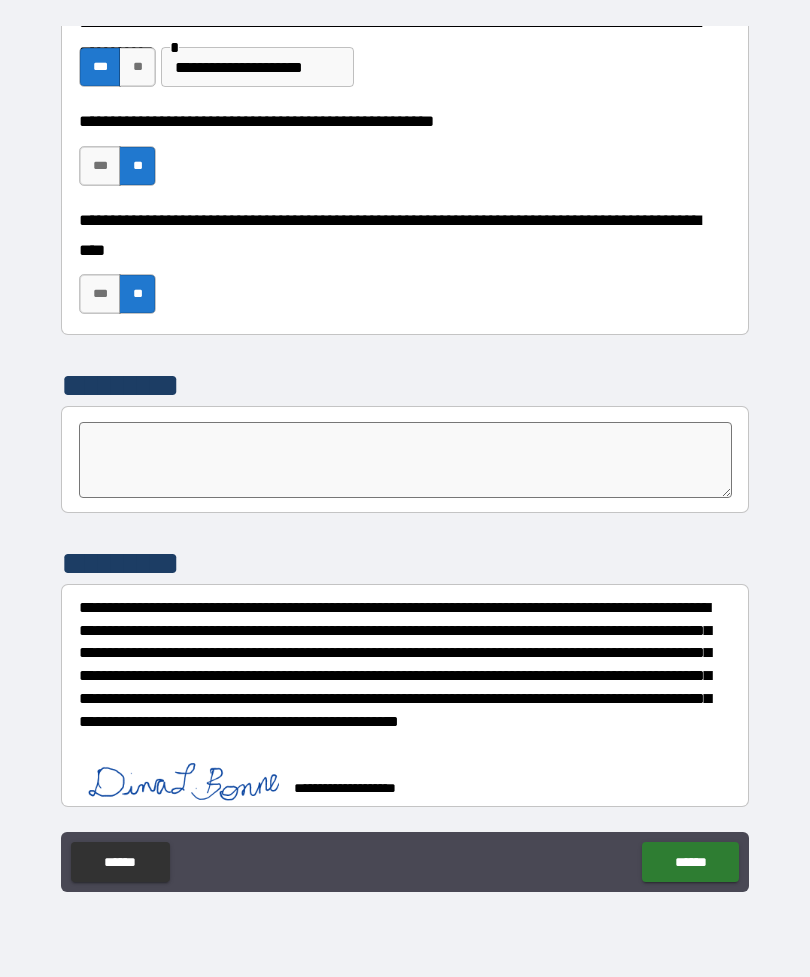 scroll, scrollTop: 5610, scrollLeft: 0, axis: vertical 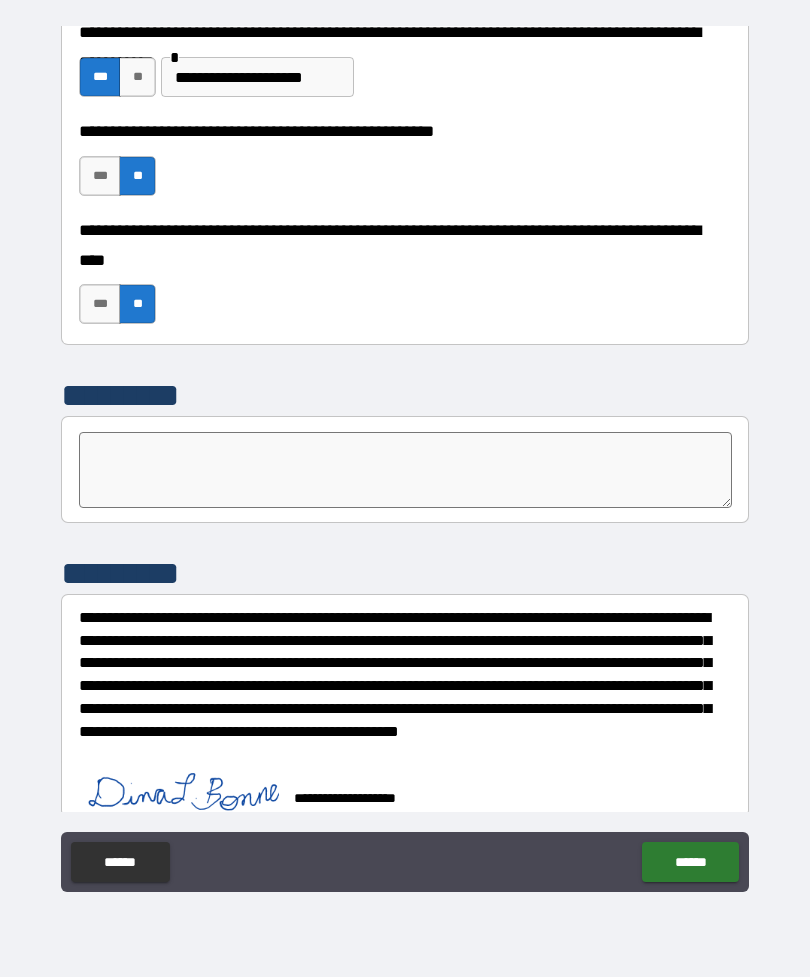 type on "*" 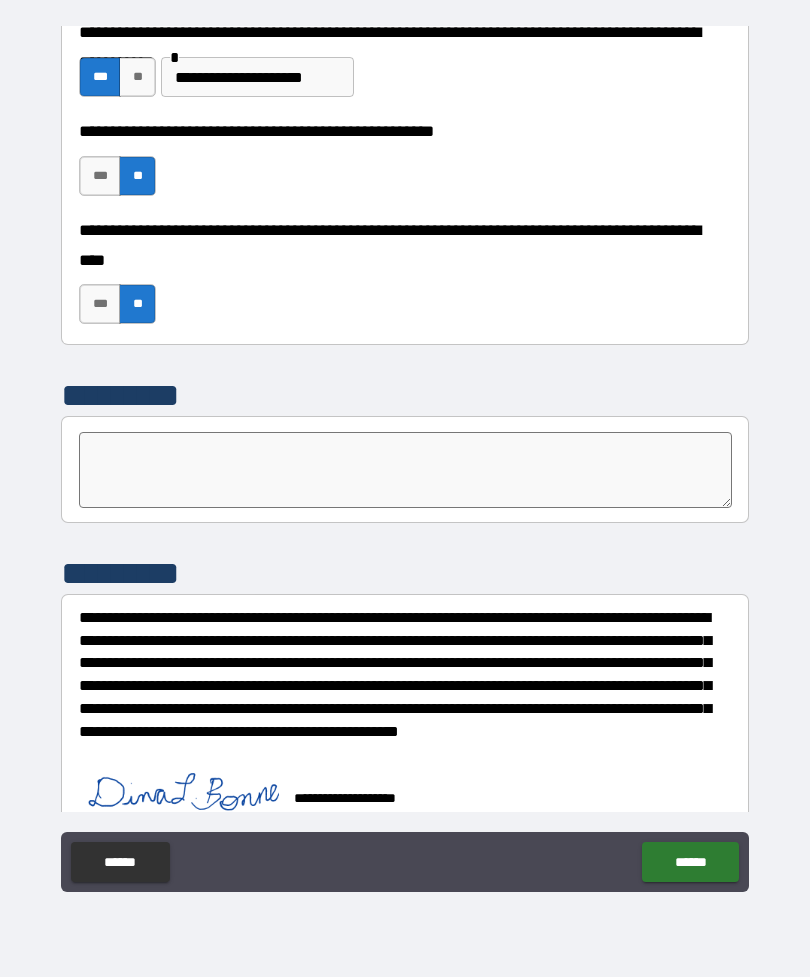 click on "******" at bounding box center (690, 862) 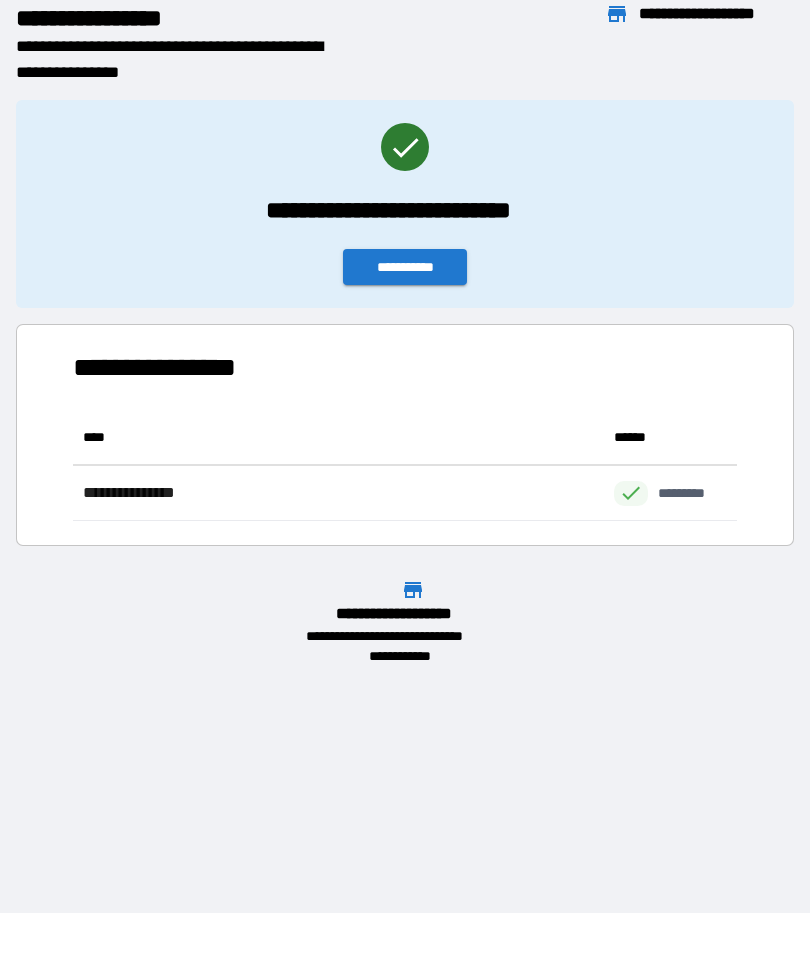 scroll, scrollTop: 1, scrollLeft: 1, axis: both 